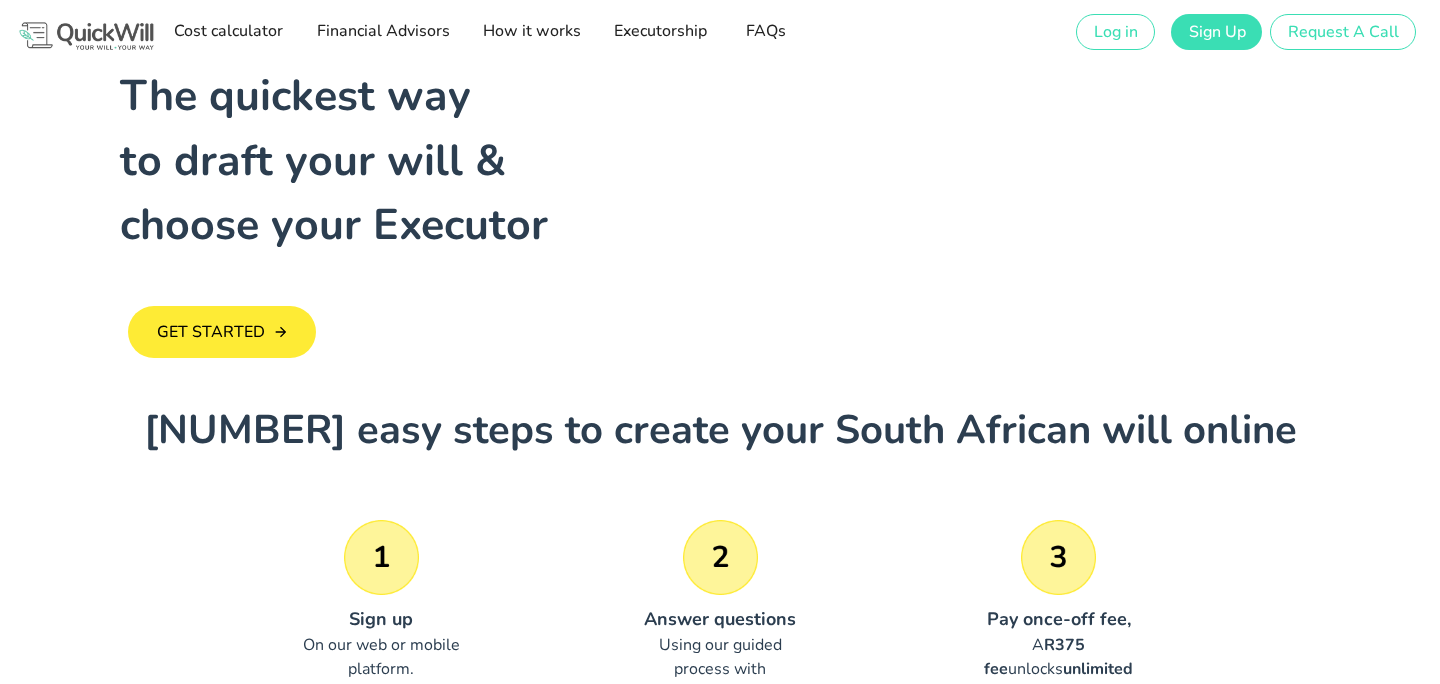 scroll, scrollTop: 0, scrollLeft: 0, axis: both 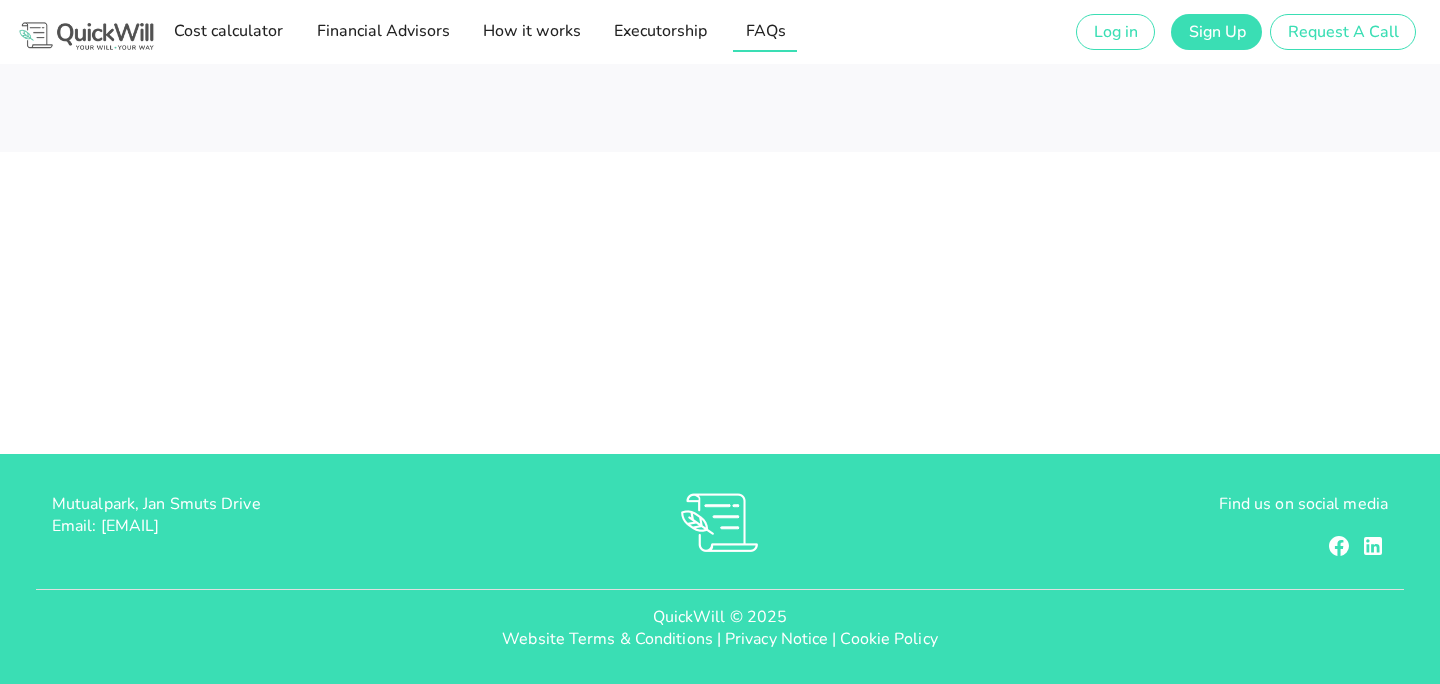 click on "FAQs" at bounding box center [765, 31] 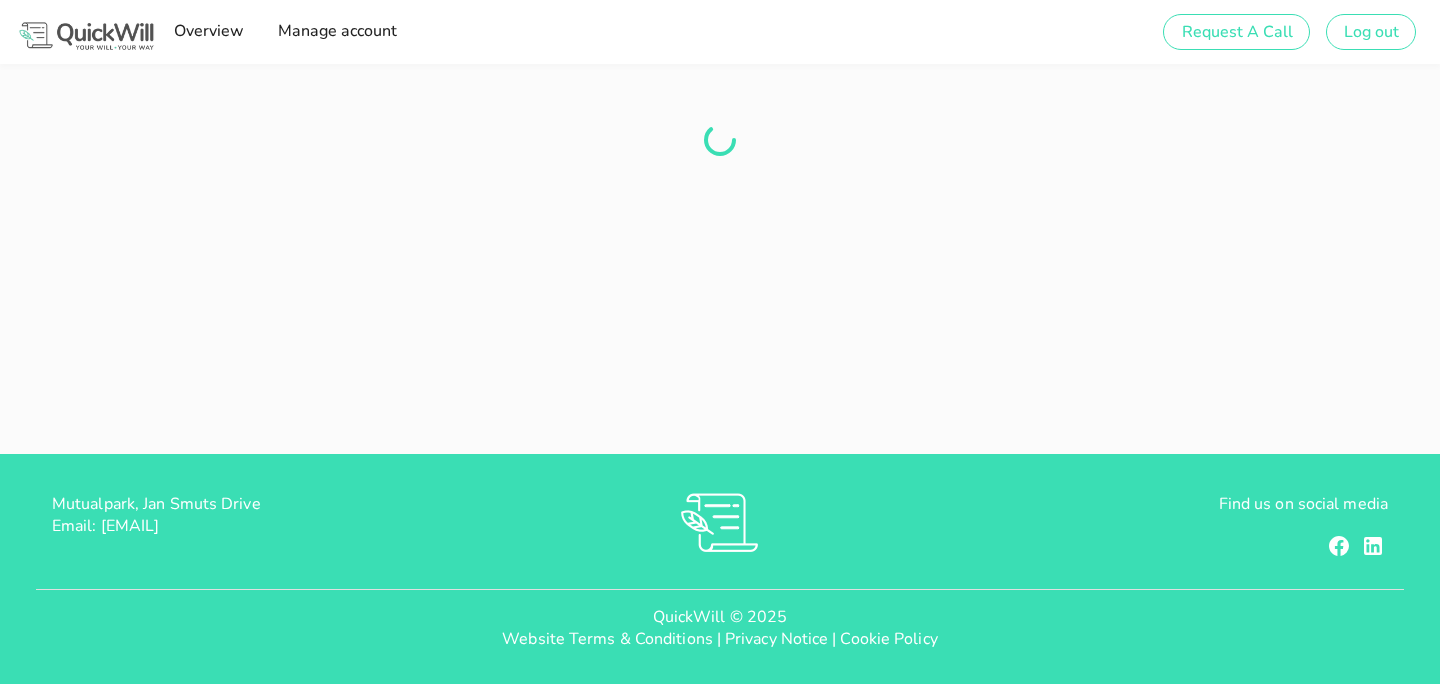 scroll, scrollTop: 0, scrollLeft: 0, axis: both 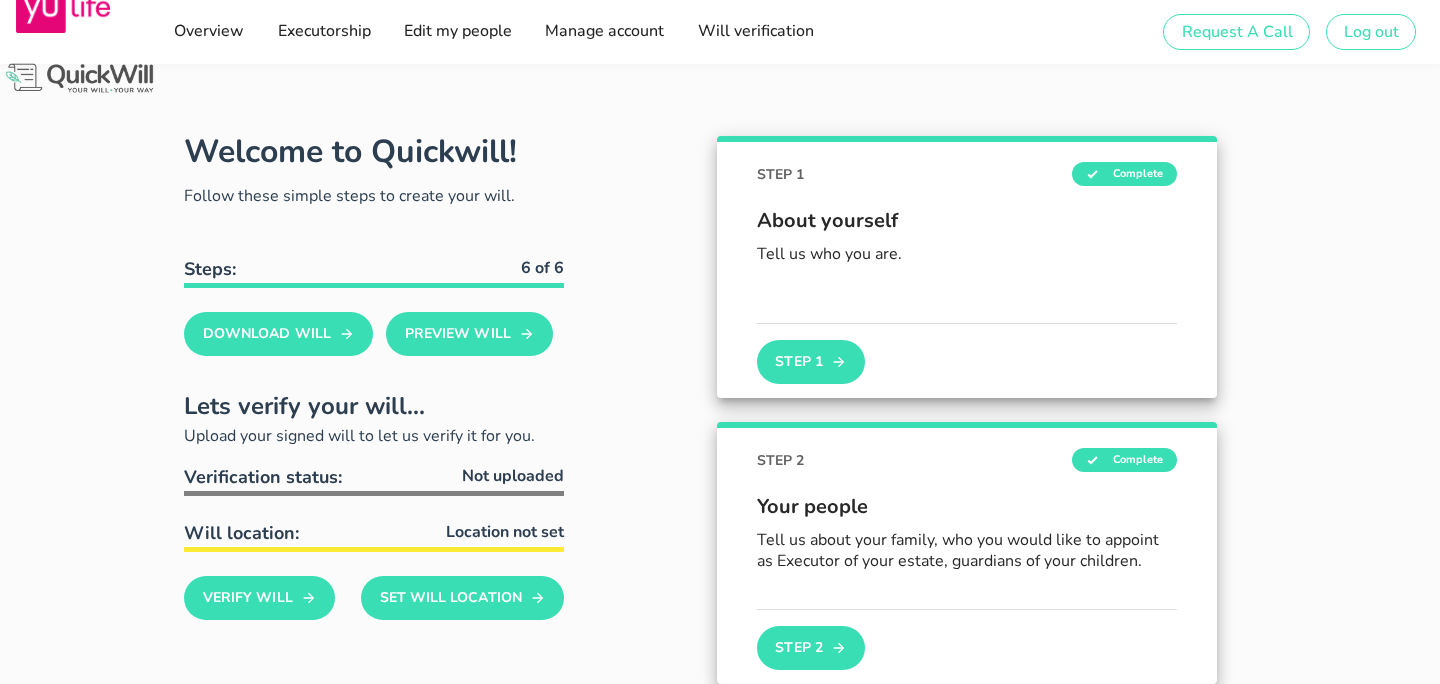 type on "[EMAIL]" 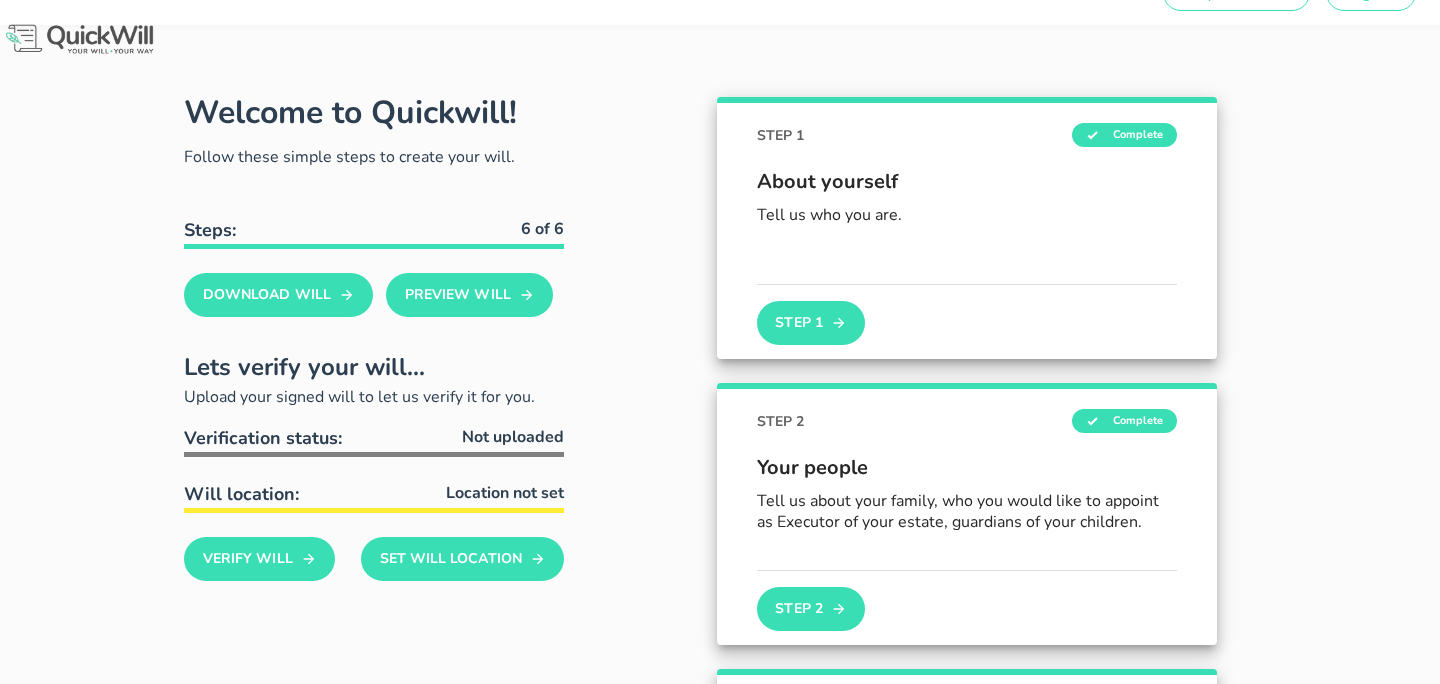 scroll, scrollTop: 0, scrollLeft: 0, axis: both 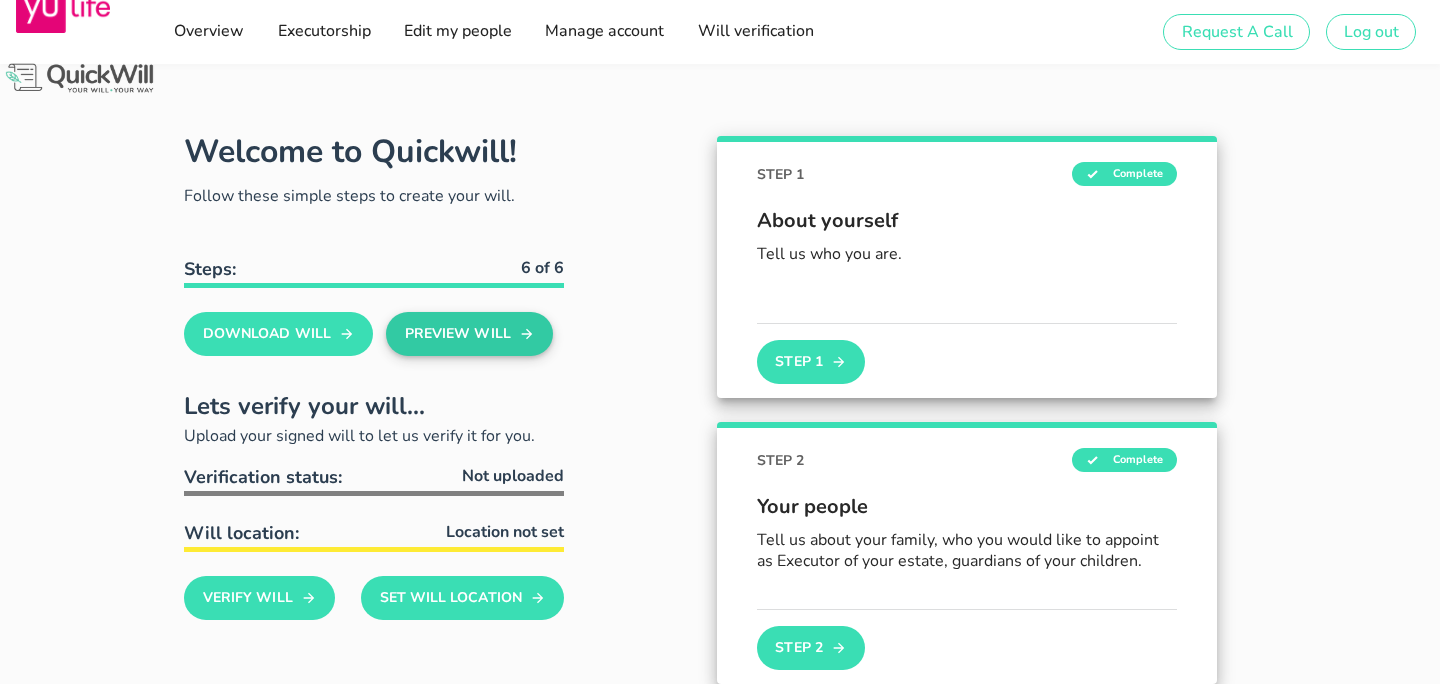 click on "Preview Will" at bounding box center [469, 334] 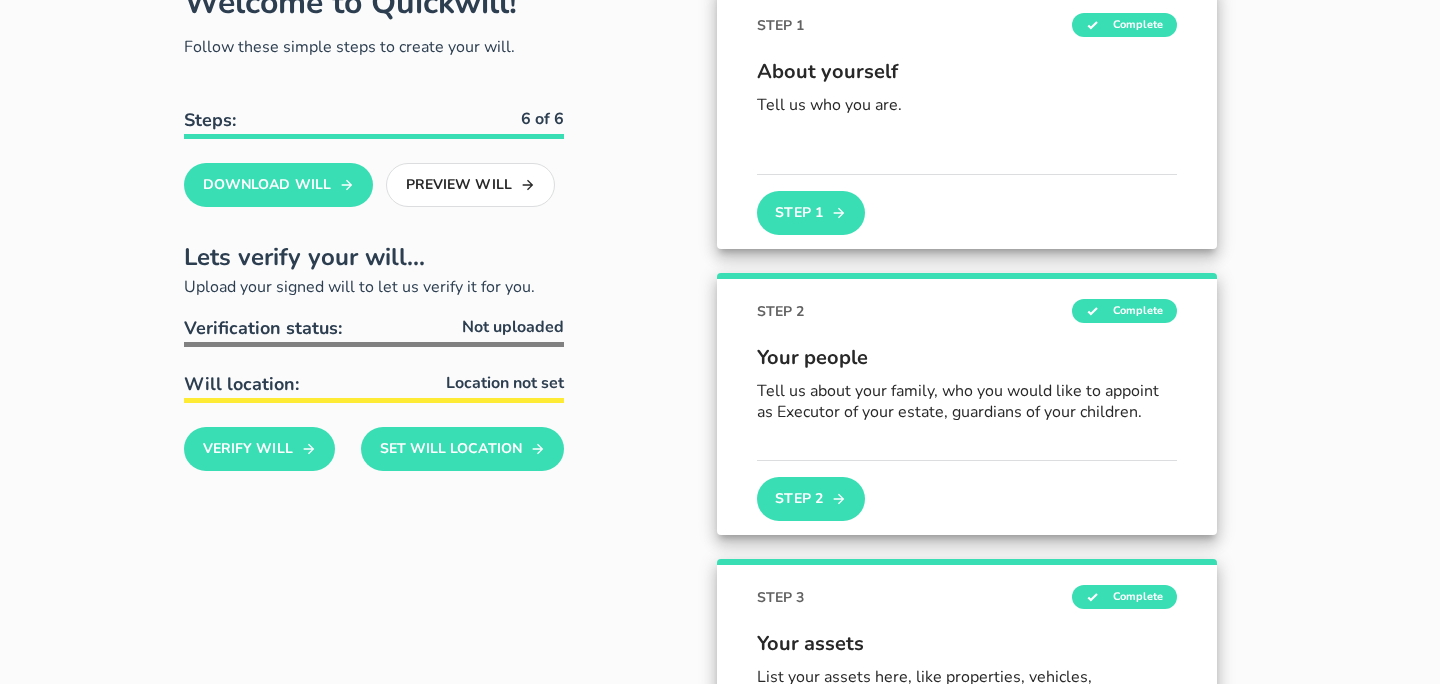 scroll, scrollTop: 285, scrollLeft: 0, axis: vertical 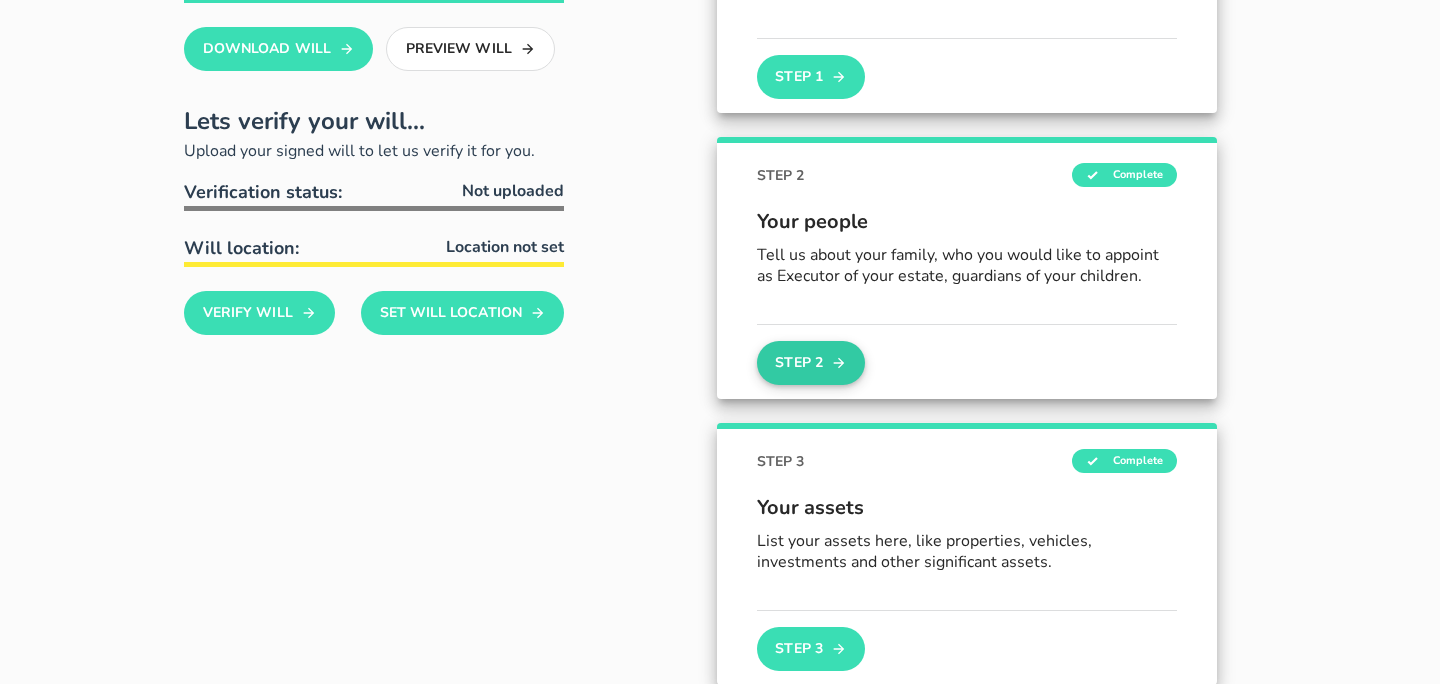 click on "Step 2" at bounding box center (811, 363) 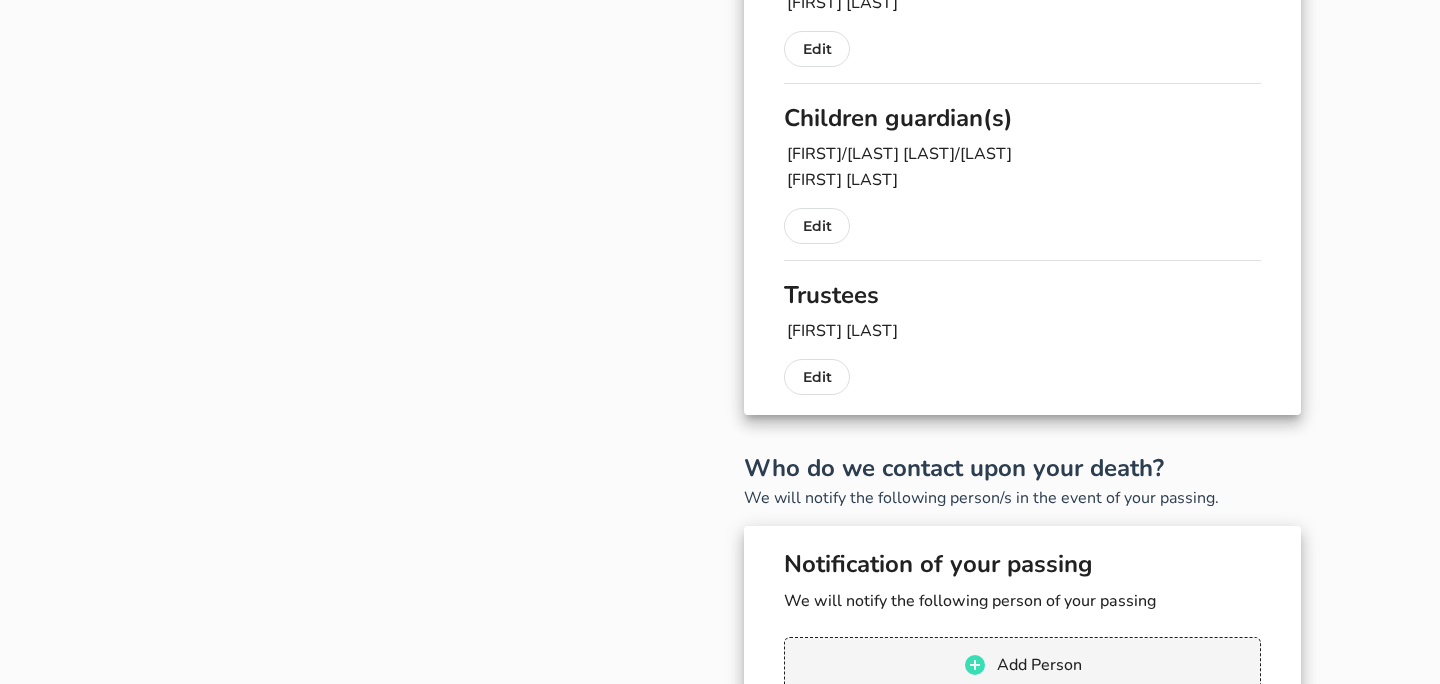 scroll, scrollTop: 459, scrollLeft: 0, axis: vertical 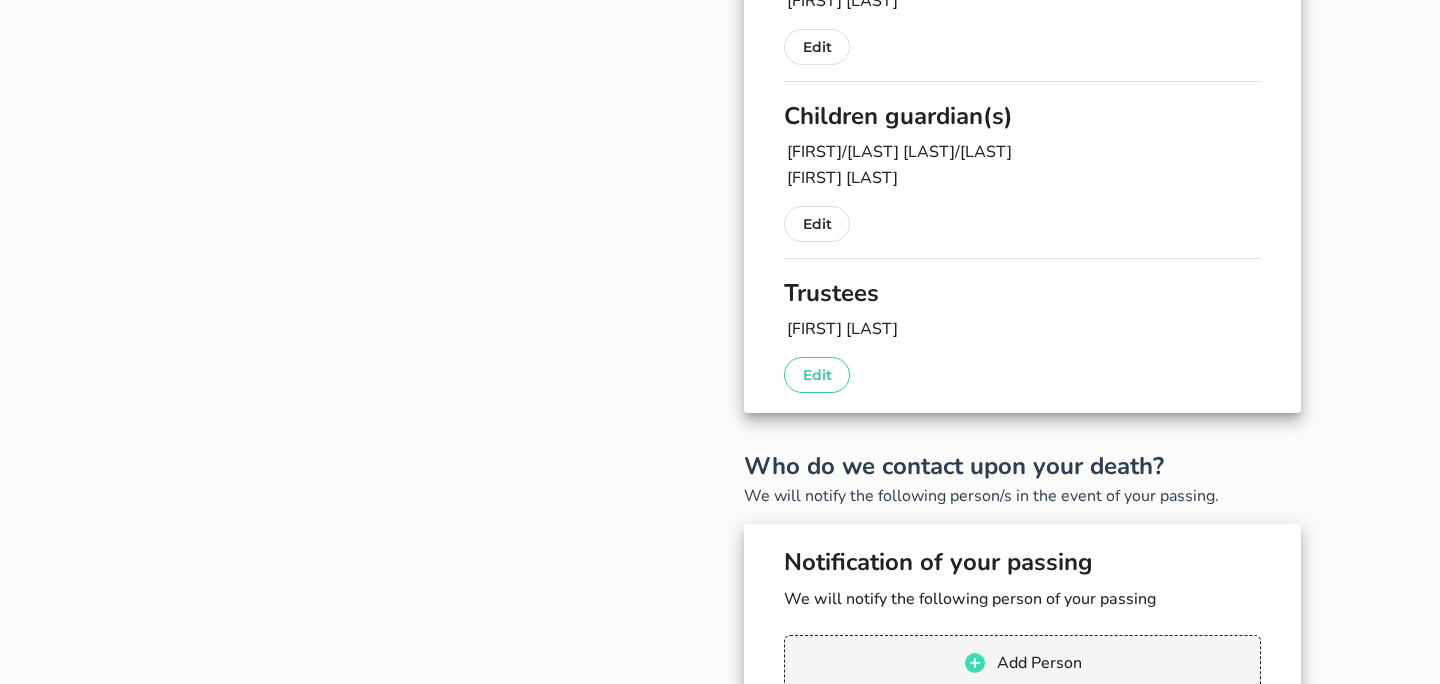 click on "Edit" at bounding box center (817, 375) 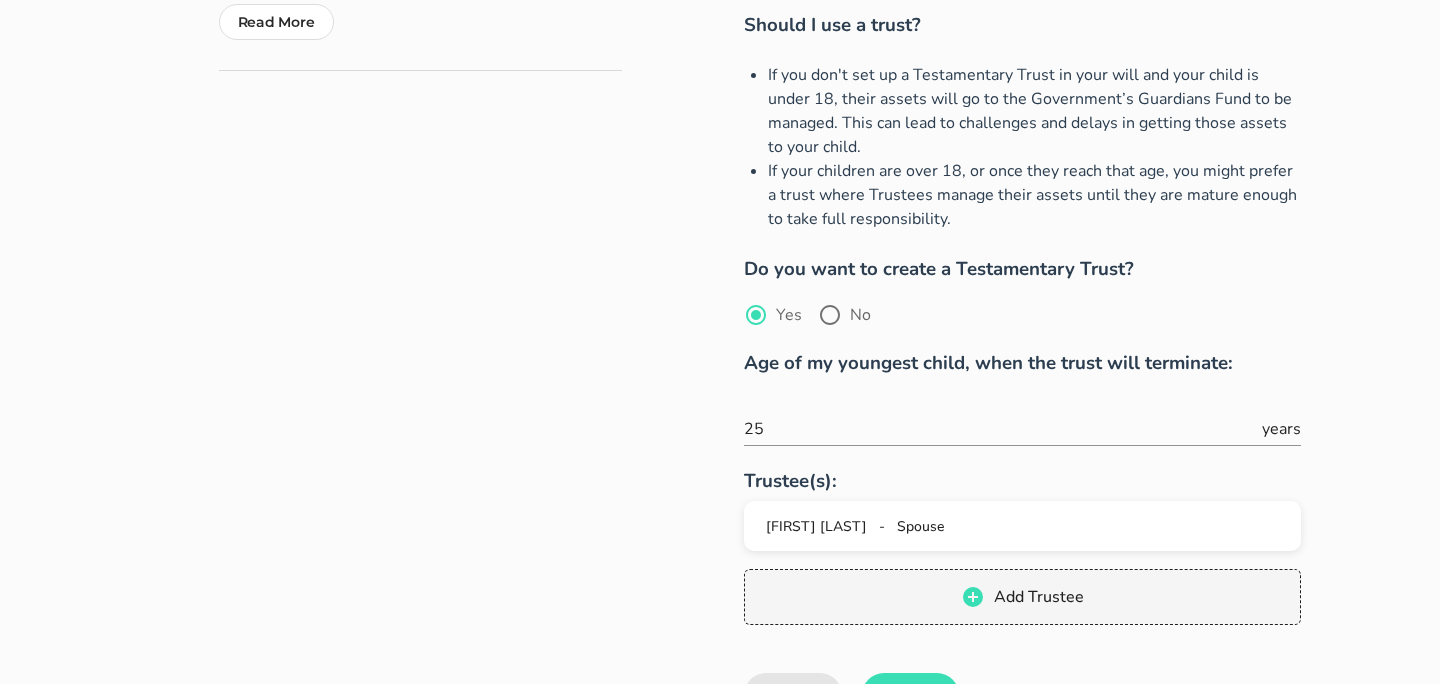 scroll, scrollTop: 556, scrollLeft: 0, axis: vertical 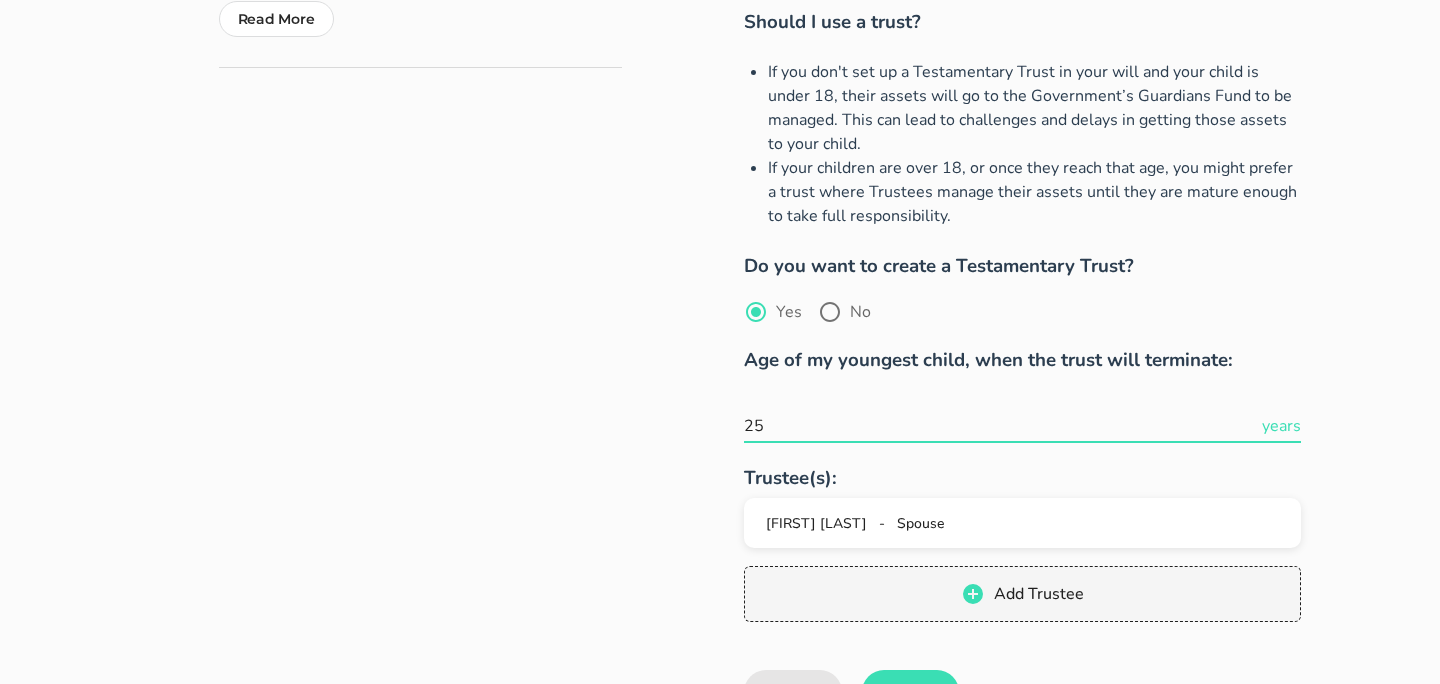 drag, startPoint x: 765, startPoint y: 403, endPoint x: 720, endPoint y: 398, distance: 45.276924 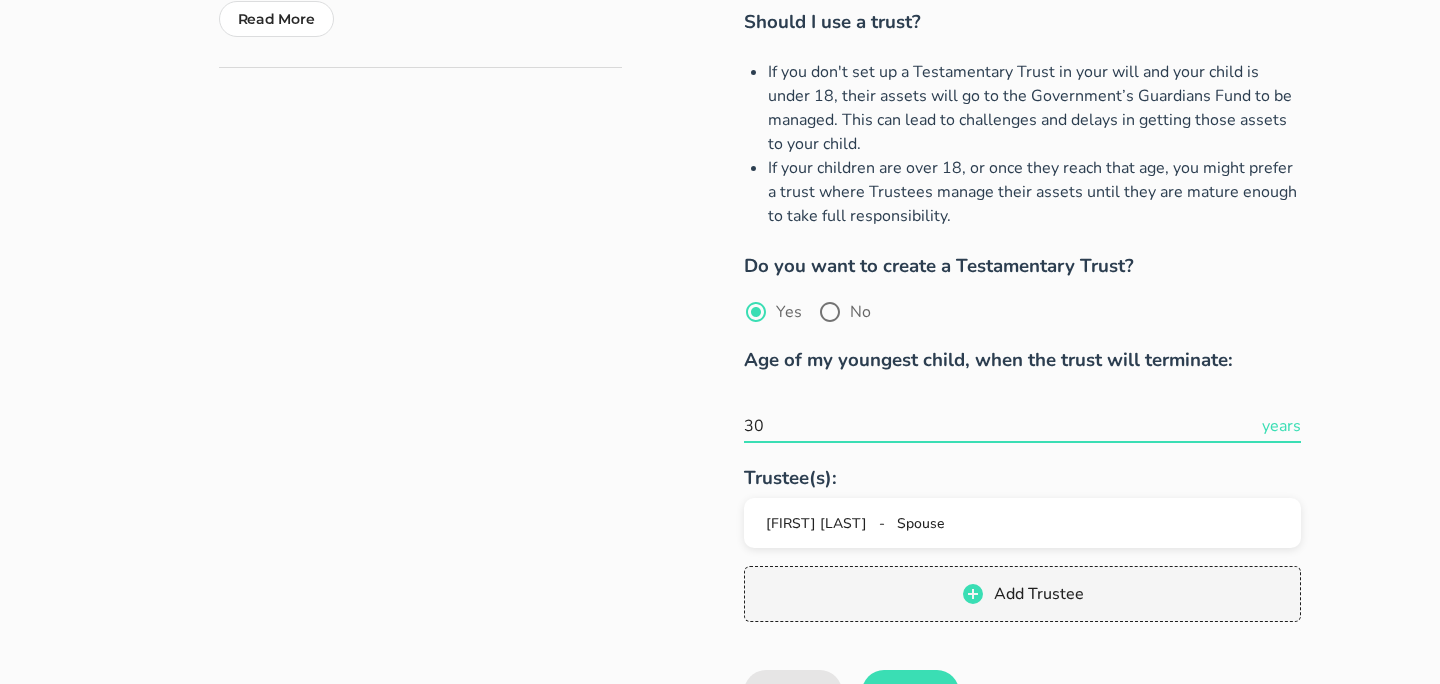 click on "Testamentary Trust   What is a Testamentary Trust?
A Testamentary Trust is a way to ensure that your assets are managed and
protected for your children's benefit after you're gone. It involves
creating a separate legal entity, managed by Trustees you choose, who will
oversee these assets according to your wishes.
Learn more   What is the role of a Trustee?
A Trustee's responsibility is to manage the assets of the trust to the
best of their ability for the benefit of the beneficiaries.
Trustees can earn a market related fee and can outsource work they deem
necessary.
We recommend you appoint more than one Trustee (up to a total of three).
Should I use a trust?
If you don't set up a Testamentary Trust in your will and your child is
under 18, their assets will go to the Government’s Guardians Fund to be
managed. This can lead to challenges and delays in getting those assets
to your child." at bounding box center (961, 131) 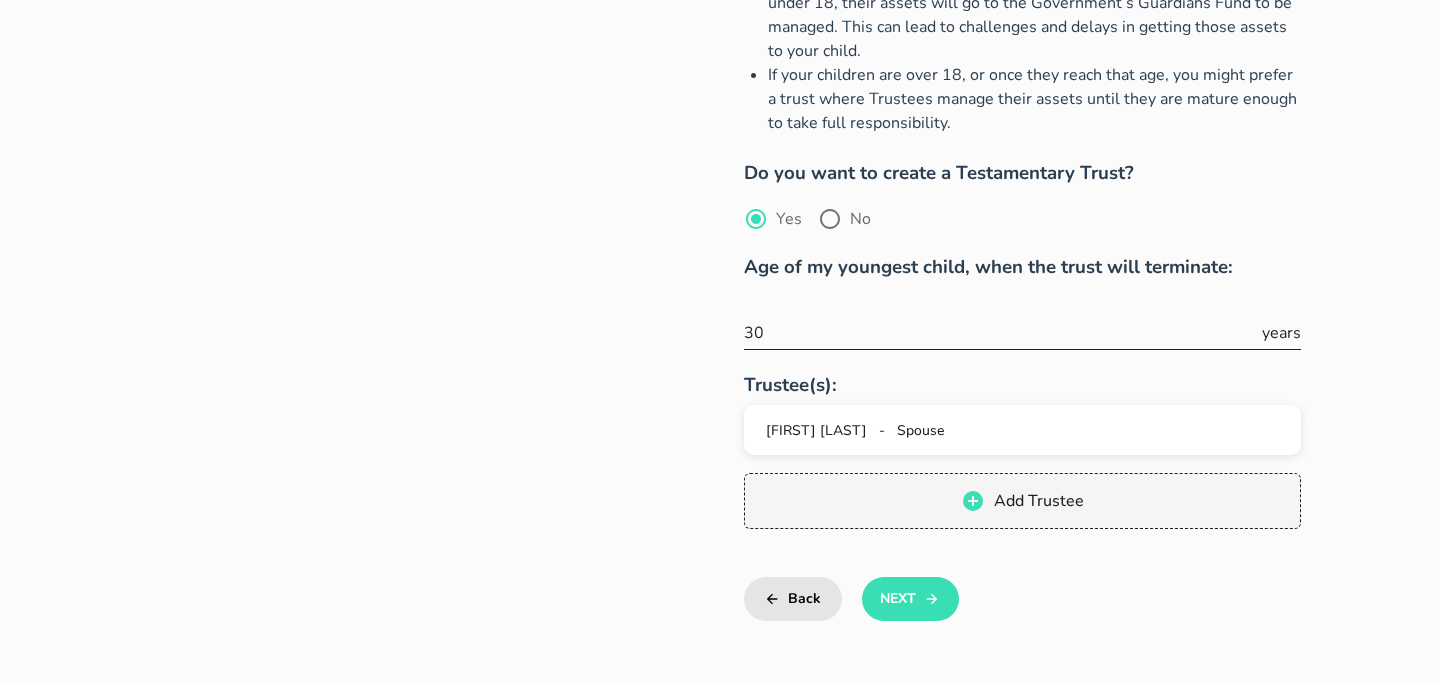 scroll, scrollTop: 658, scrollLeft: 0, axis: vertical 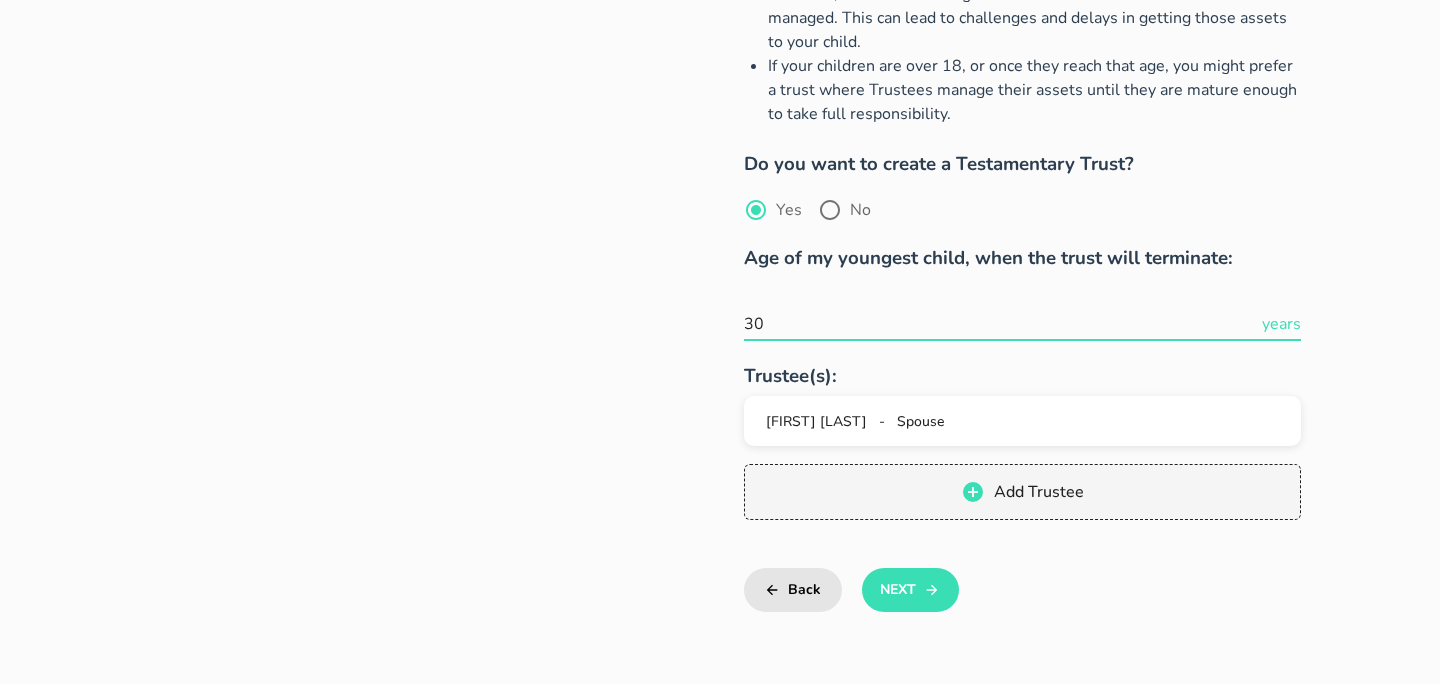 click on "30" at bounding box center [1000, 324] 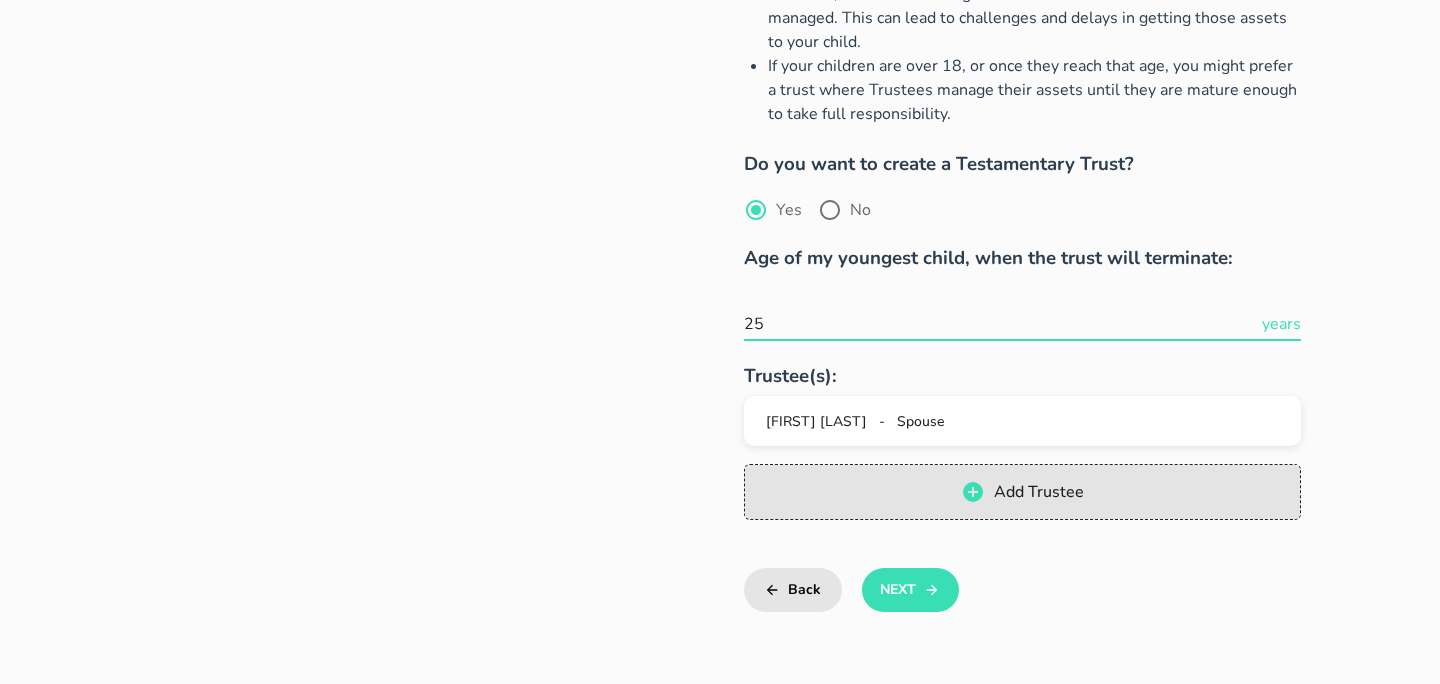 type on "25" 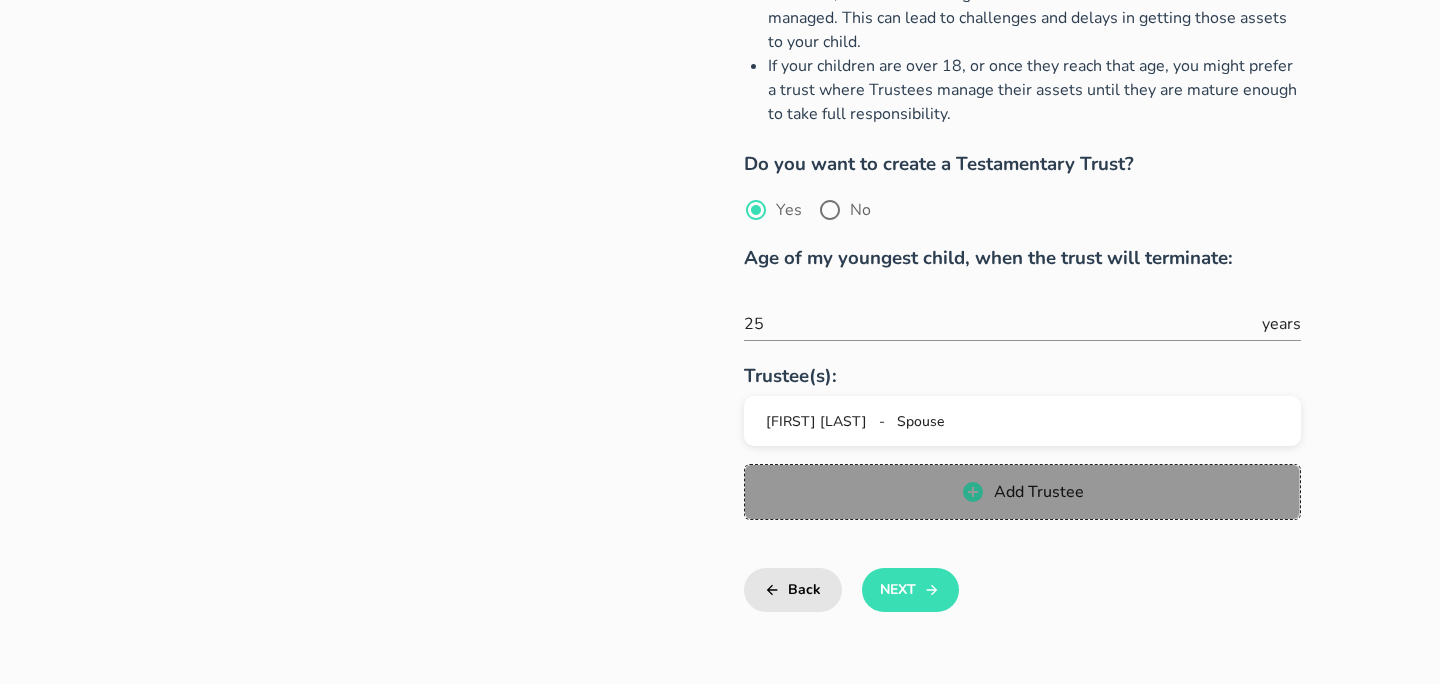 click on "Add Trustee" at bounding box center (1038, 492) 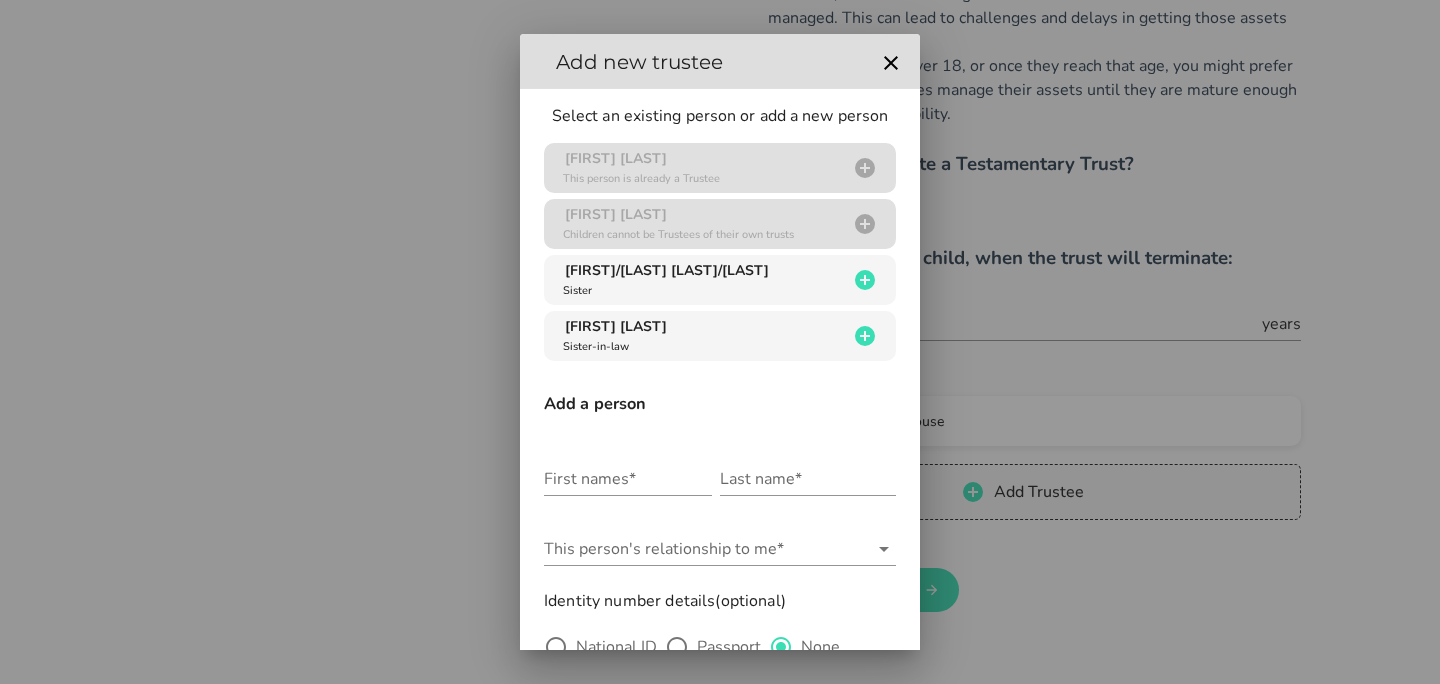 click on "Zeek Tade Johnson   Children cannot be Trustees of their own trusts" at bounding box center [720, 224] 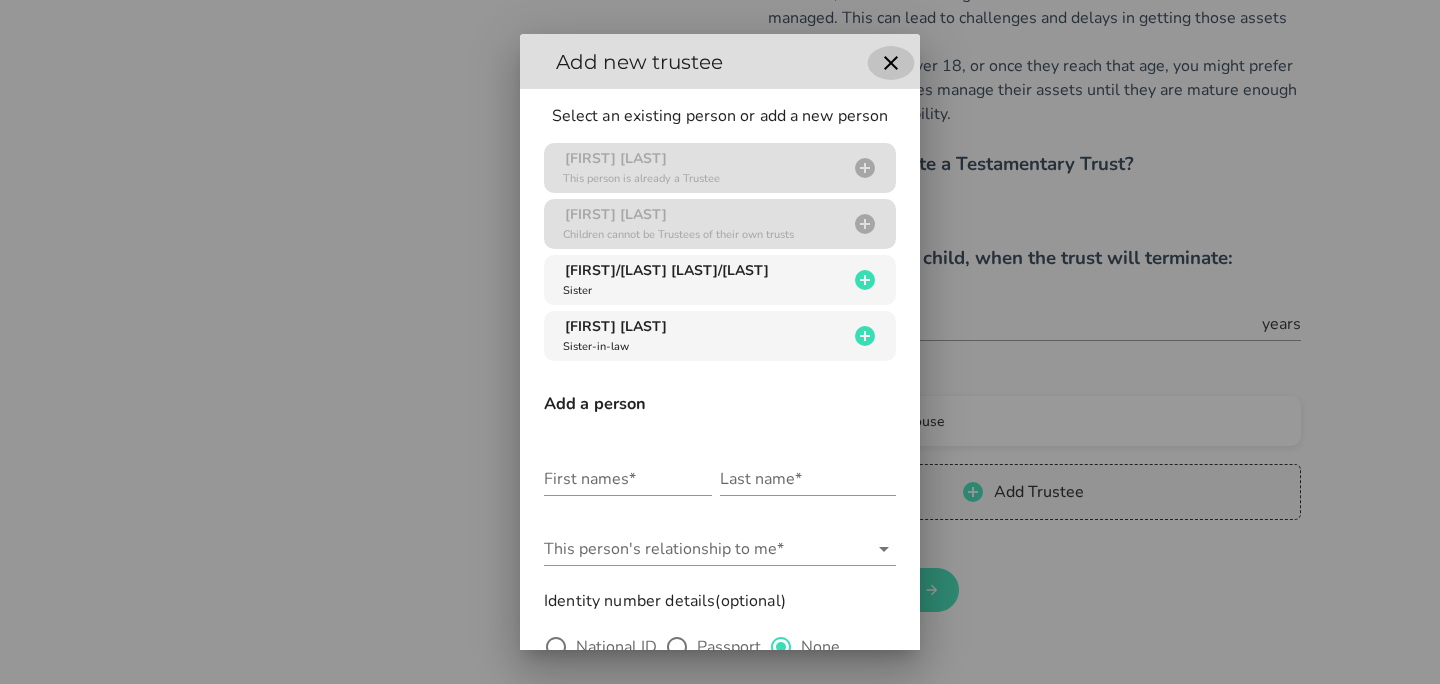 click 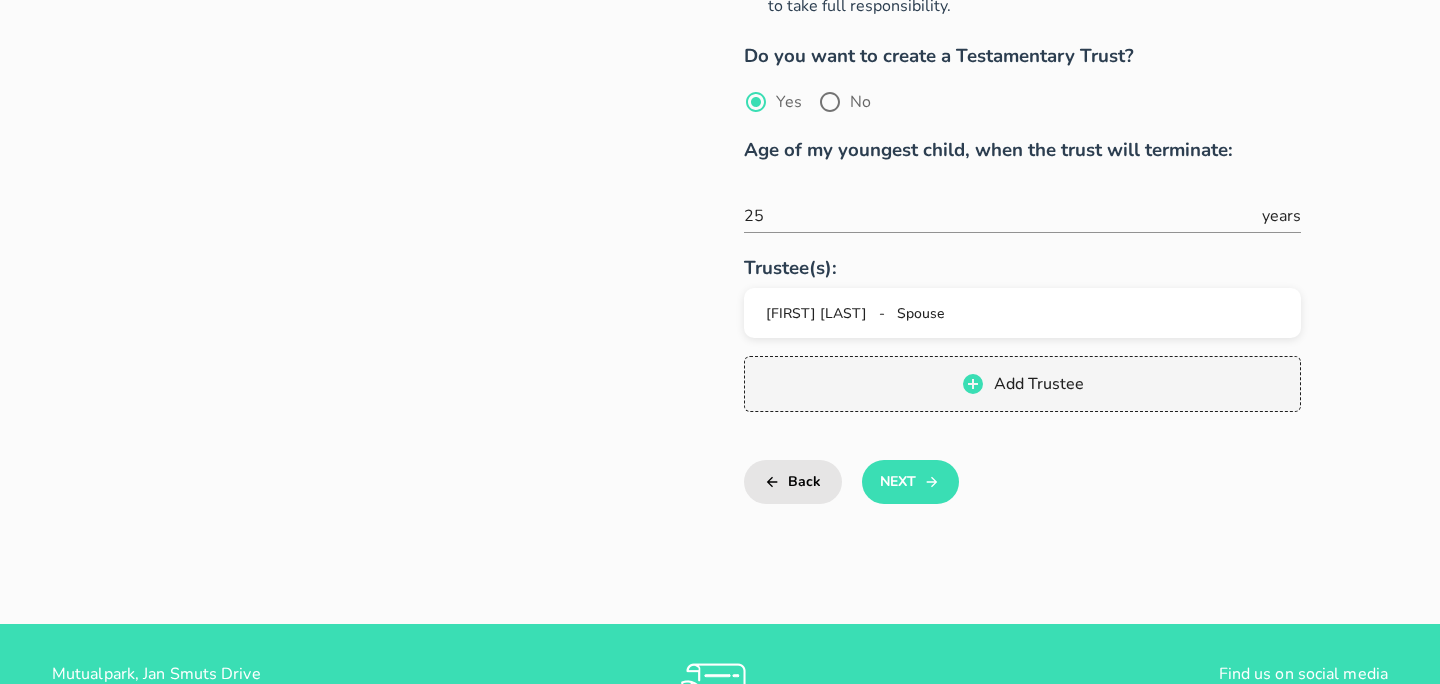 scroll, scrollTop: 760, scrollLeft: 0, axis: vertical 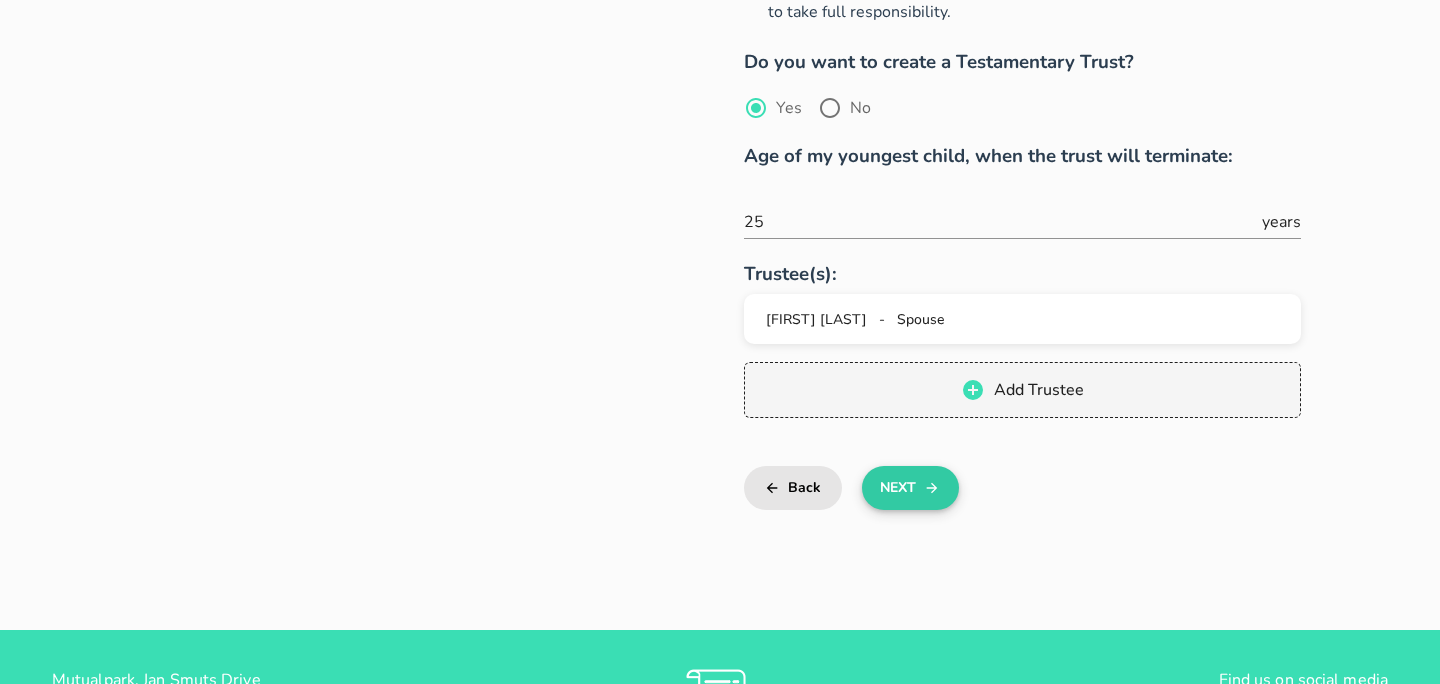 click 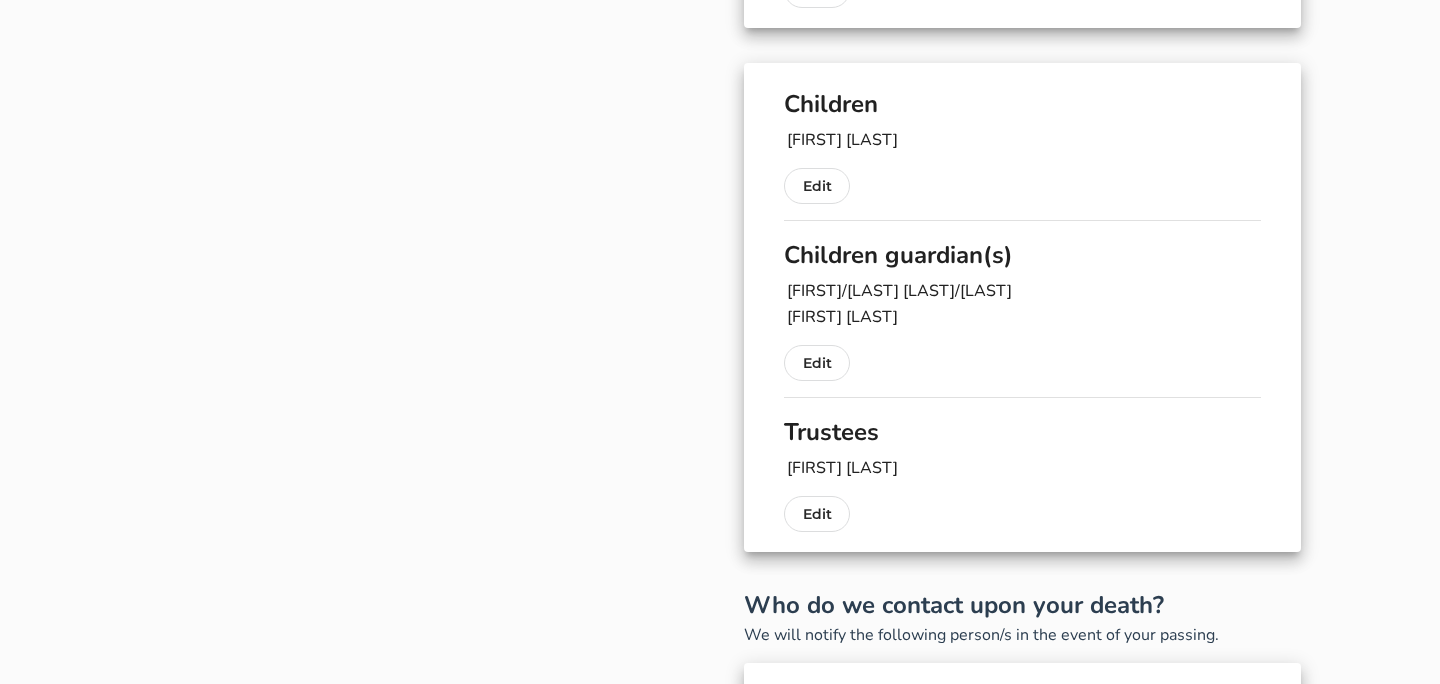 scroll, scrollTop: 318, scrollLeft: 0, axis: vertical 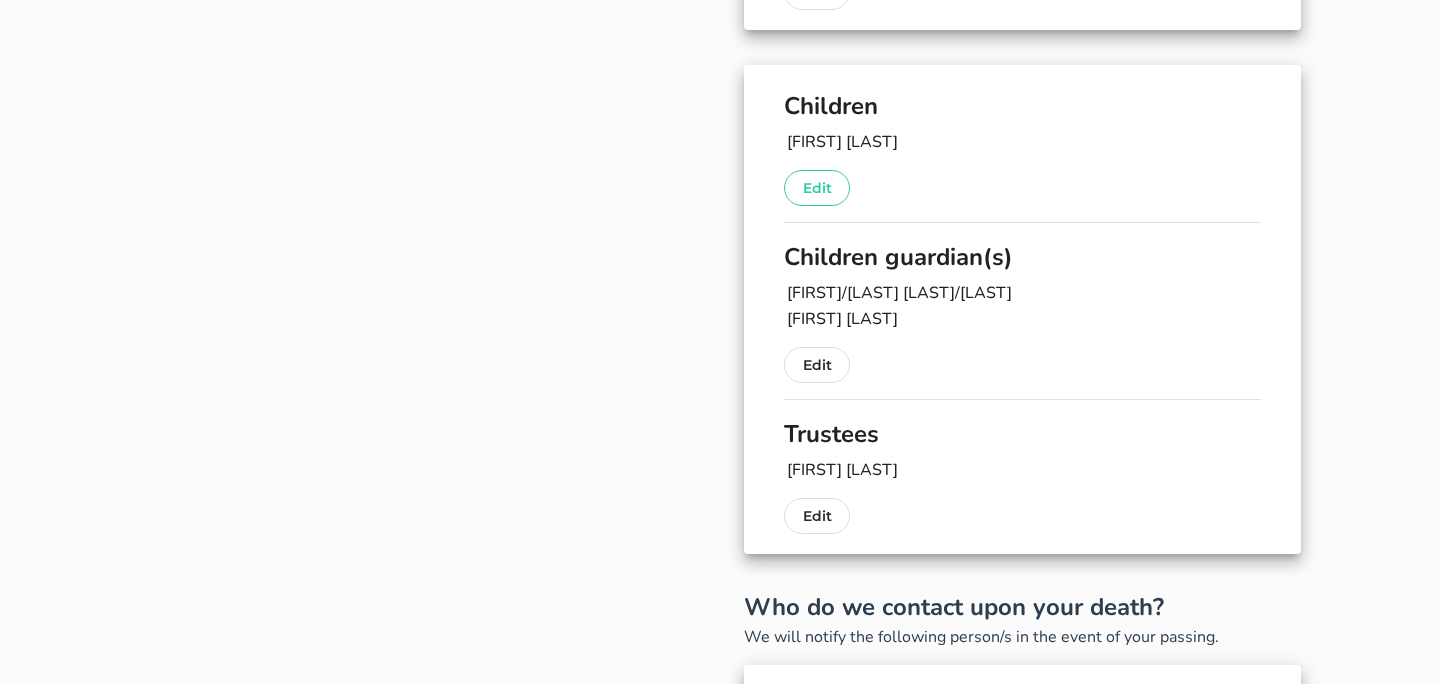 click on "Edit" at bounding box center (817, 188) 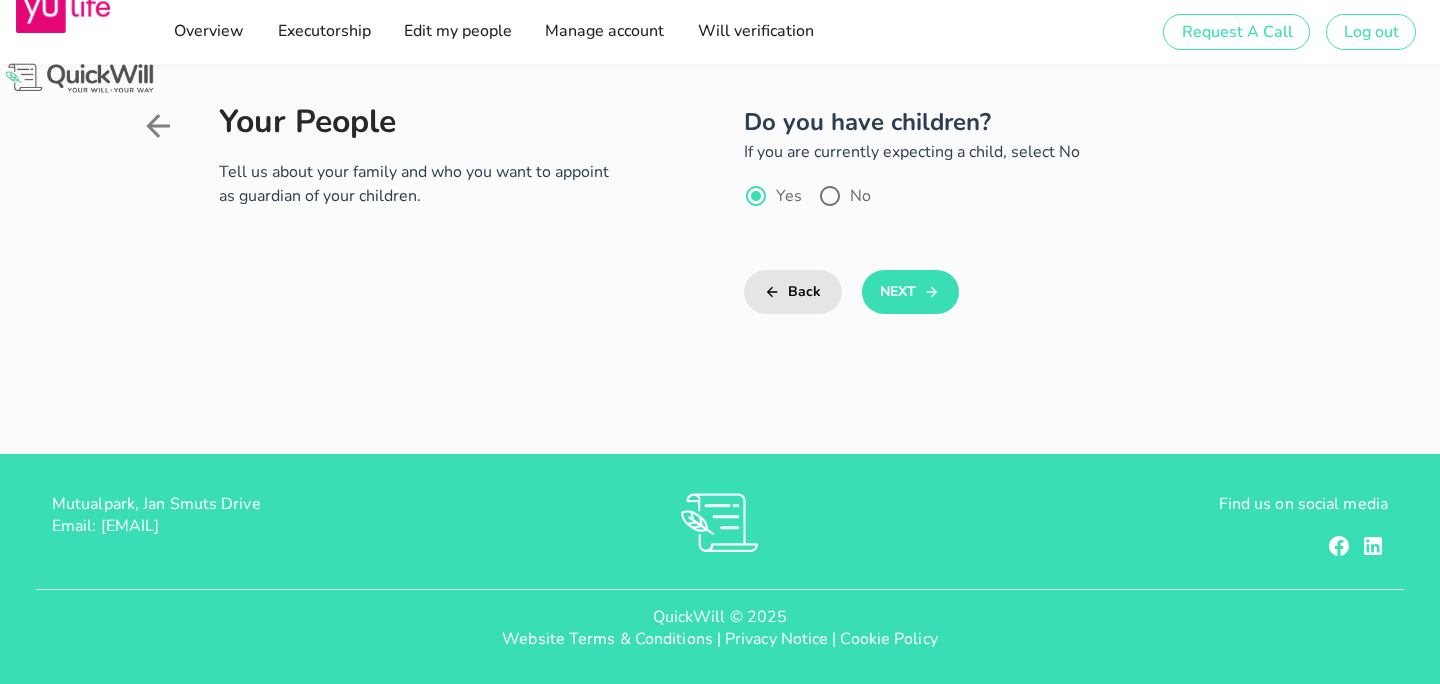 scroll, scrollTop: 0, scrollLeft: 0, axis: both 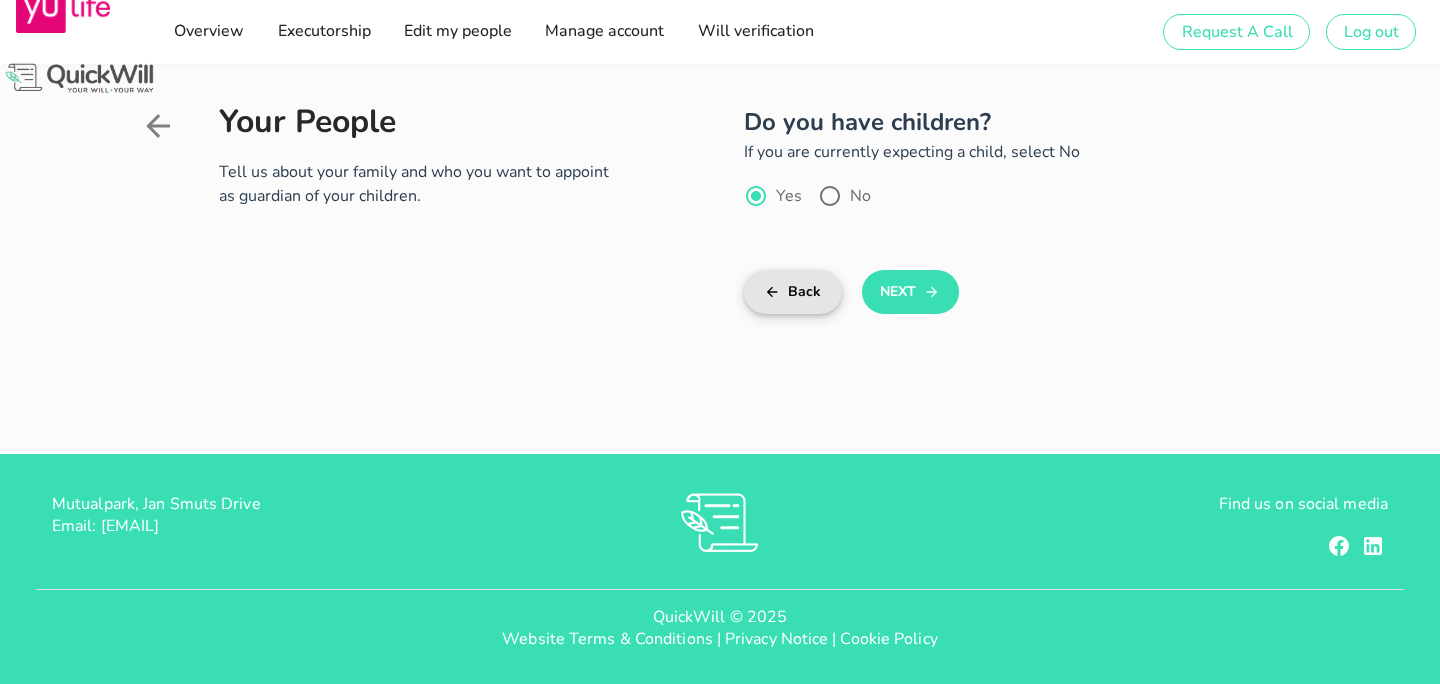 click on "Back" at bounding box center [792, 292] 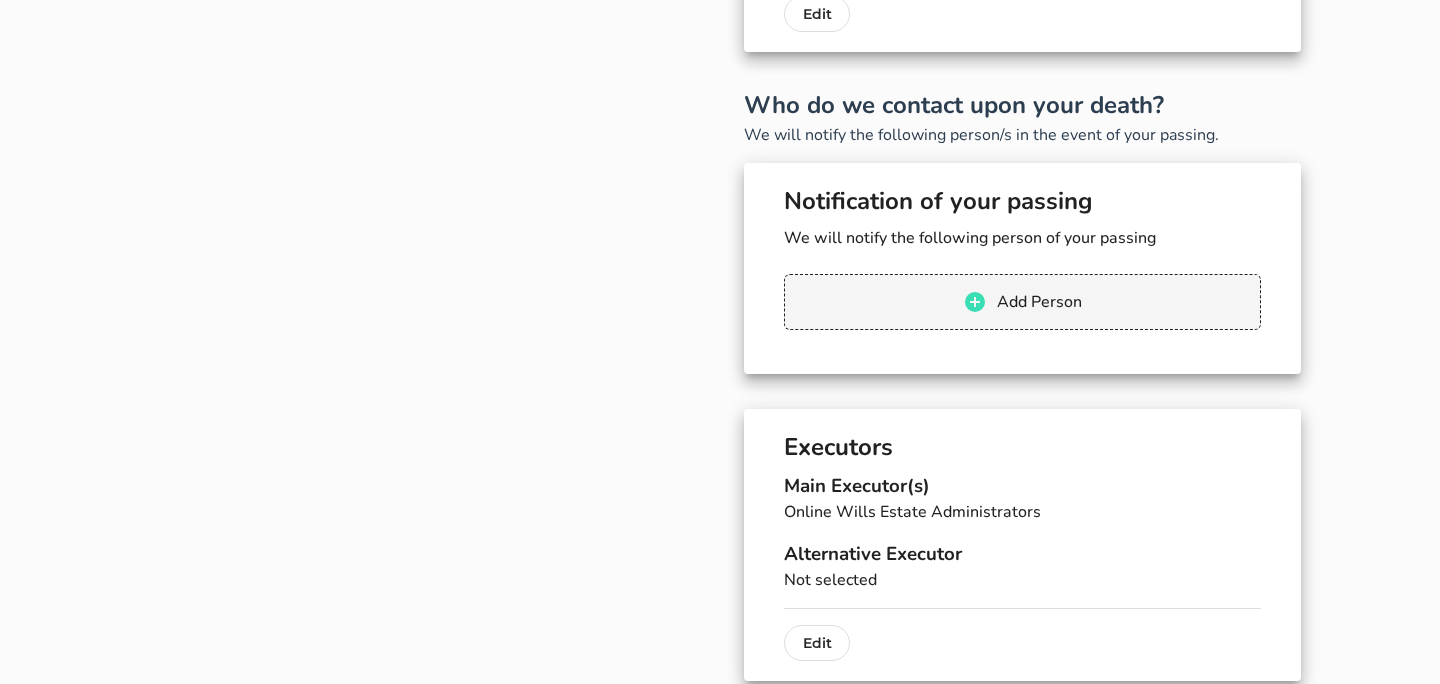 scroll, scrollTop: 847, scrollLeft: 0, axis: vertical 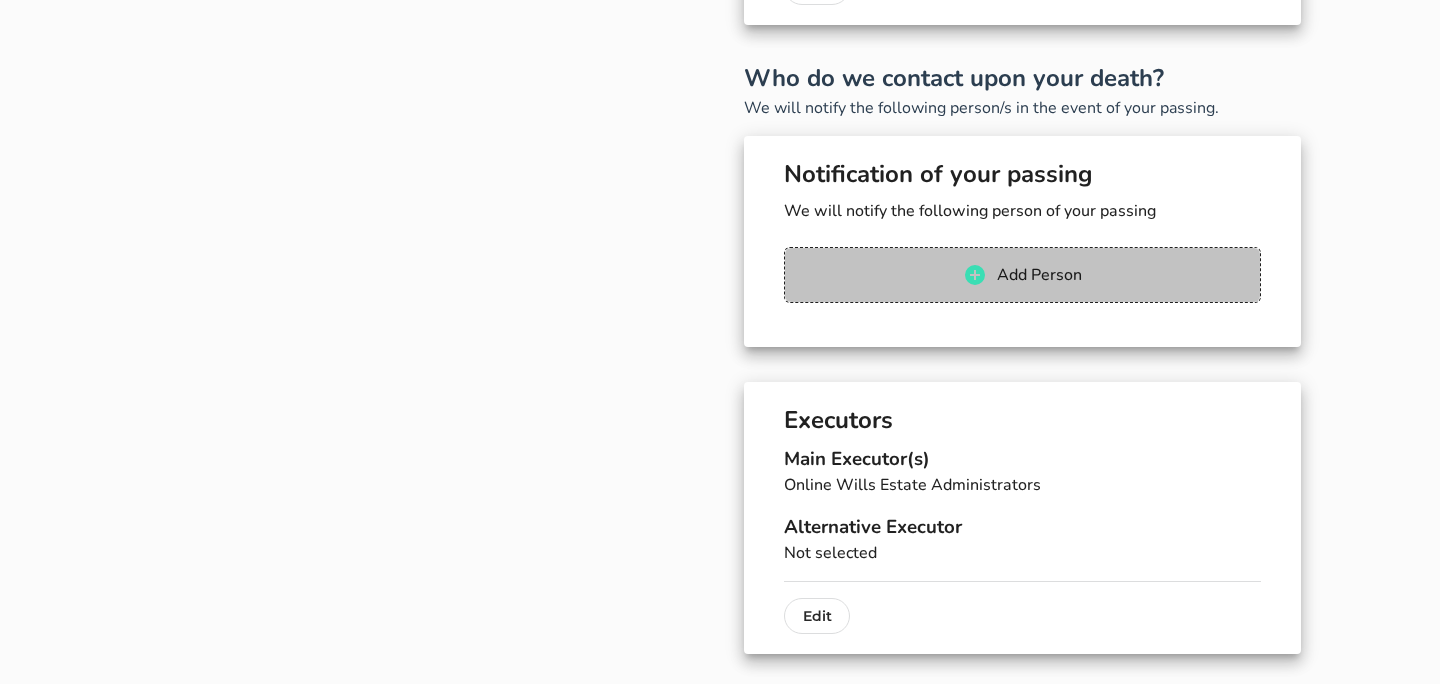 click on "Add Person" at bounding box center (1038, 275) 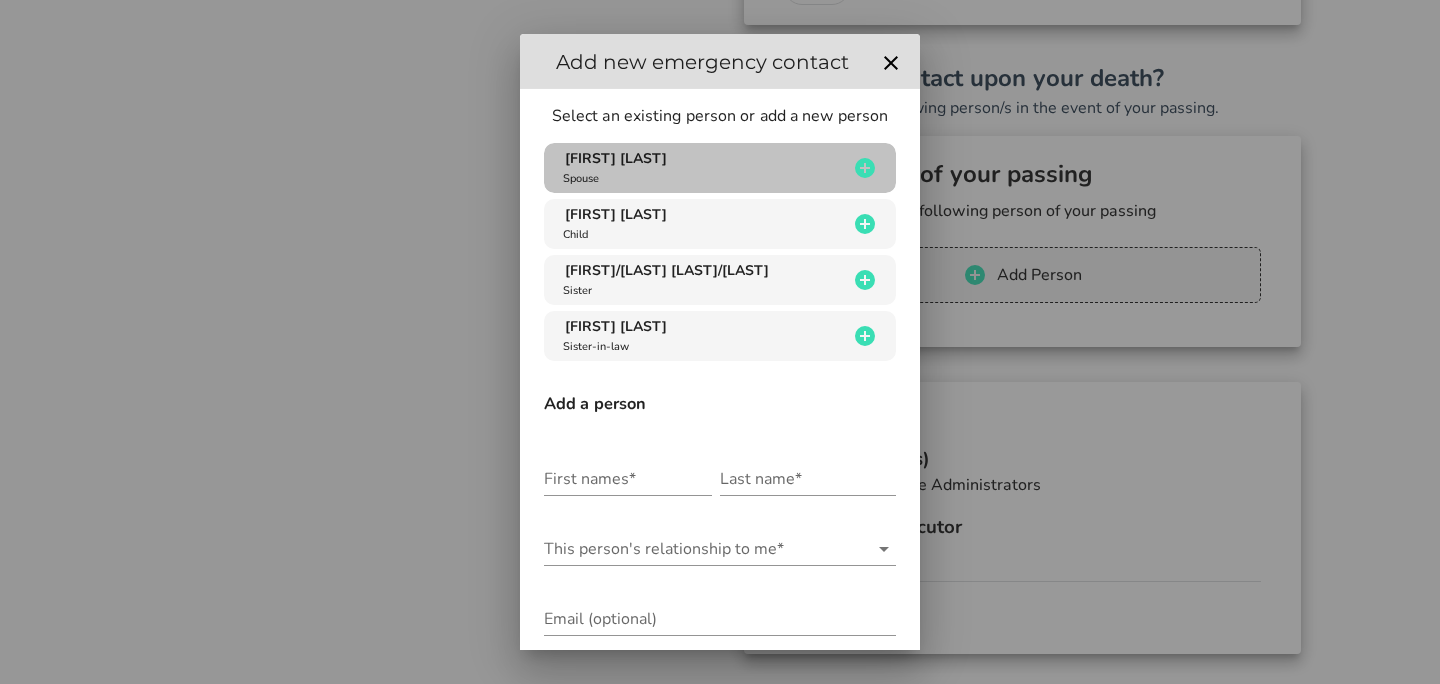 click 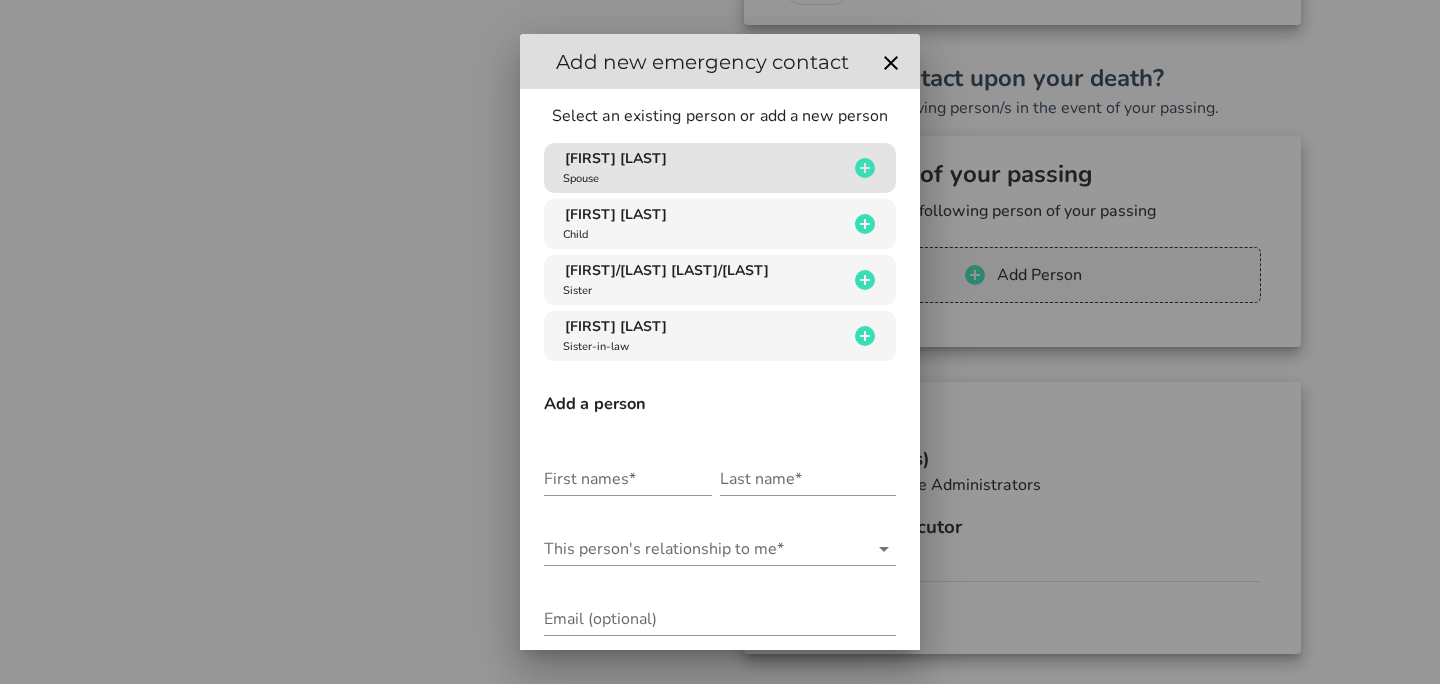 type on "Vigheta Astrid" 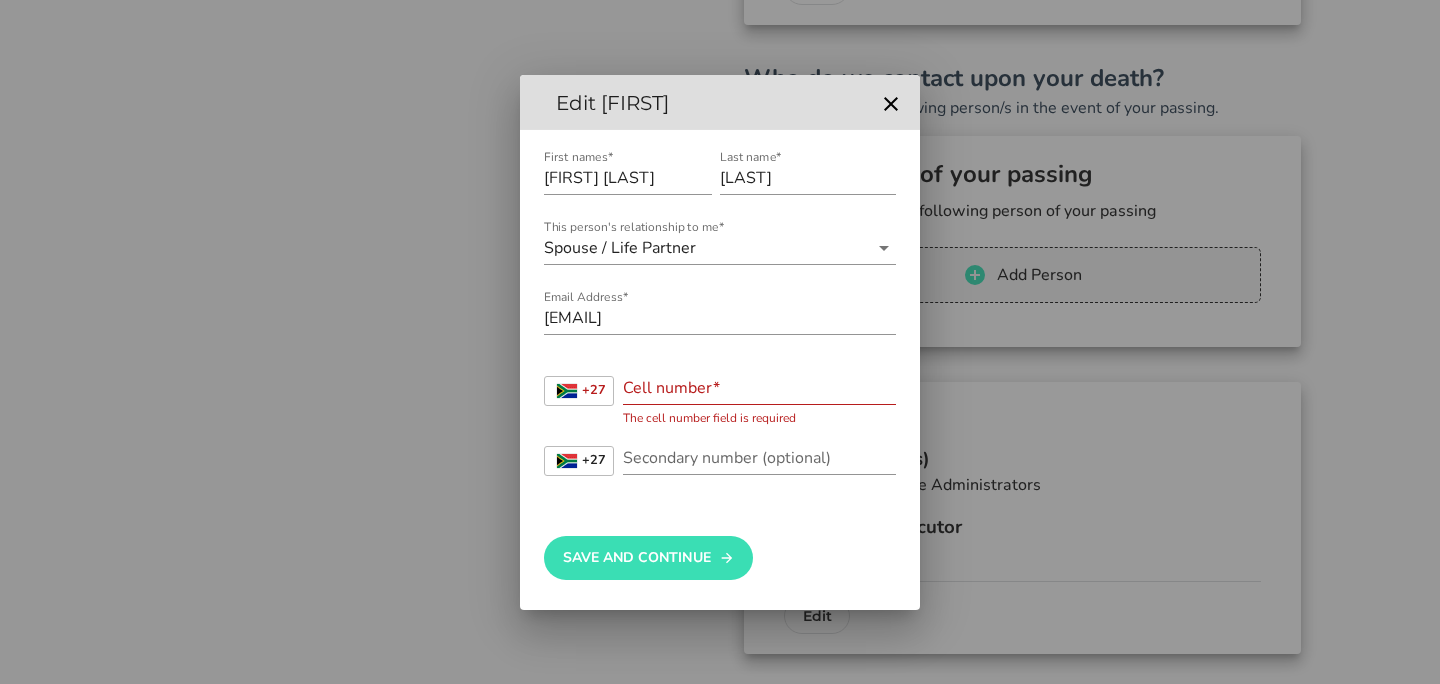 click on "Cell number*" at bounding box center (759, 388) 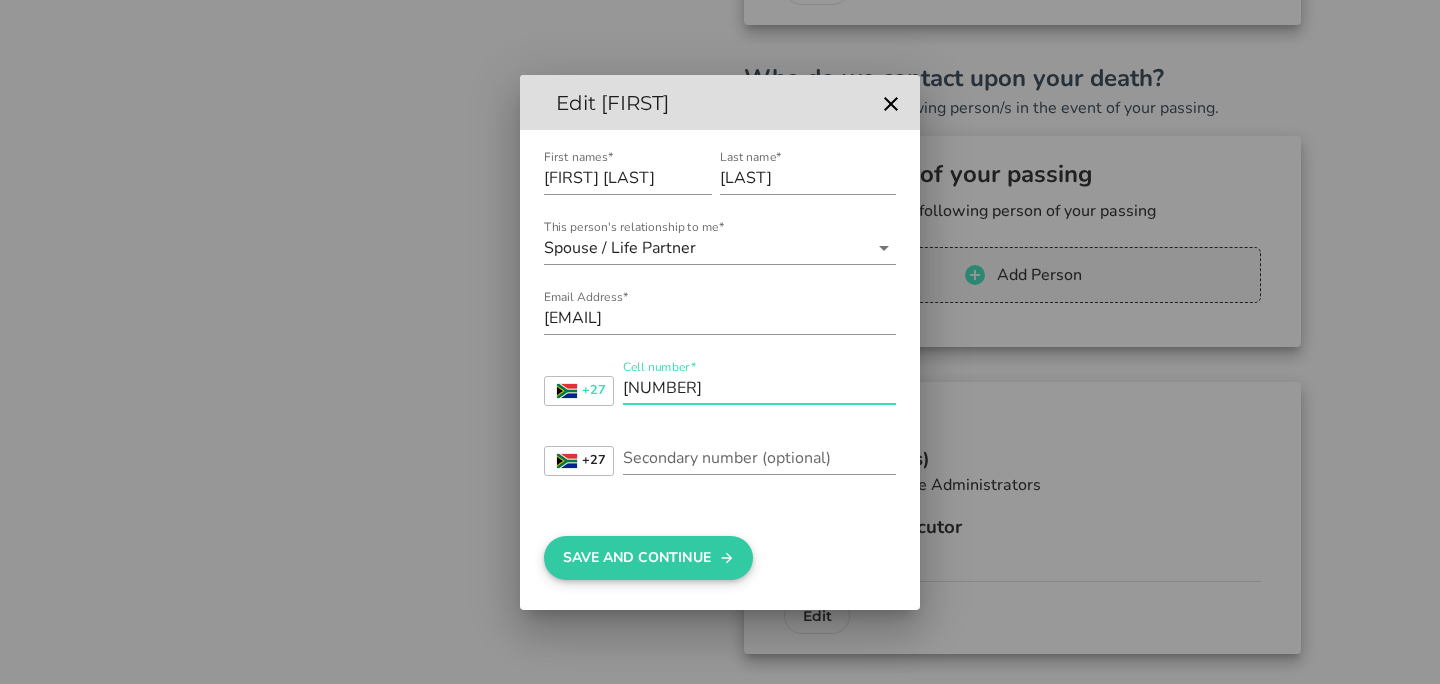 type on "0647837619" 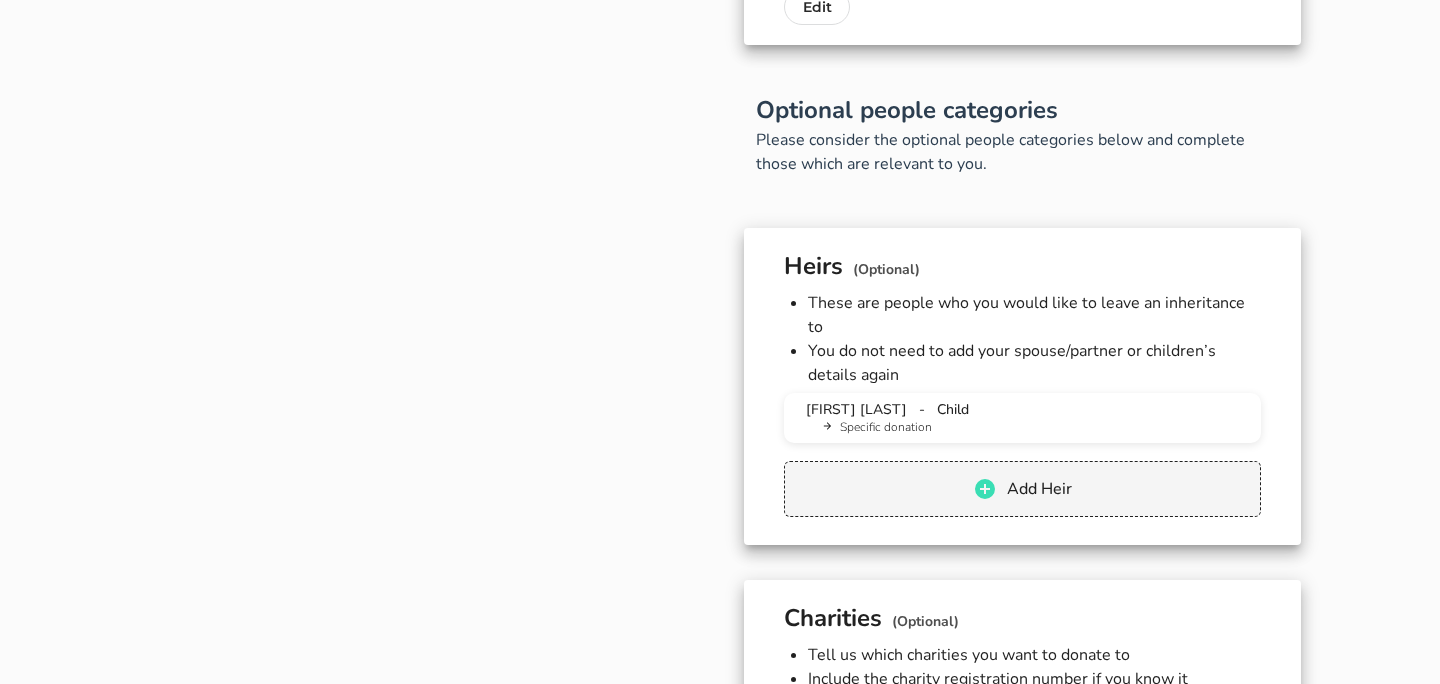 scroll, scrollTop: 1526, scrollLeft: 0, axis: vertical 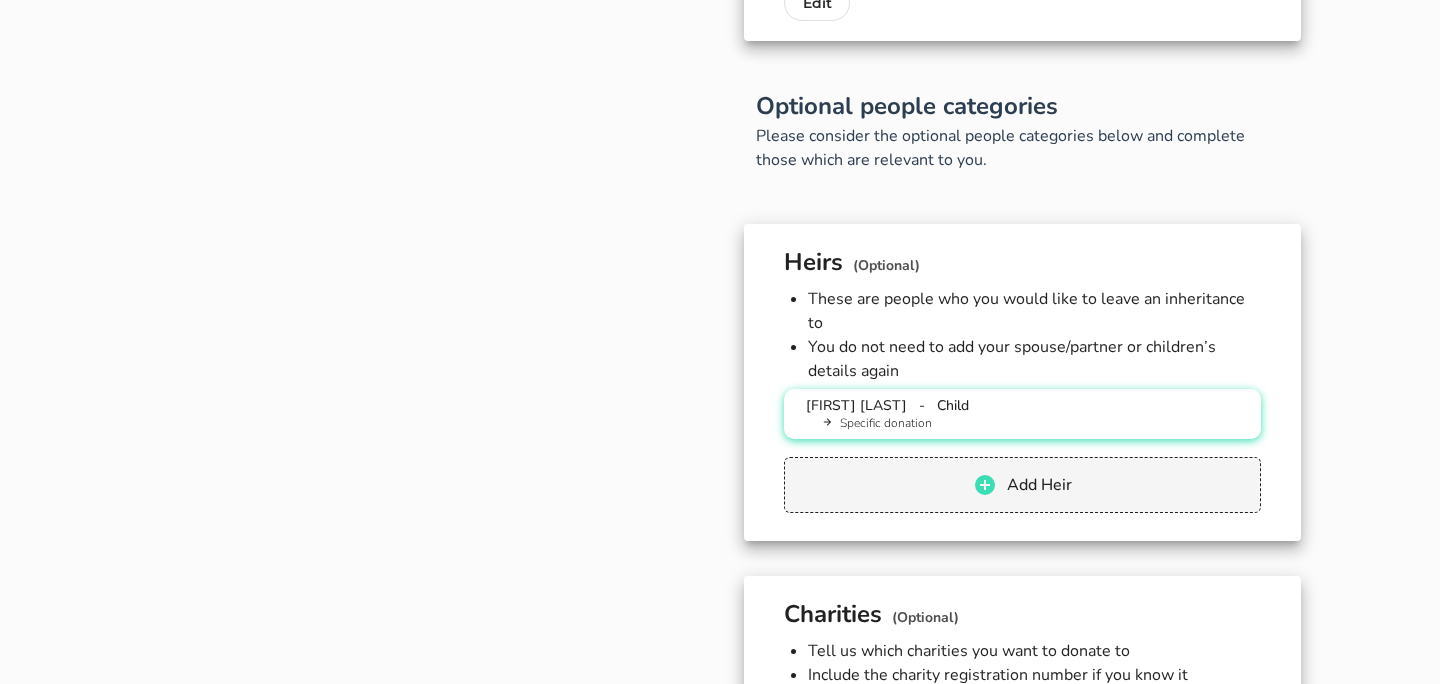 click on "Child" at bounding box center (953, 405) 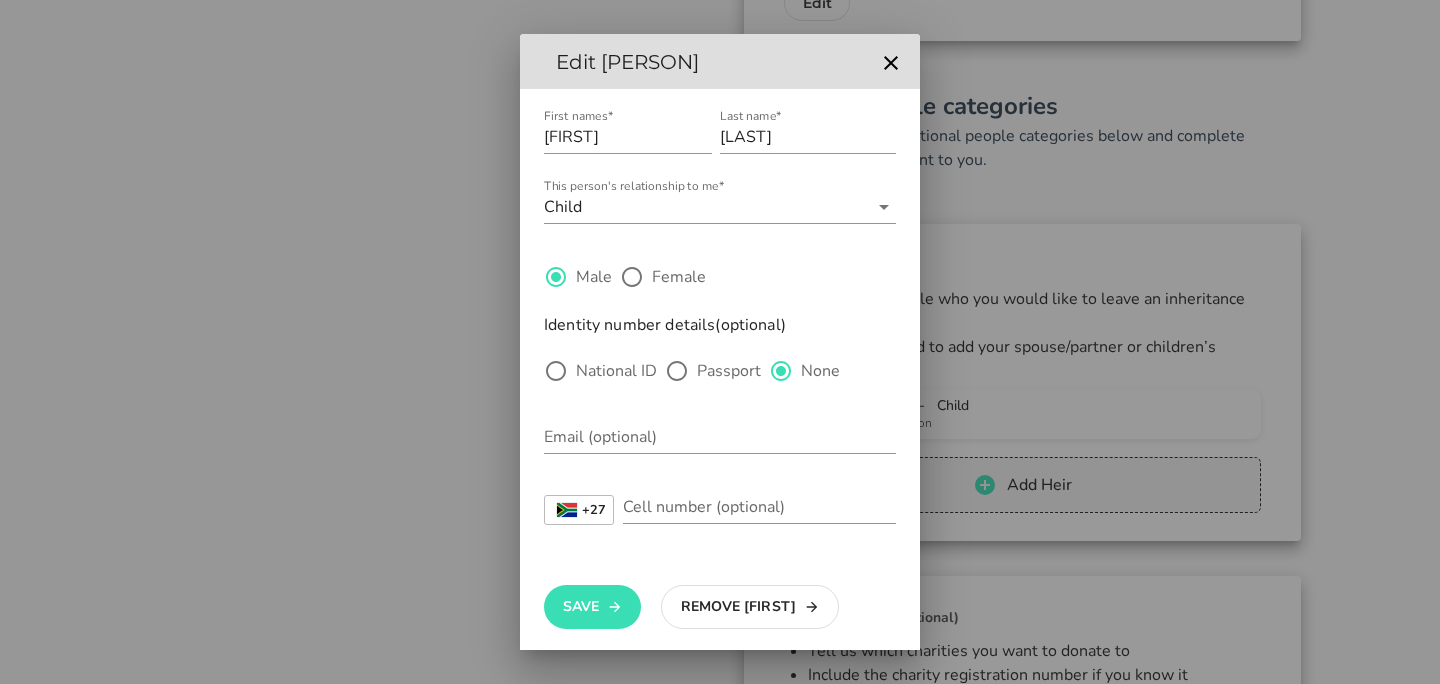 scroll, scrollTop: 9, scrollLeft: 0, axis: vertical 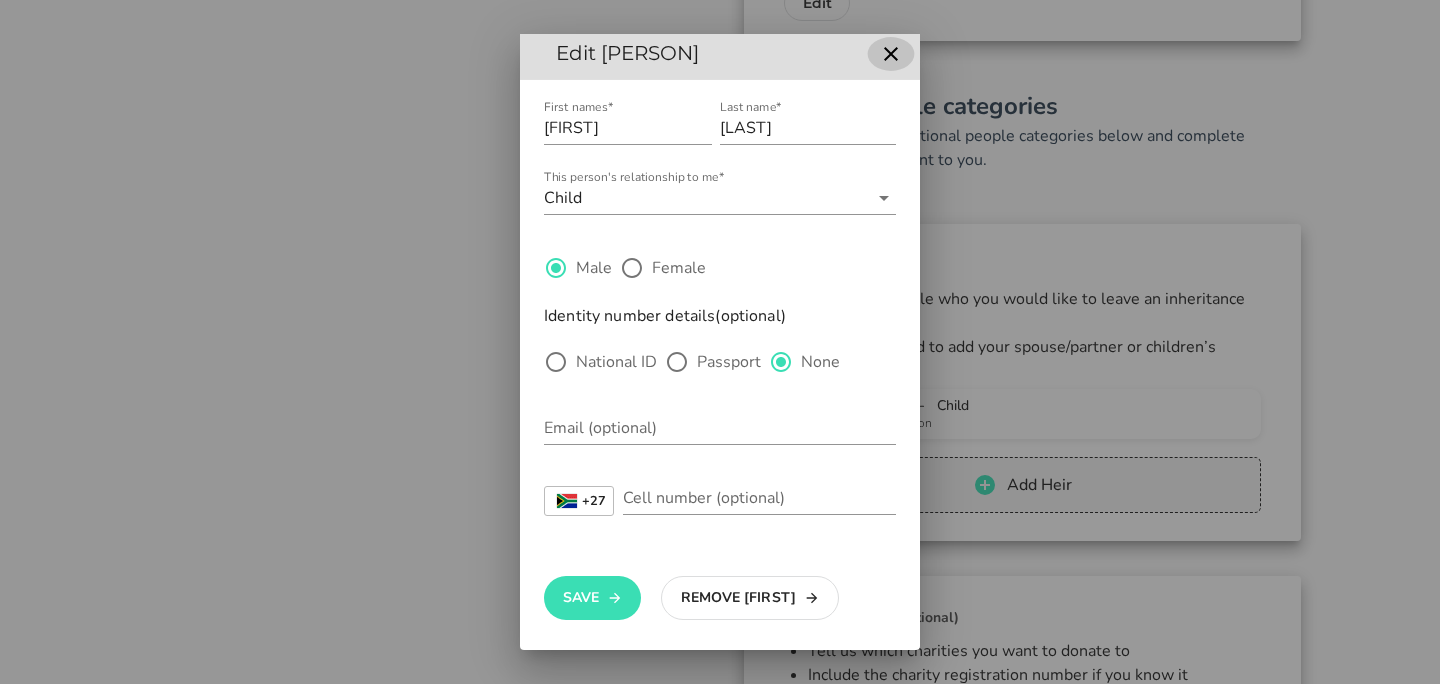 click 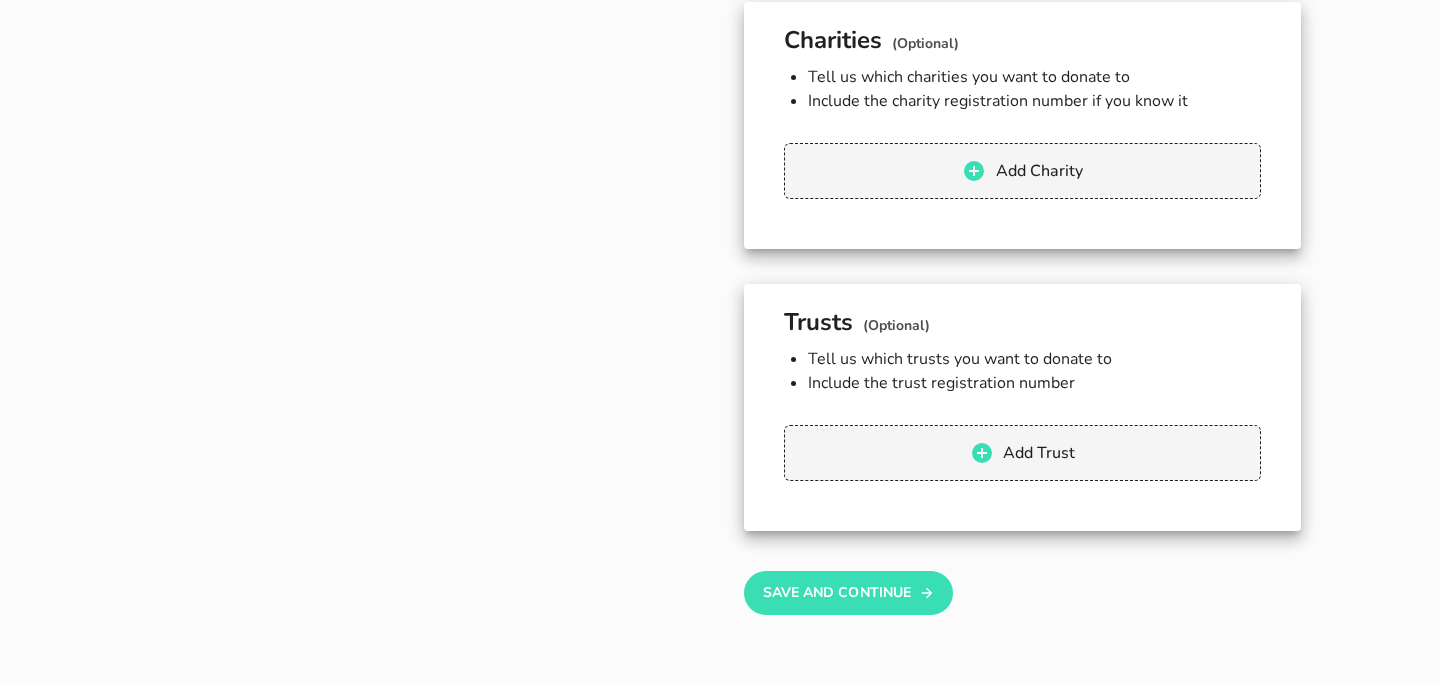 scroll, scrollTop: 2121, scrollLeft: 0, axis: vertical 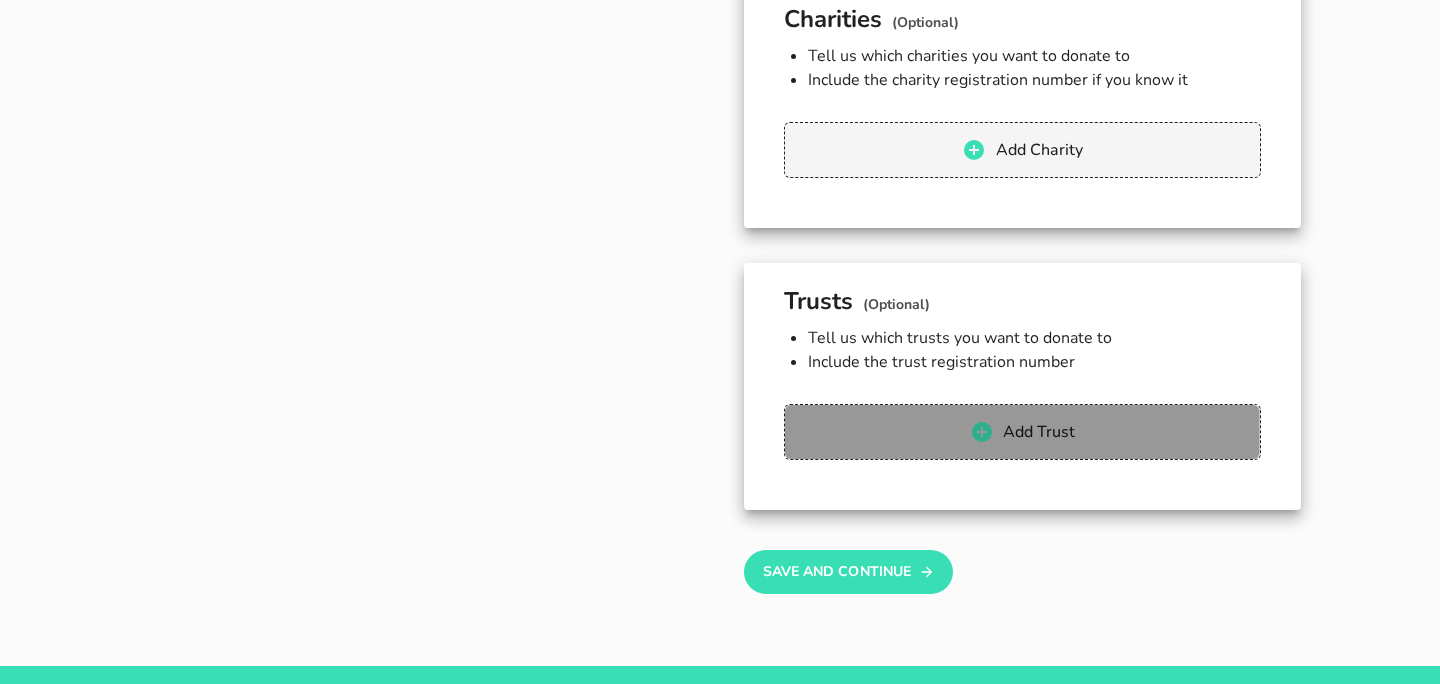 click on "Add Trust" at bounding box center (1022, 432) 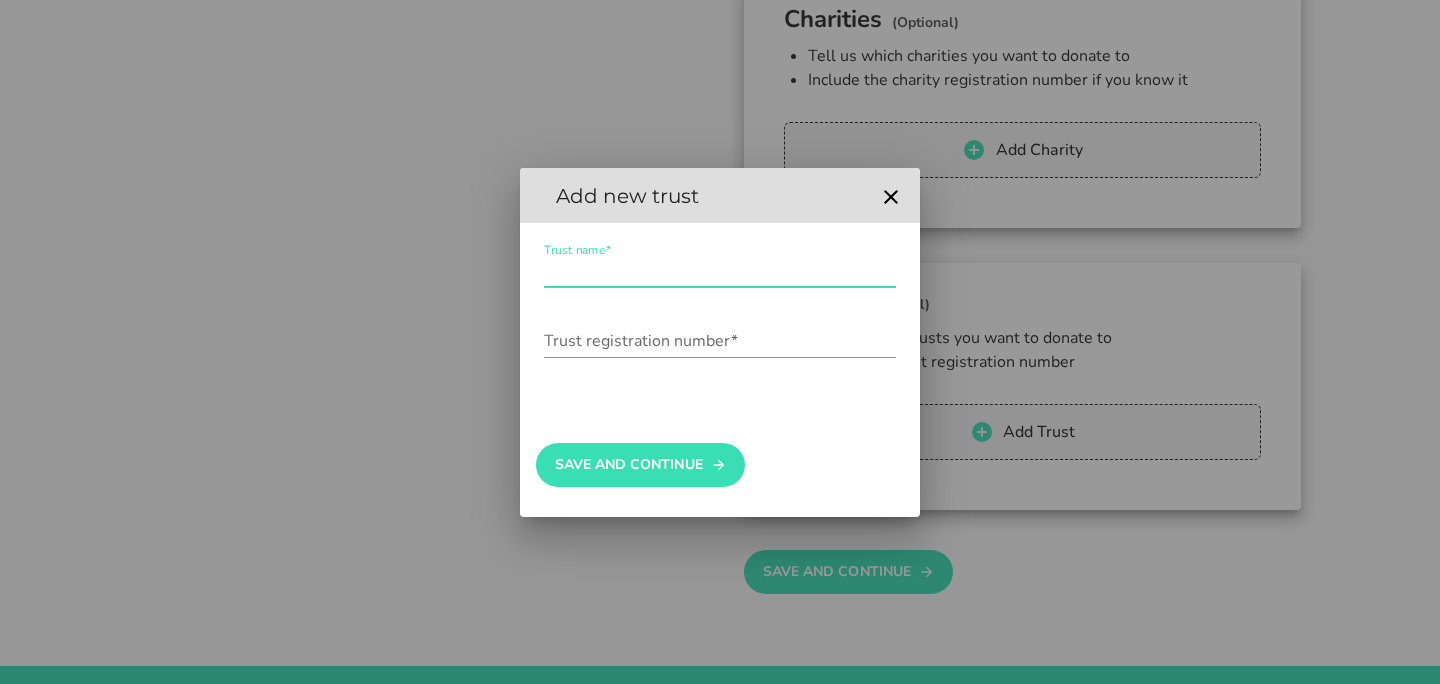 click on "Trust name*" at bounding box center [720, 271] 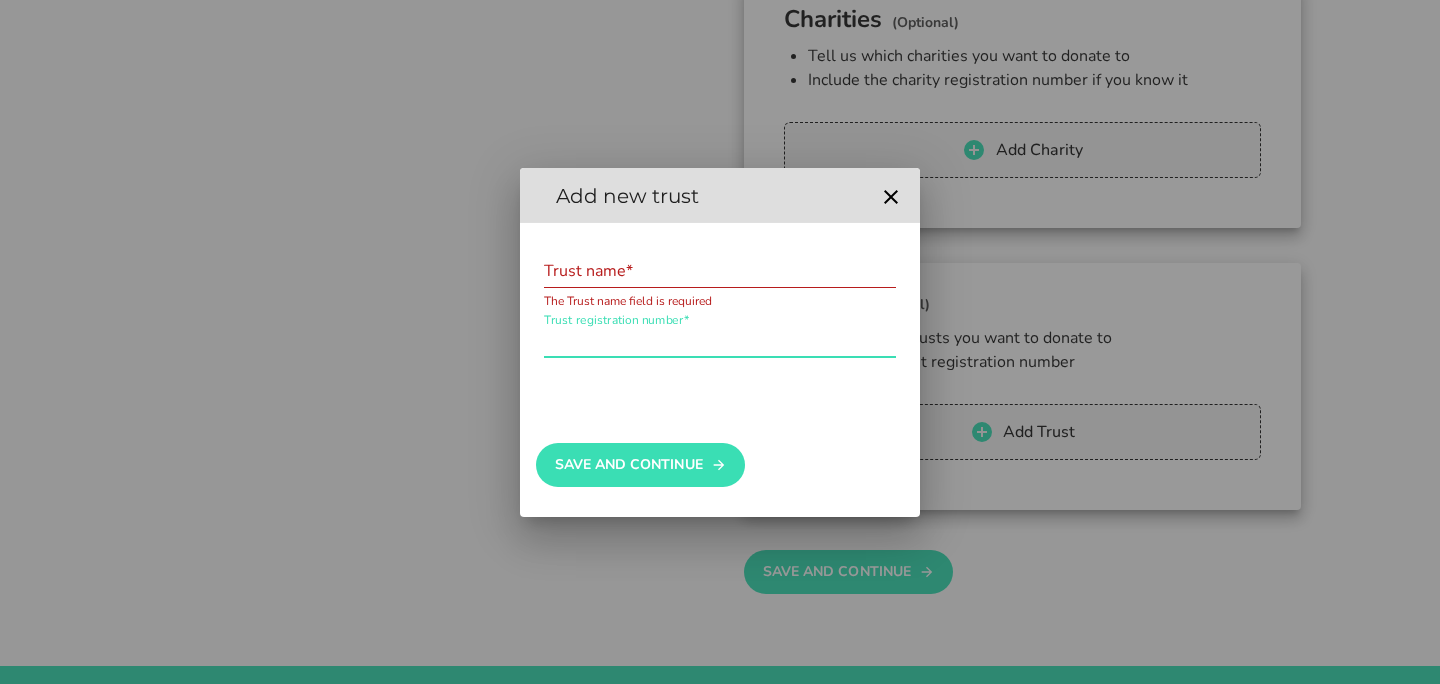 click on "Trust registration number*" at bounding box center [720, 341] 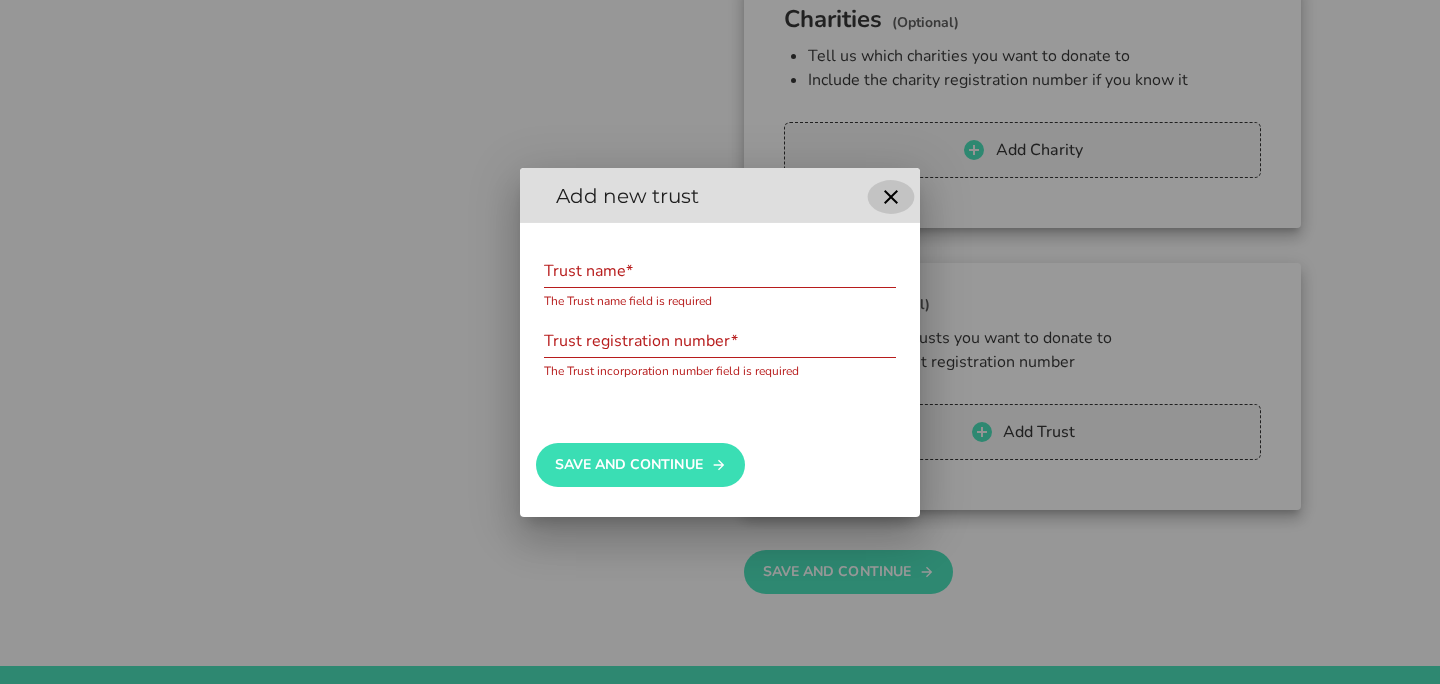 drag, startPoint x: 888, startPoint y: 196, endPoint x: 902, endPoint y: 280, distance: 85.158676 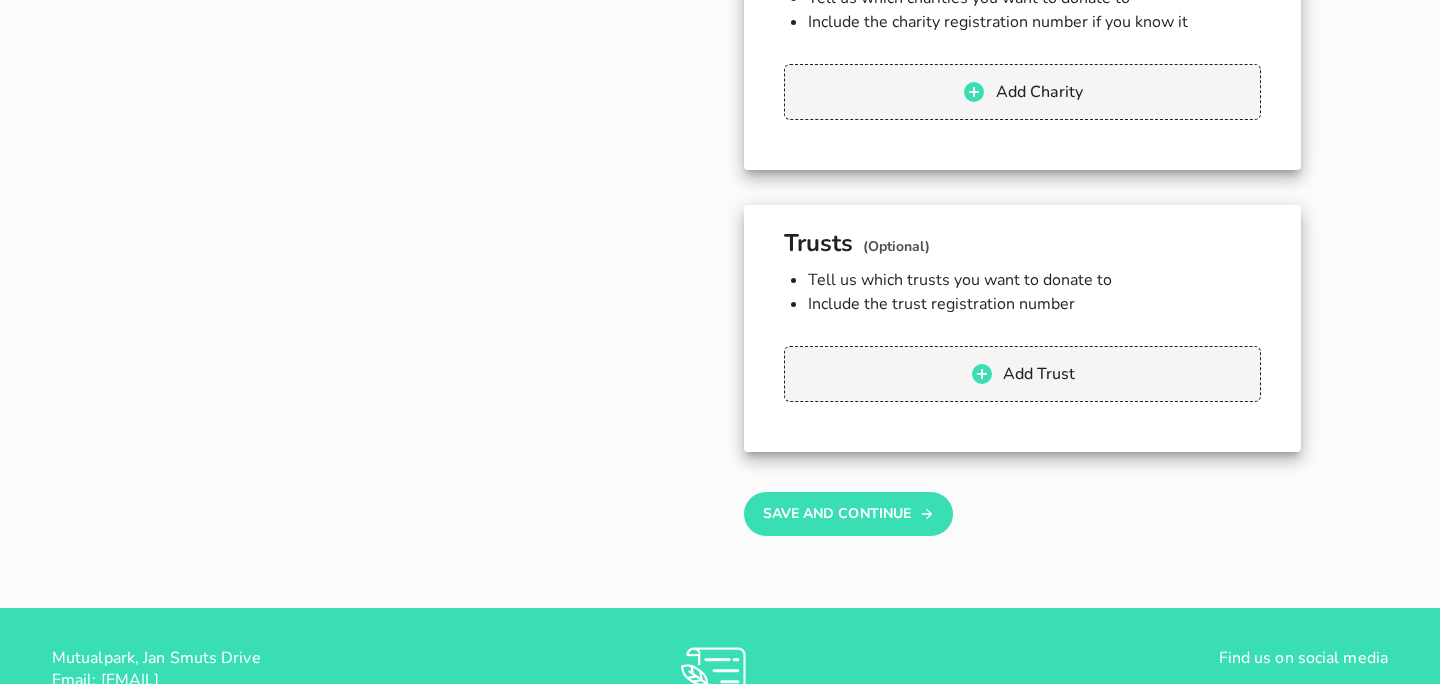 scroll, scrollTop: 2309, scrollLeft: 0, axis: vertical 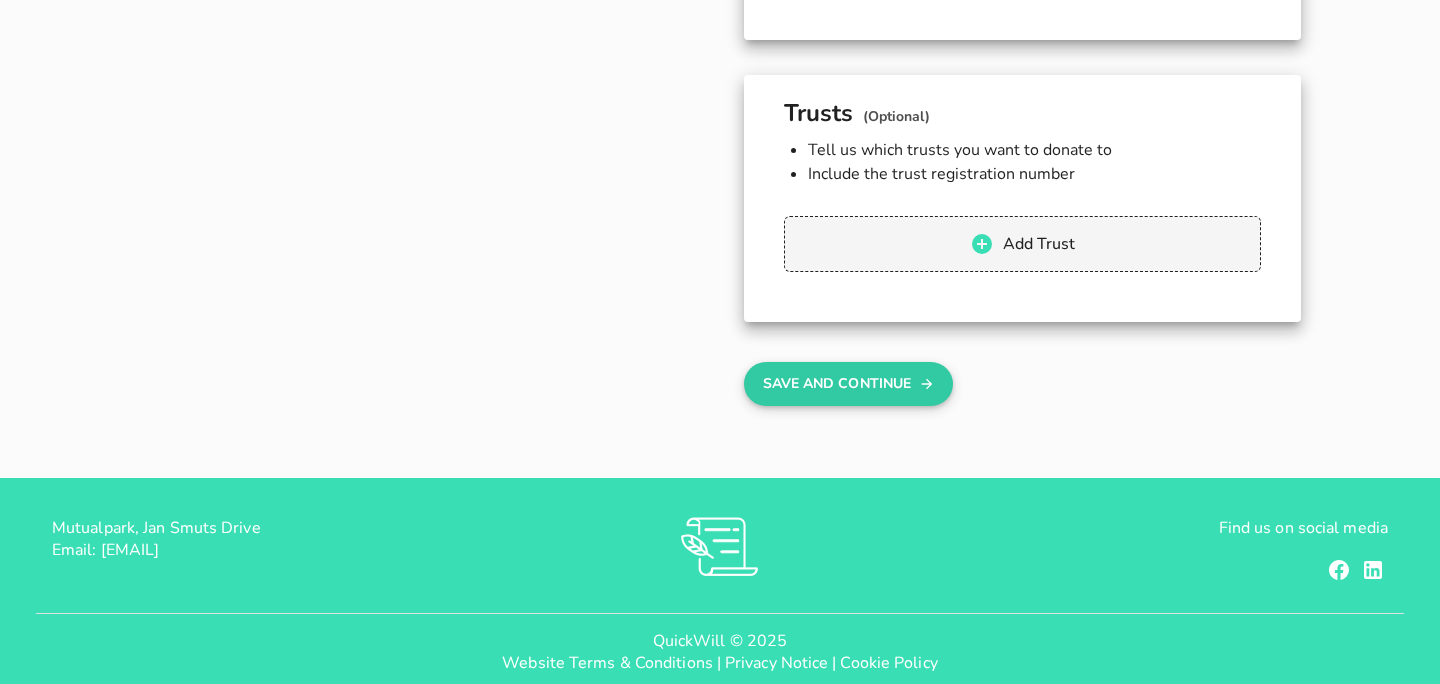 click on "Save And Continue" at bounding box center (848, 384) 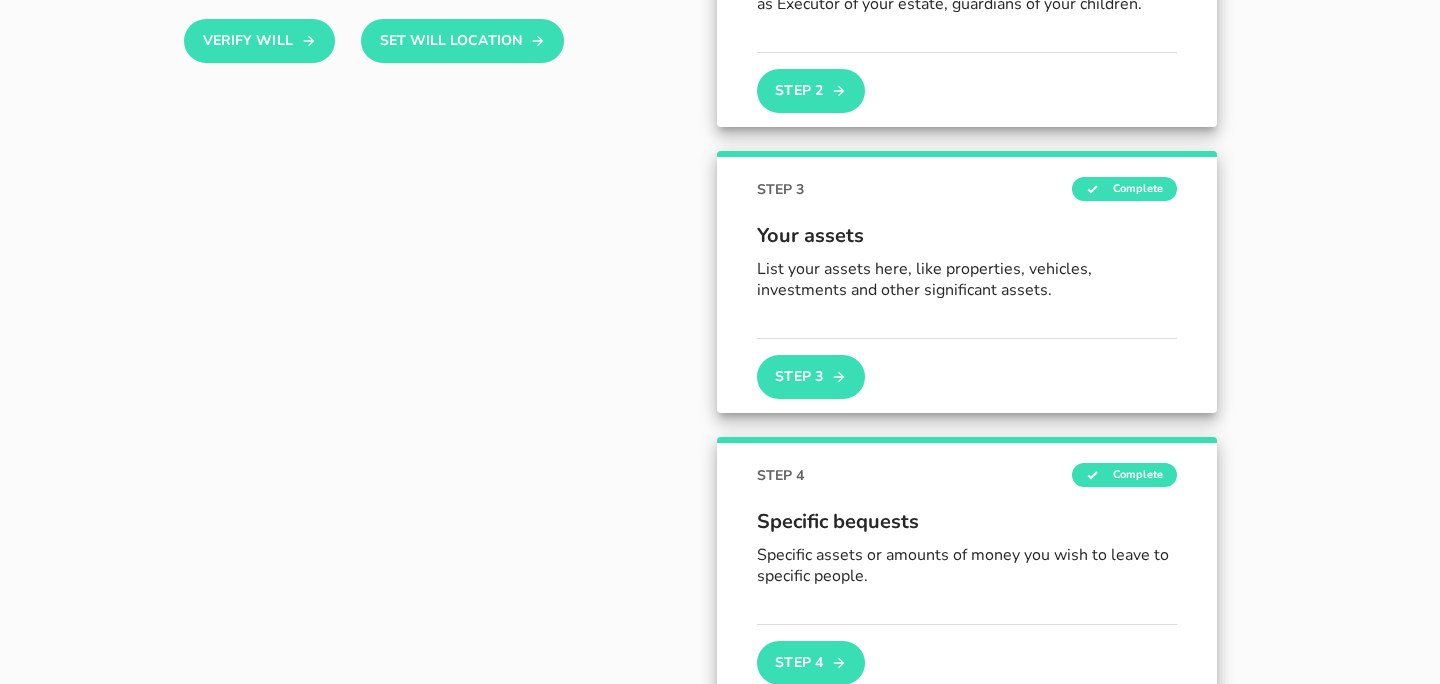 scroll, scrollTop: 599, scrollLeft: 0, axis: vertical 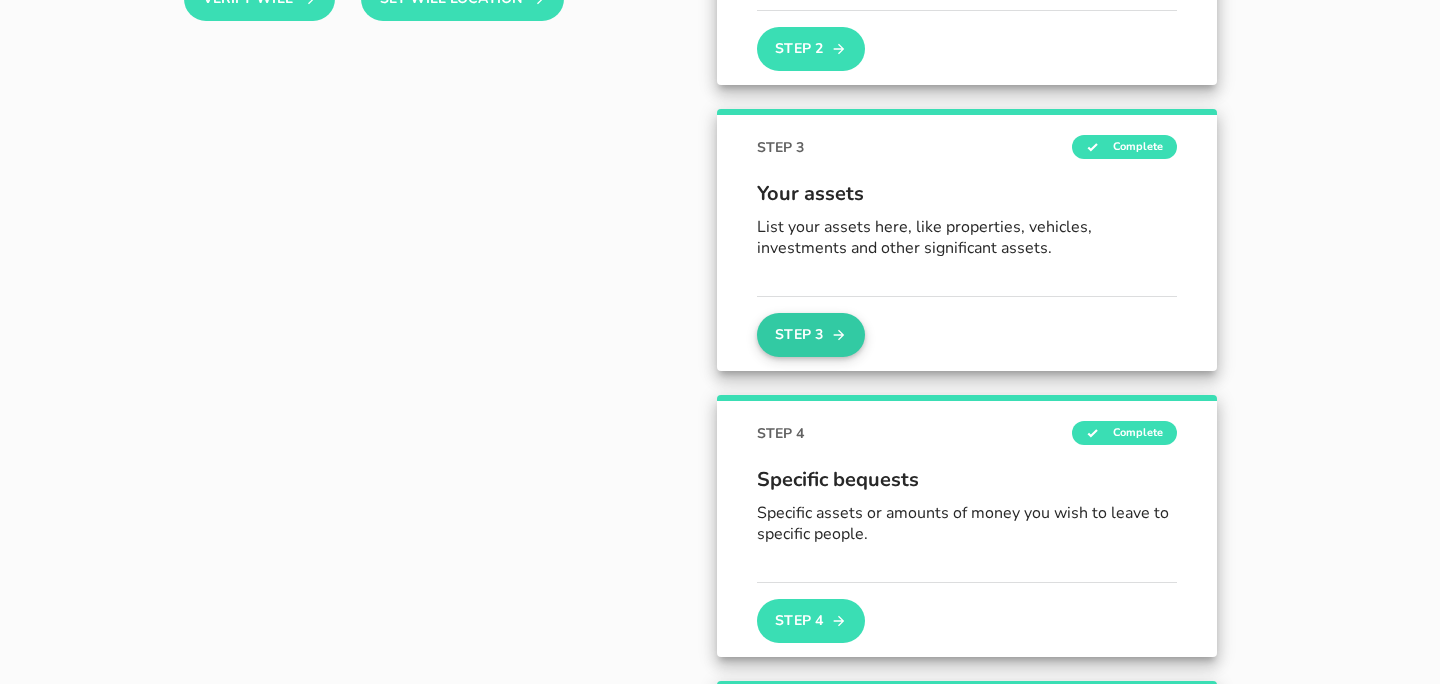 click on "Step 3" at bounding box center (811, 335) 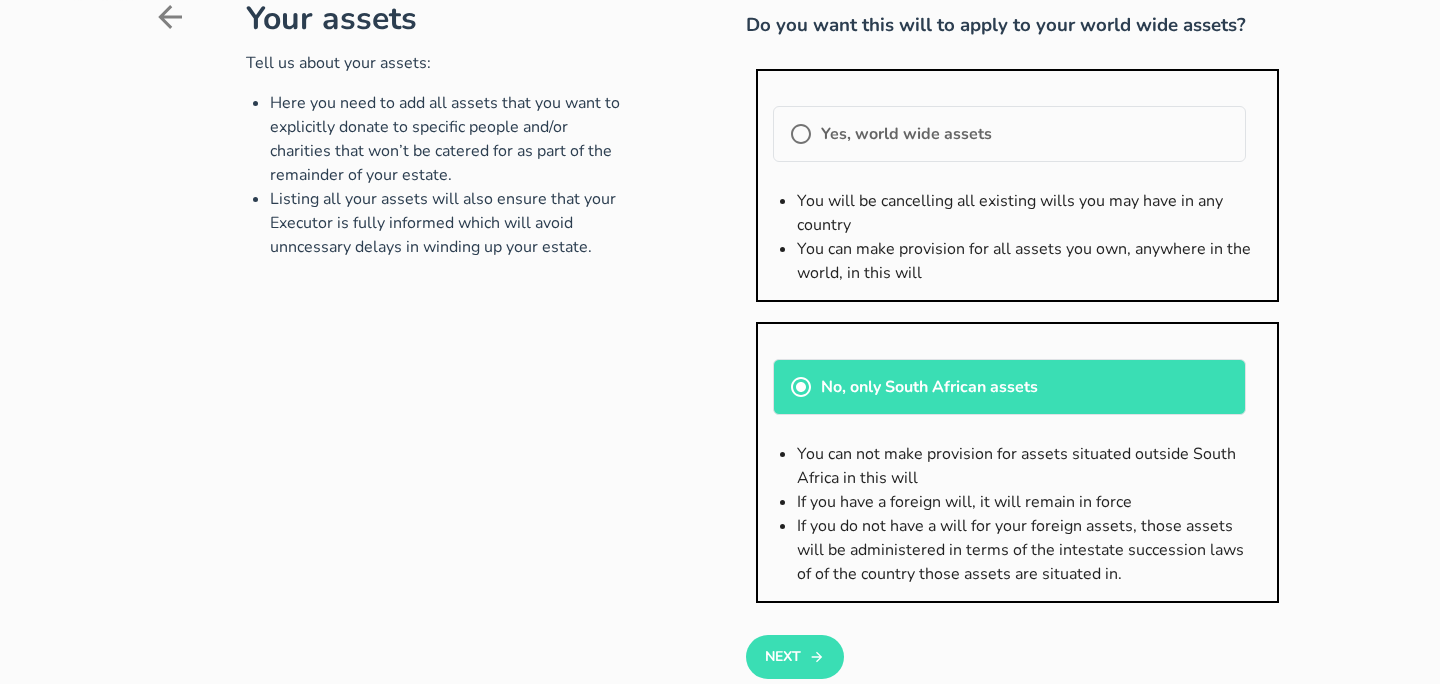 scroll, scrollTop: 402, scrollLeft: 0, axis: vertical 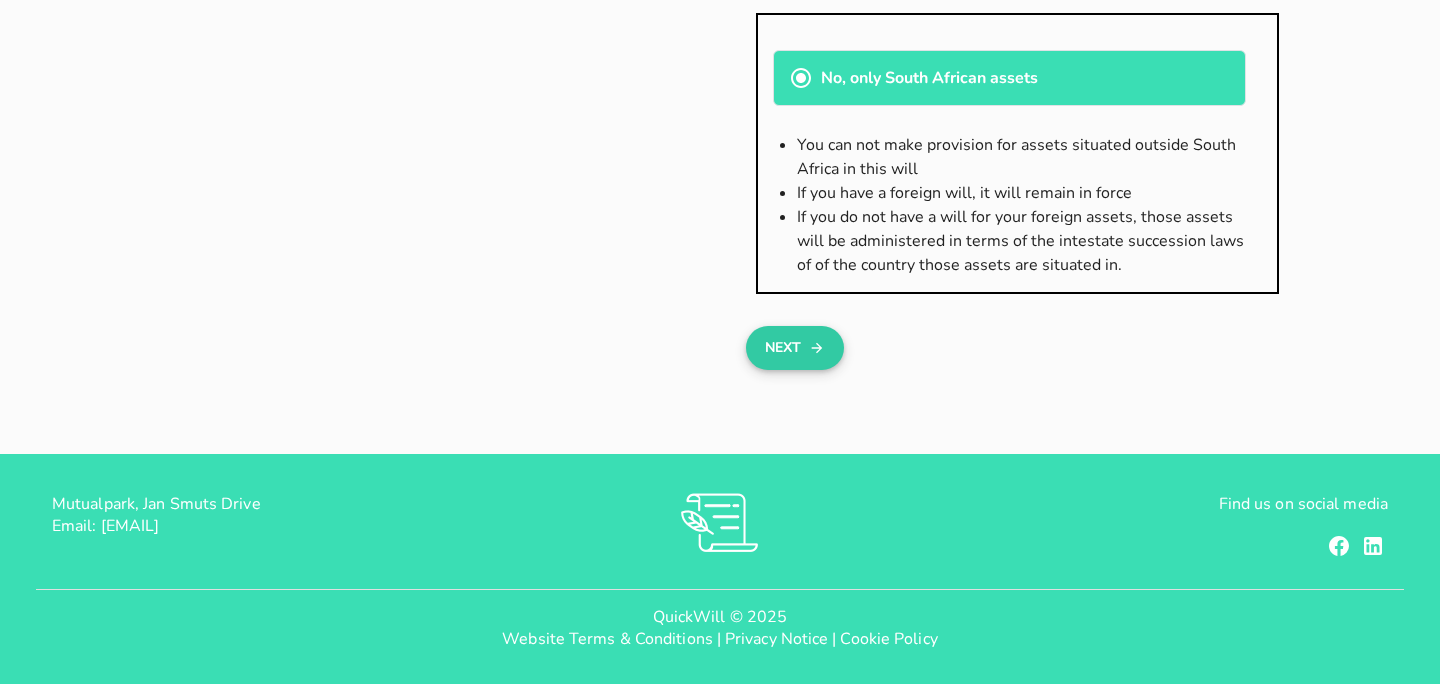 click 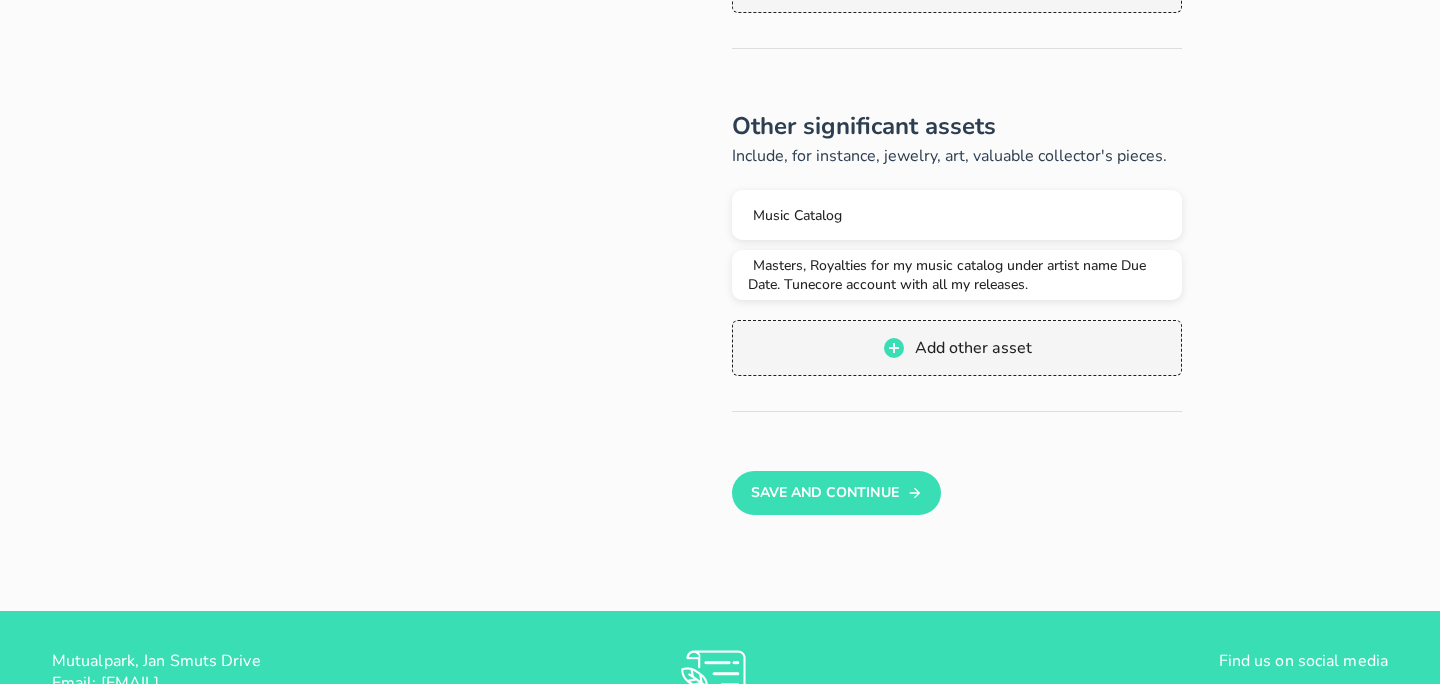scroll, scrollTop: 1123, scrollLeft: 0, axis: vertical 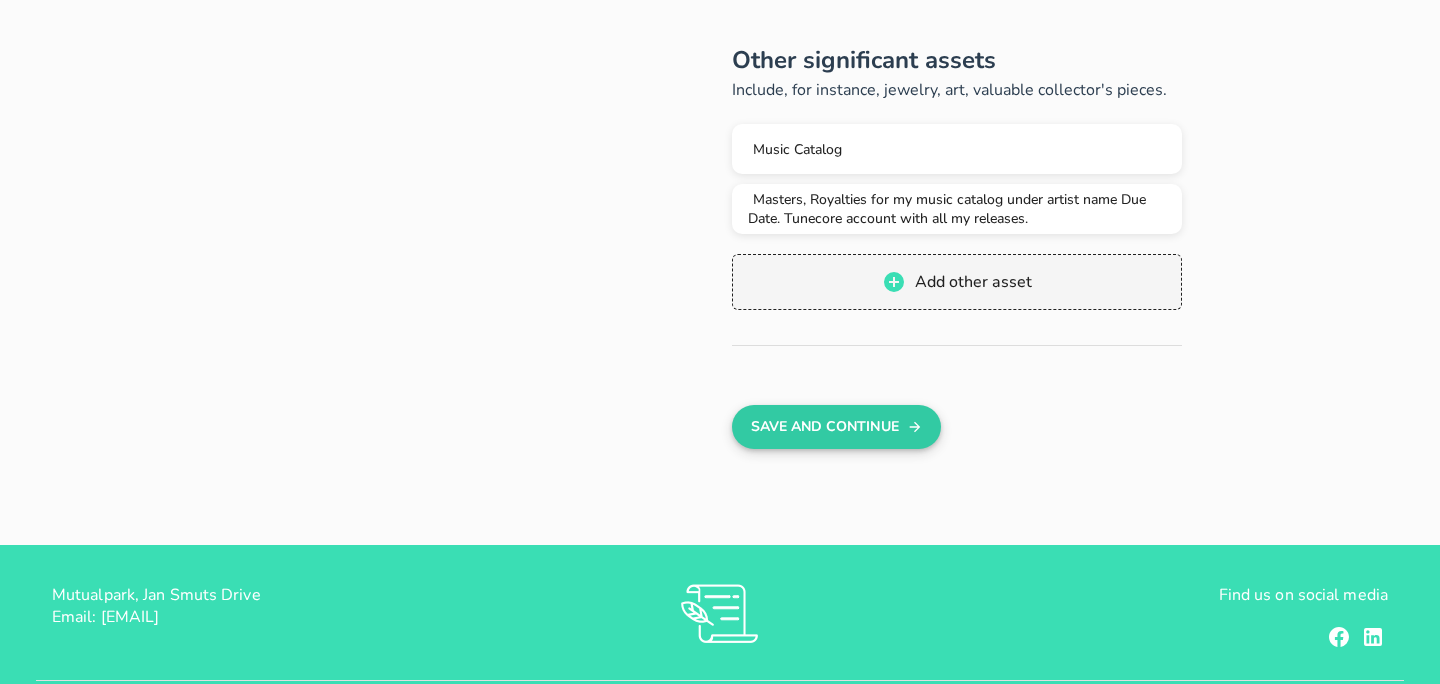 click on "Save And Continue" at bounding box center [836, 427] 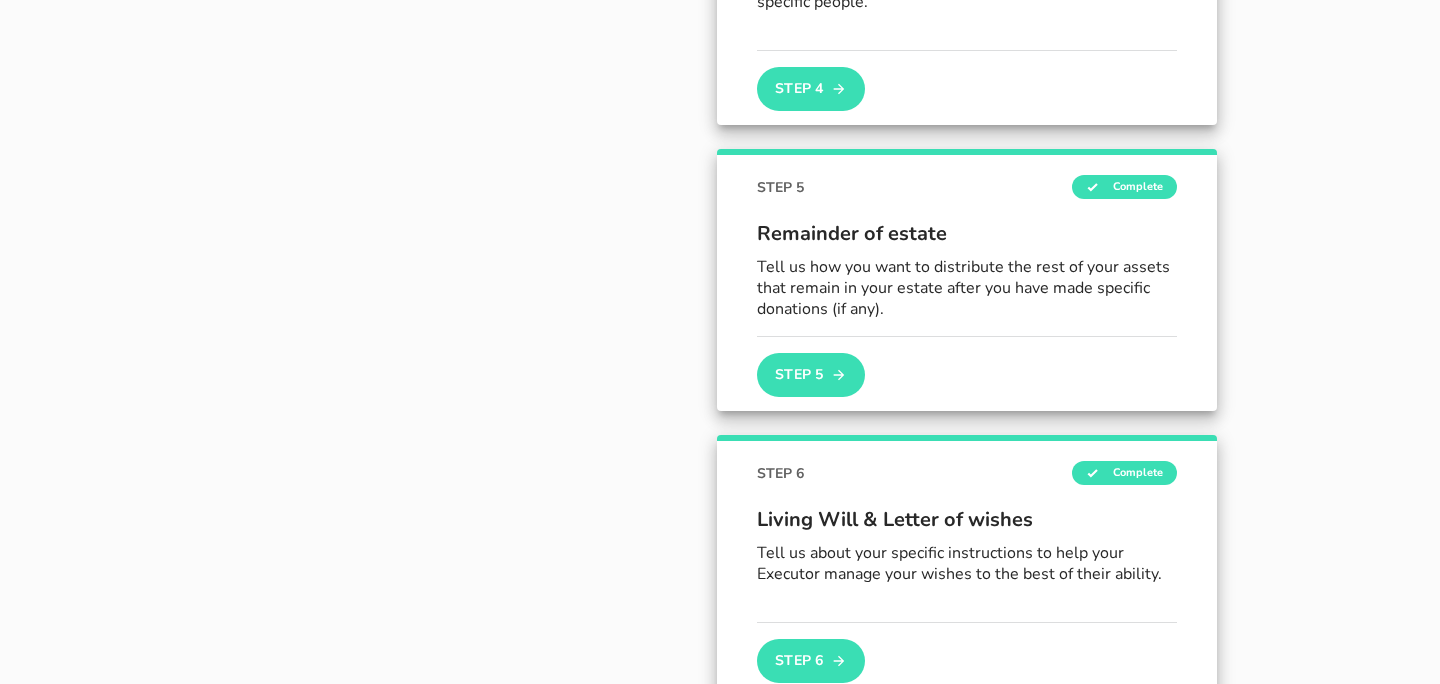 scroll, scrollTop: 1133, scrollLeft: 0, axis: vertical 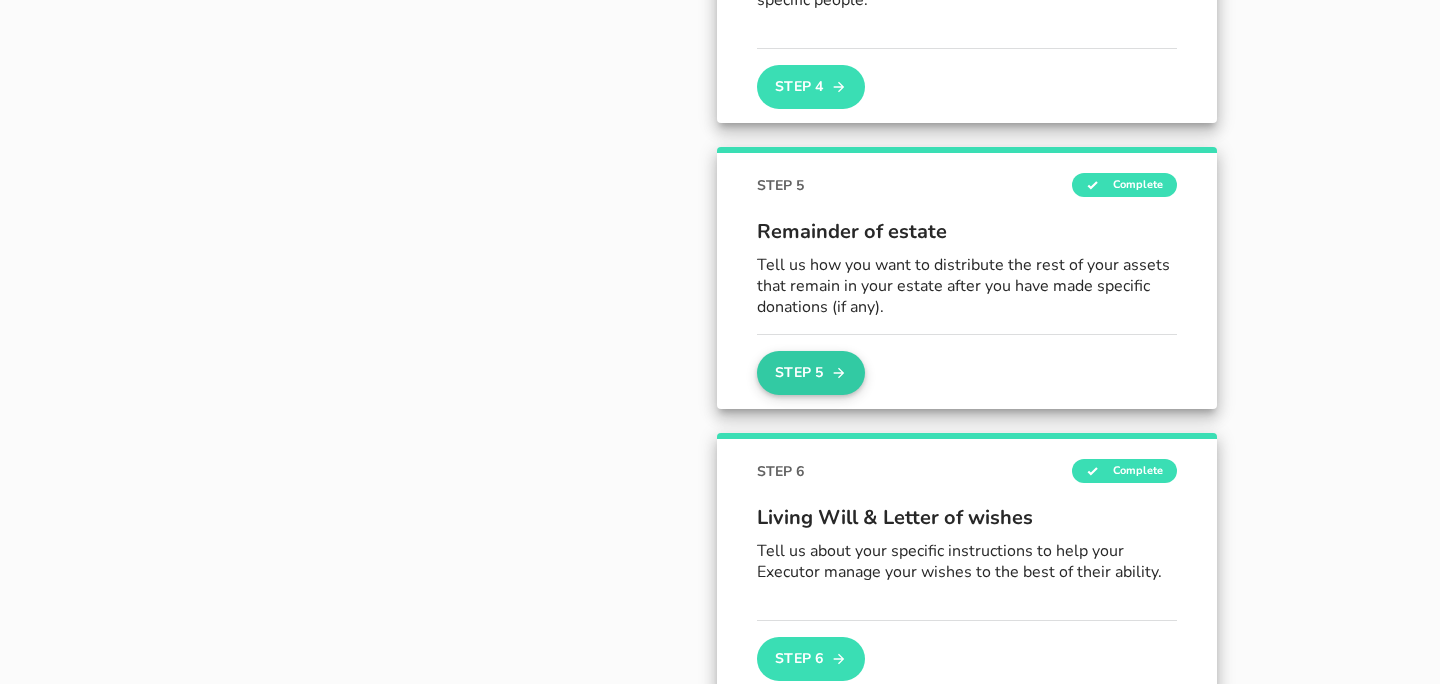 click 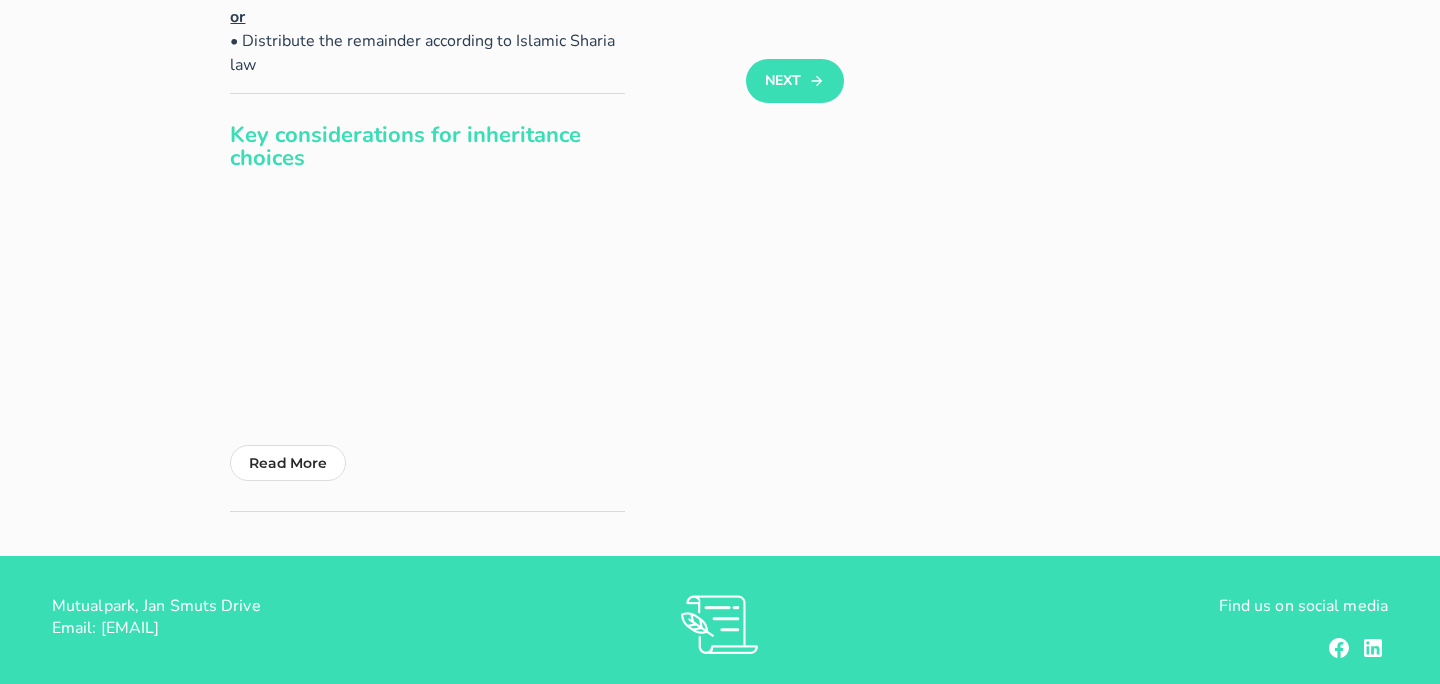 scroll, scrollTop: 404, scrollLeft: 0, axis: vertical 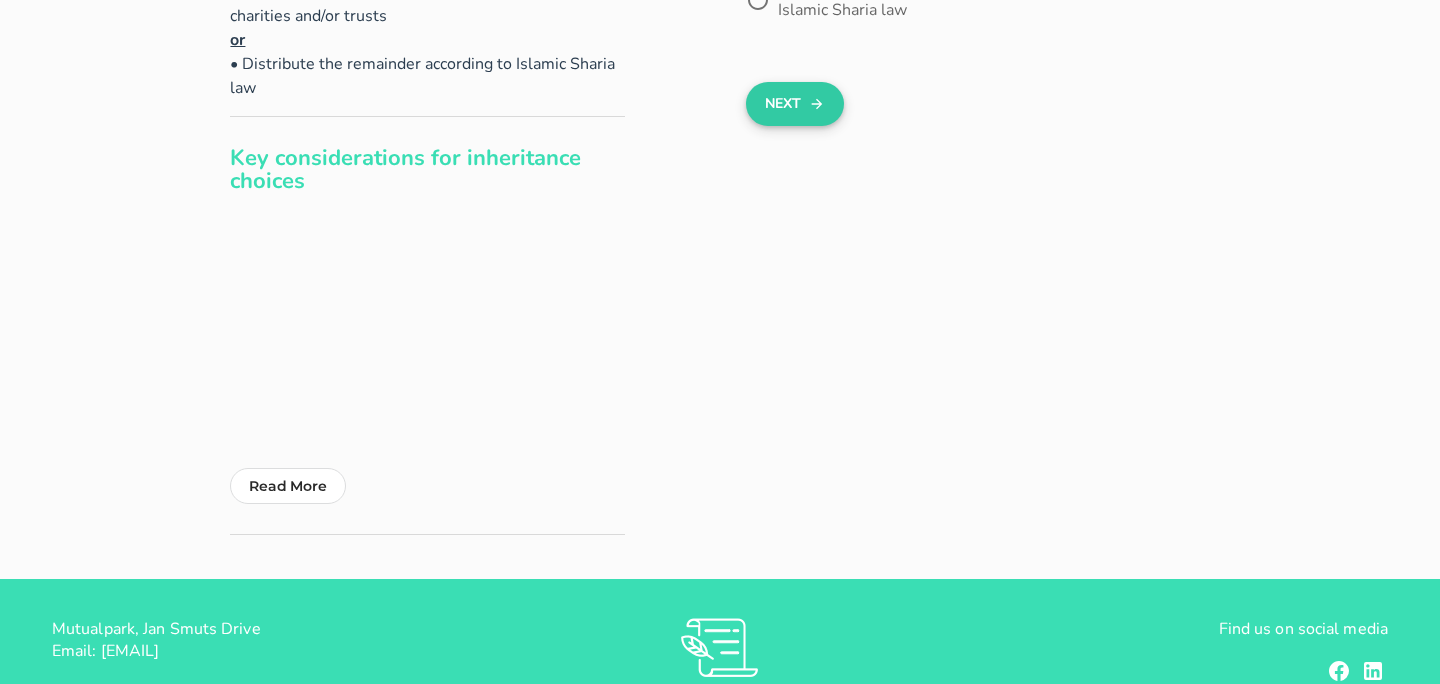 click on "Next" at bounding box center (794, 104) 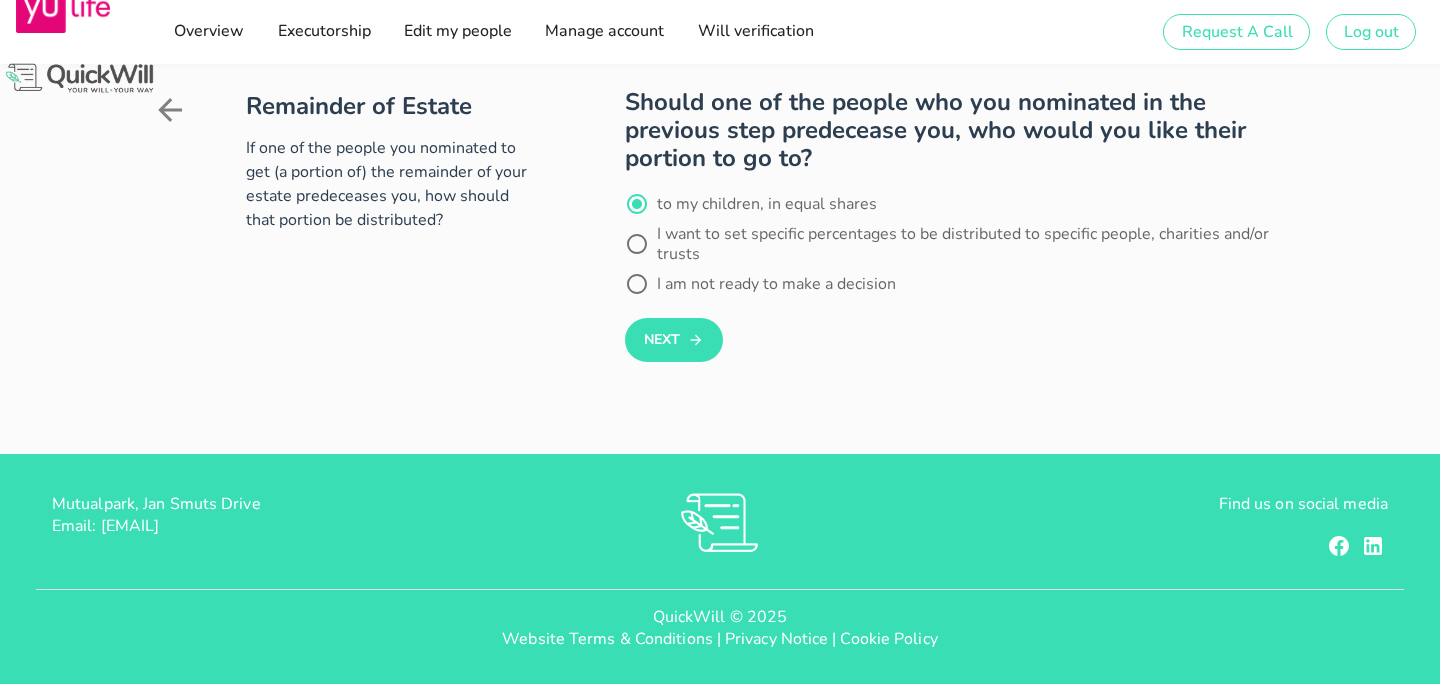 scroll, scrollTop: 0, scrollLeft: 0, axis: both 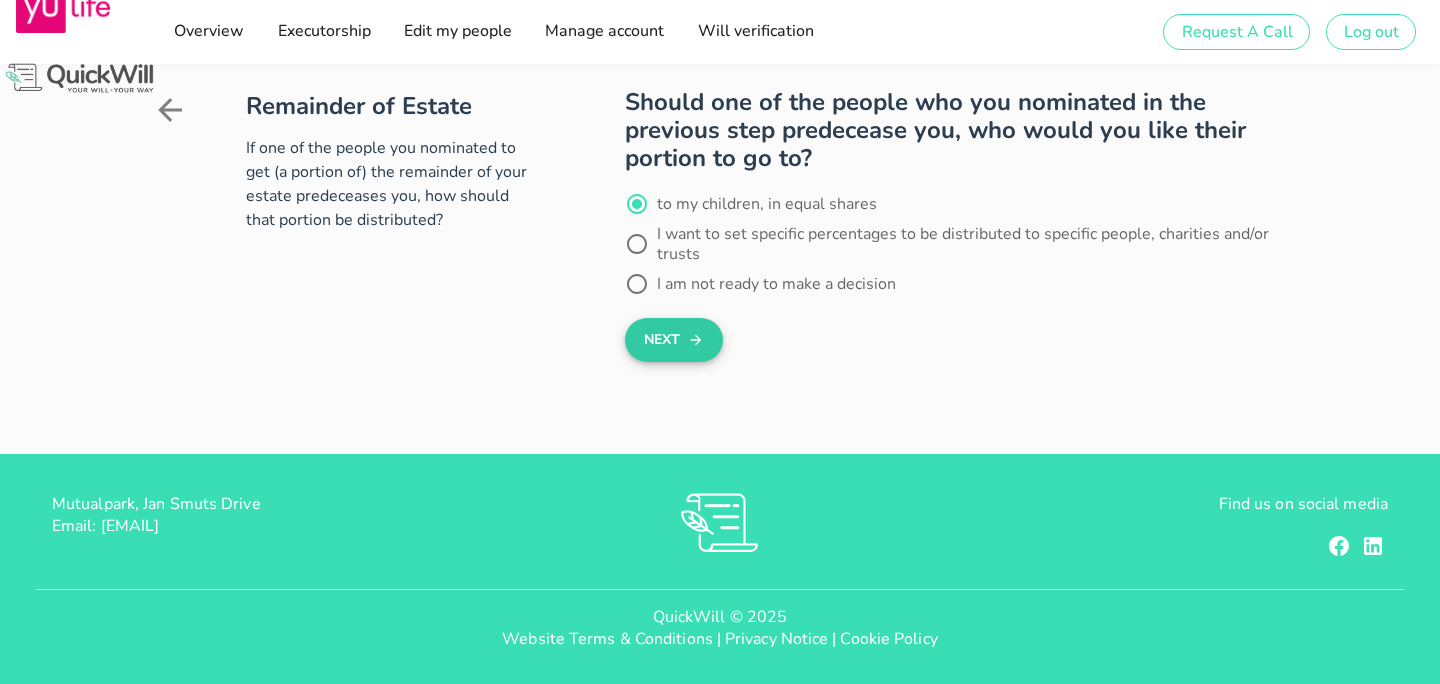 click 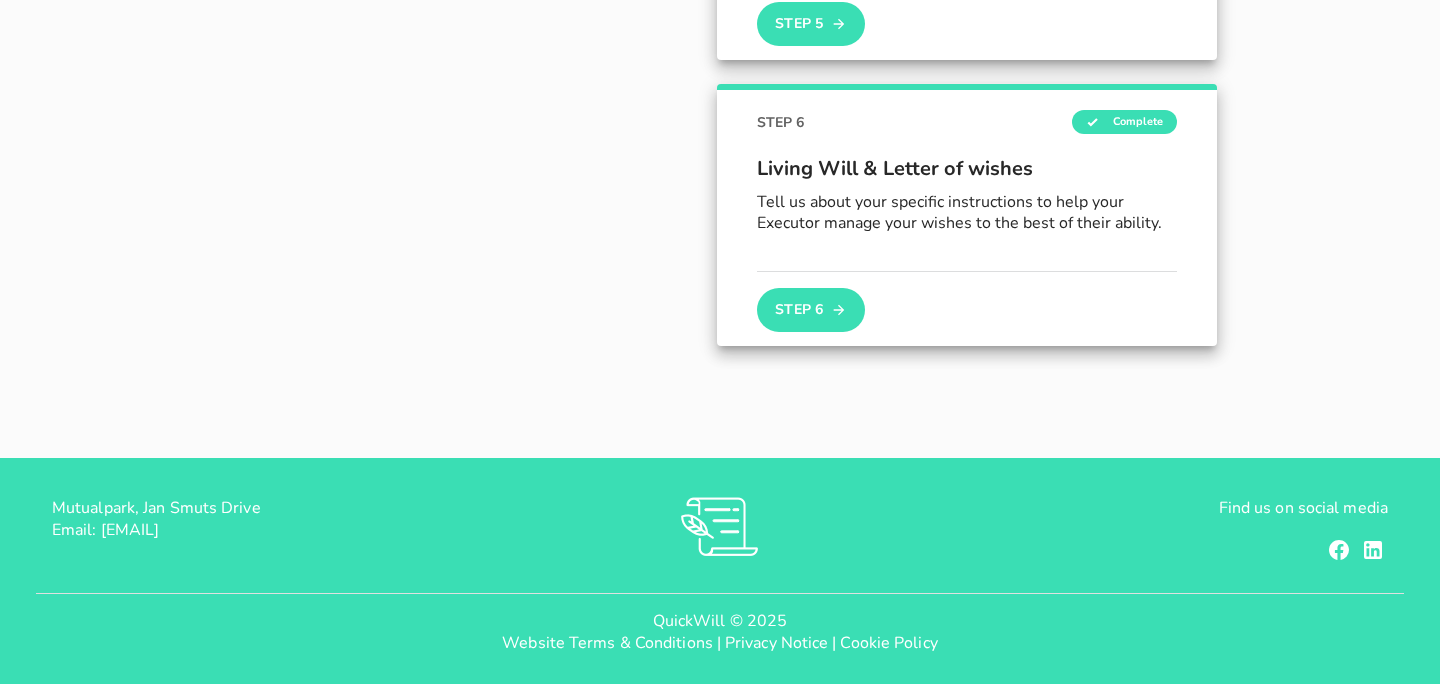 scroll, scrollTop: 1486, scrollLeft: 0, axis: vertical 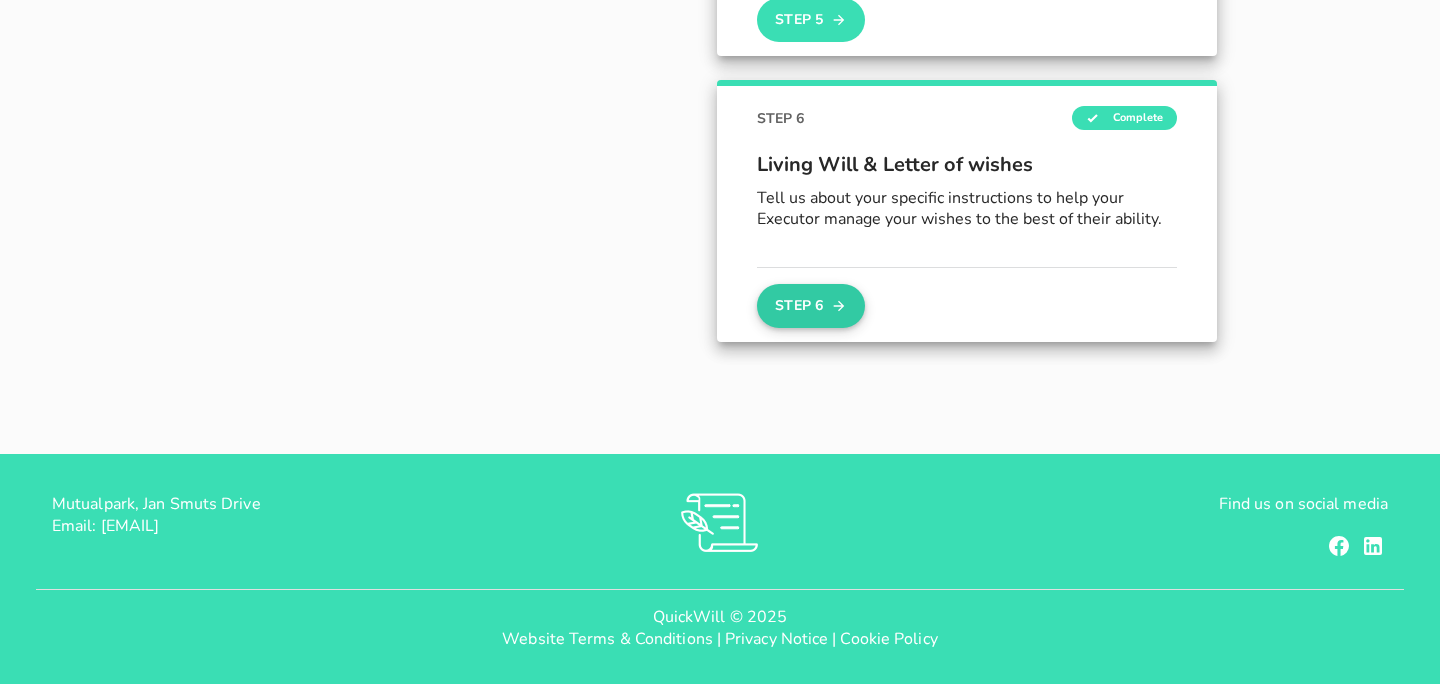 click 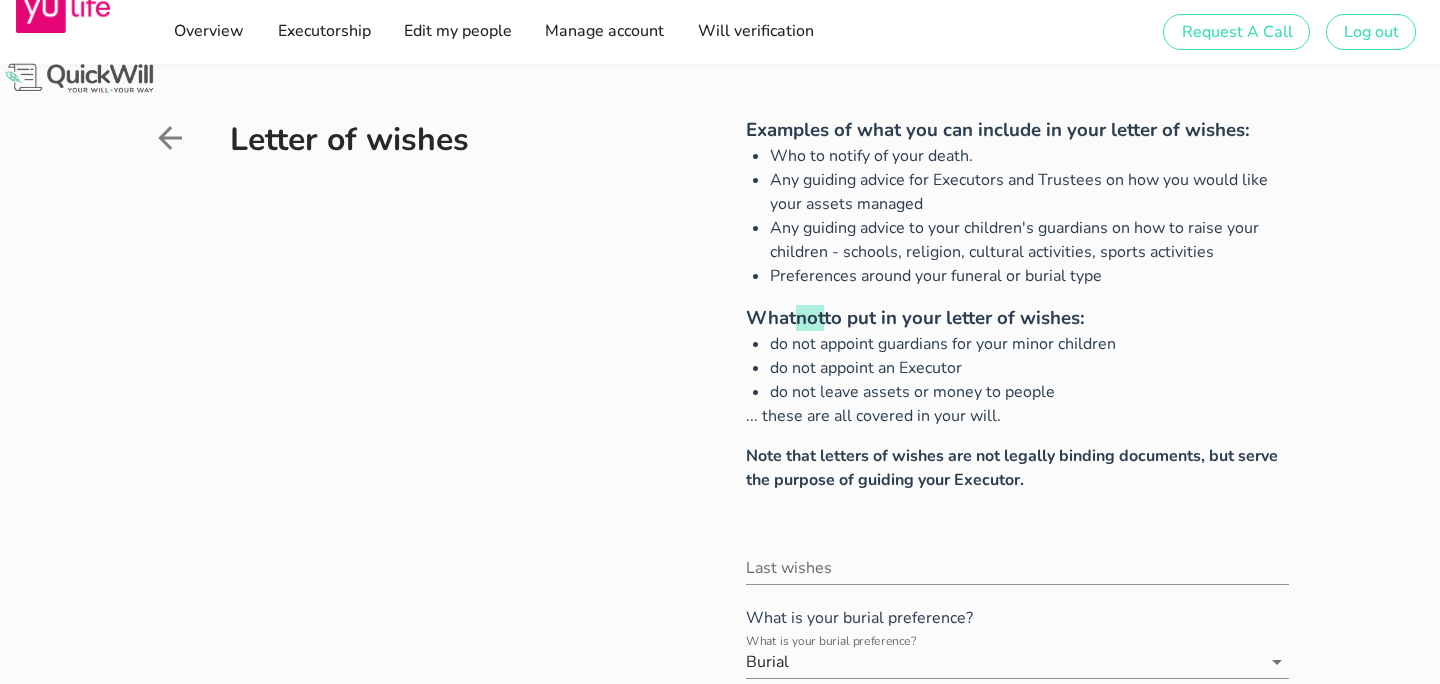 scroll, scrollTop: 1, scrollLeft: 0, axis: vertical 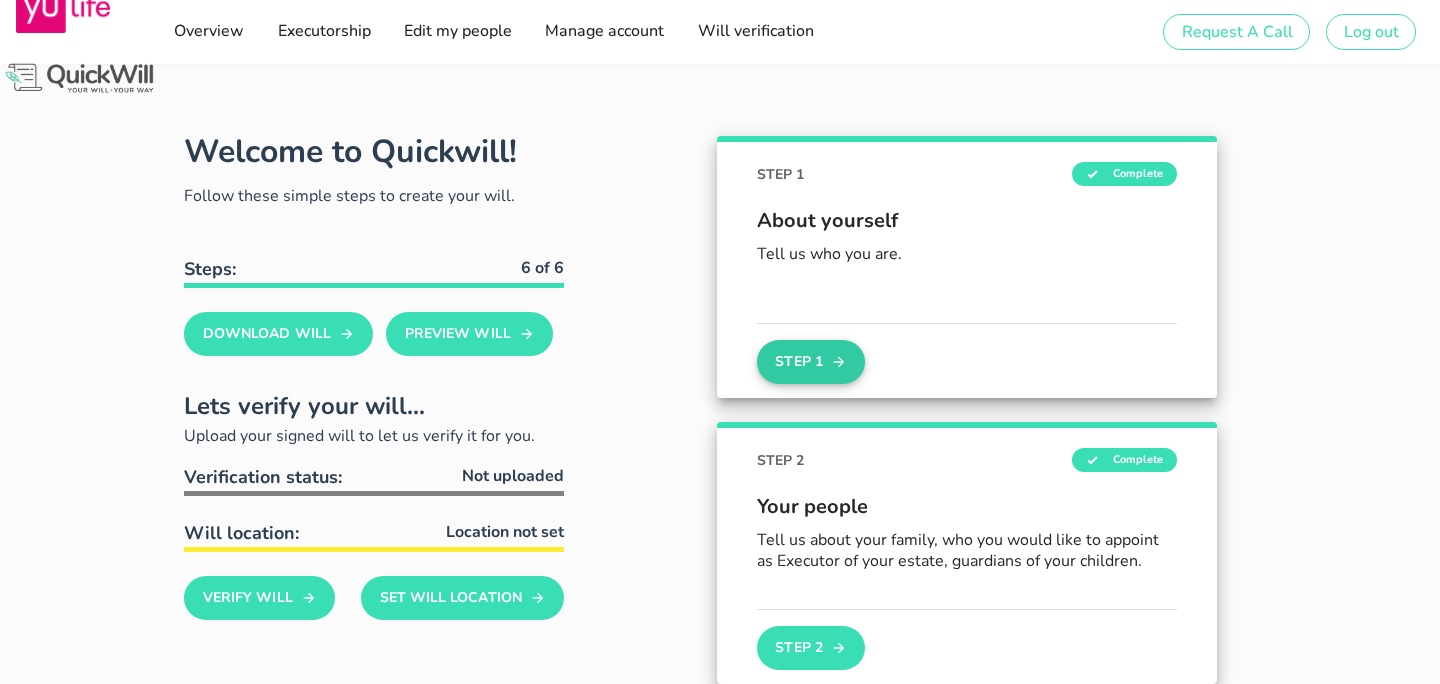 click 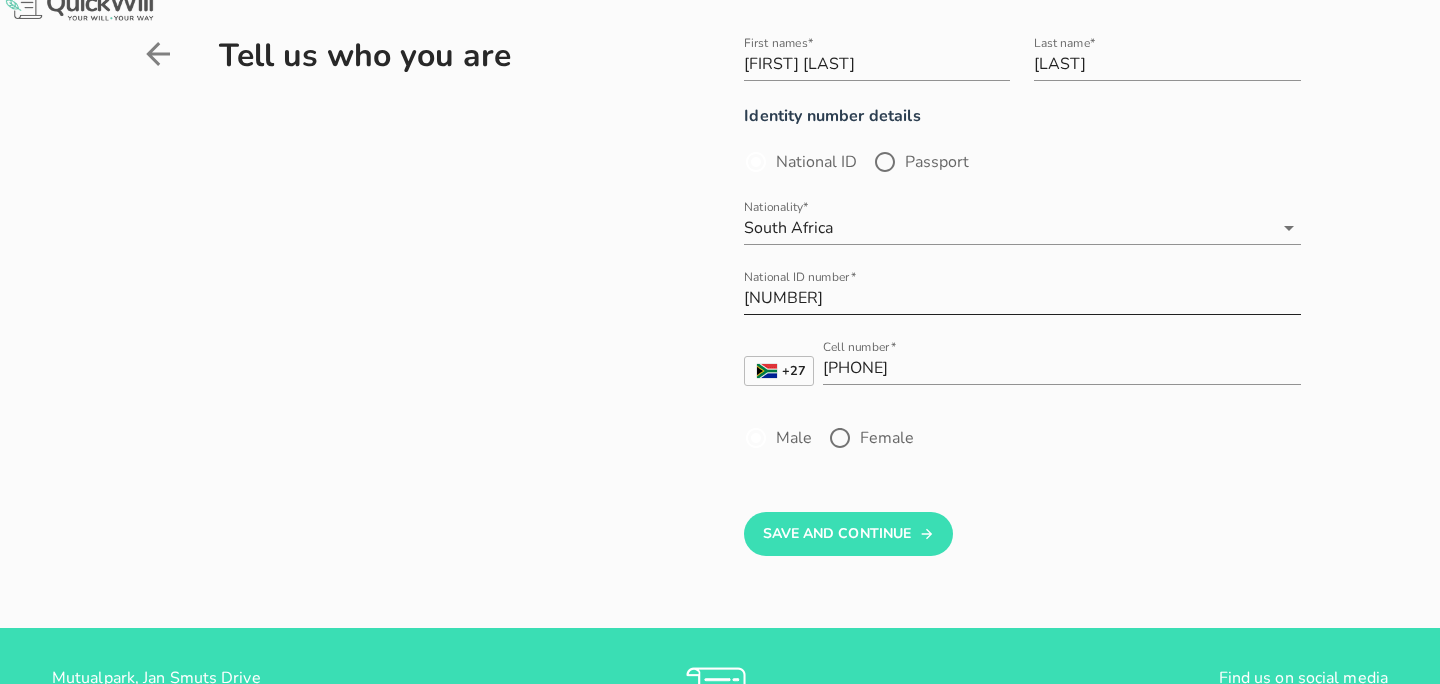 scroll, scrollTop: 0, scrollLeft: 0, axis: both 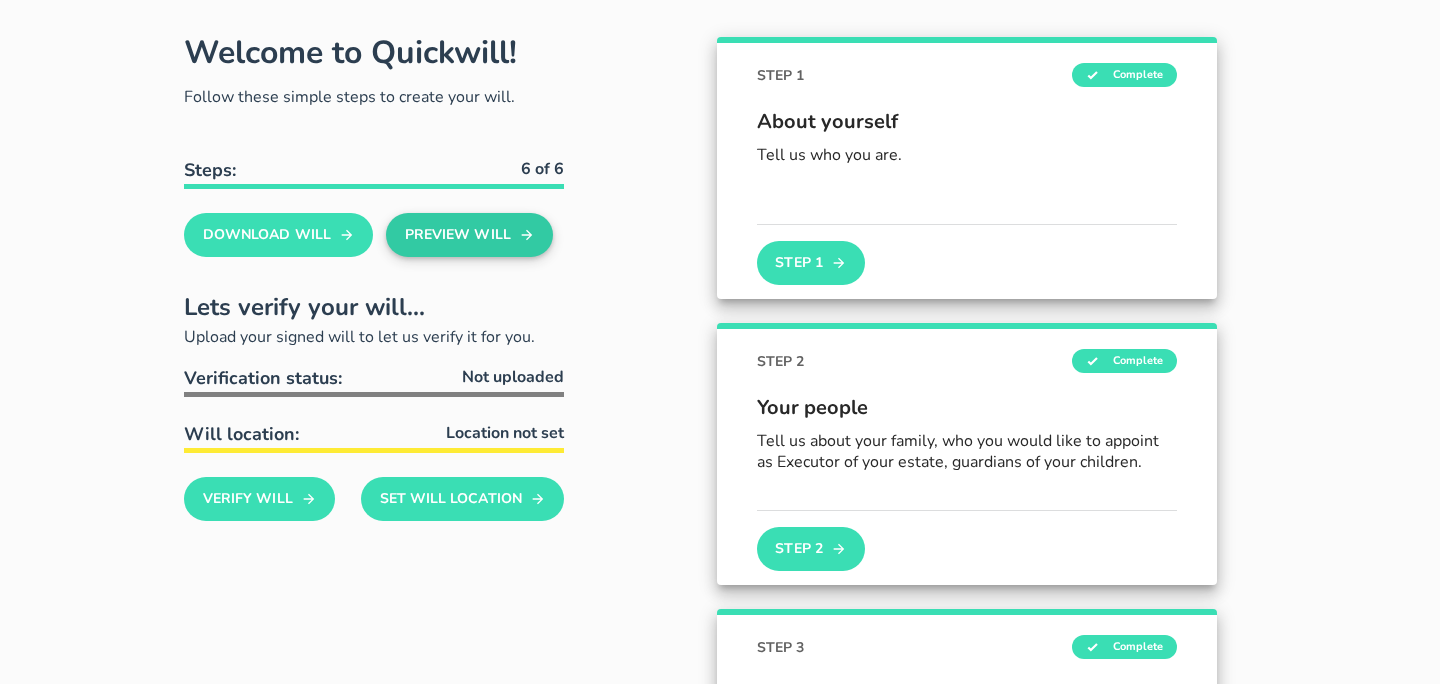 click on "Preview Will" at bounding box center [469, 235] 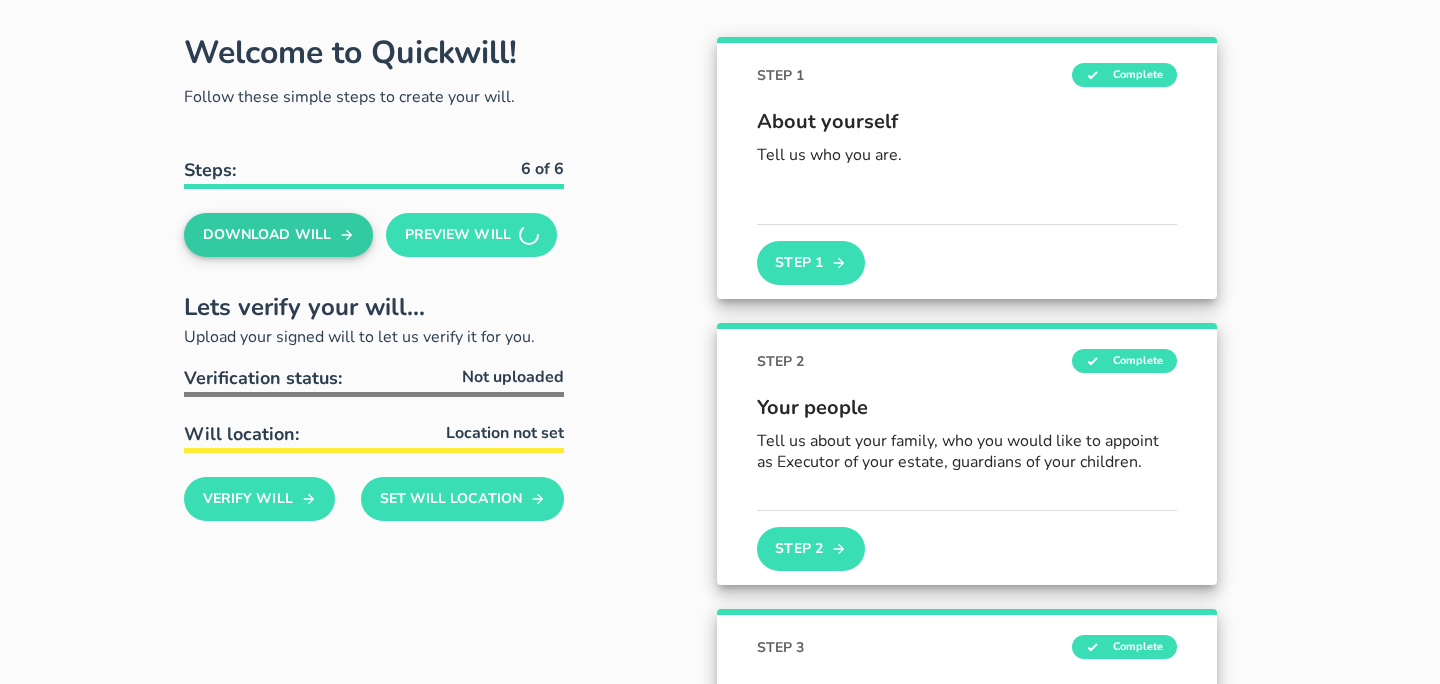 click on "Download Will" at bounding box center (278, 235) 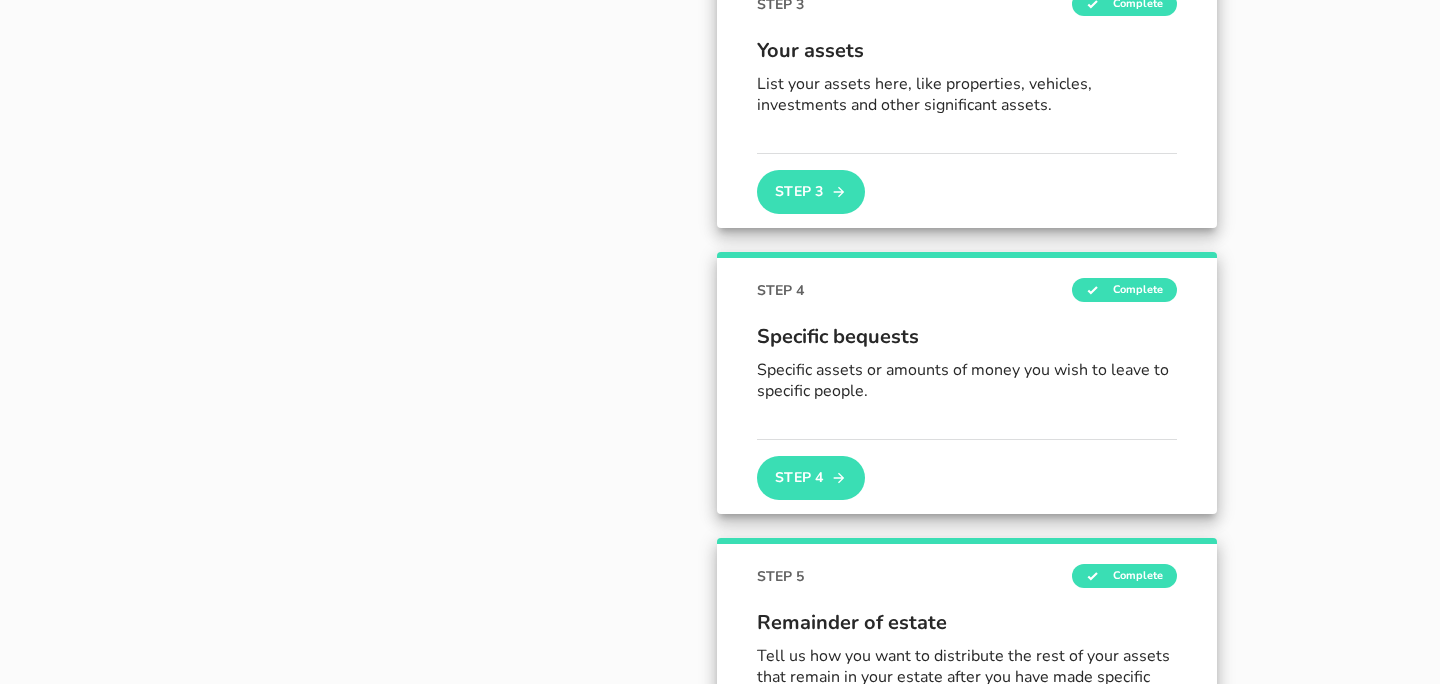 scroll, scrollTop: 0, scrollLeft: 0, axis: both 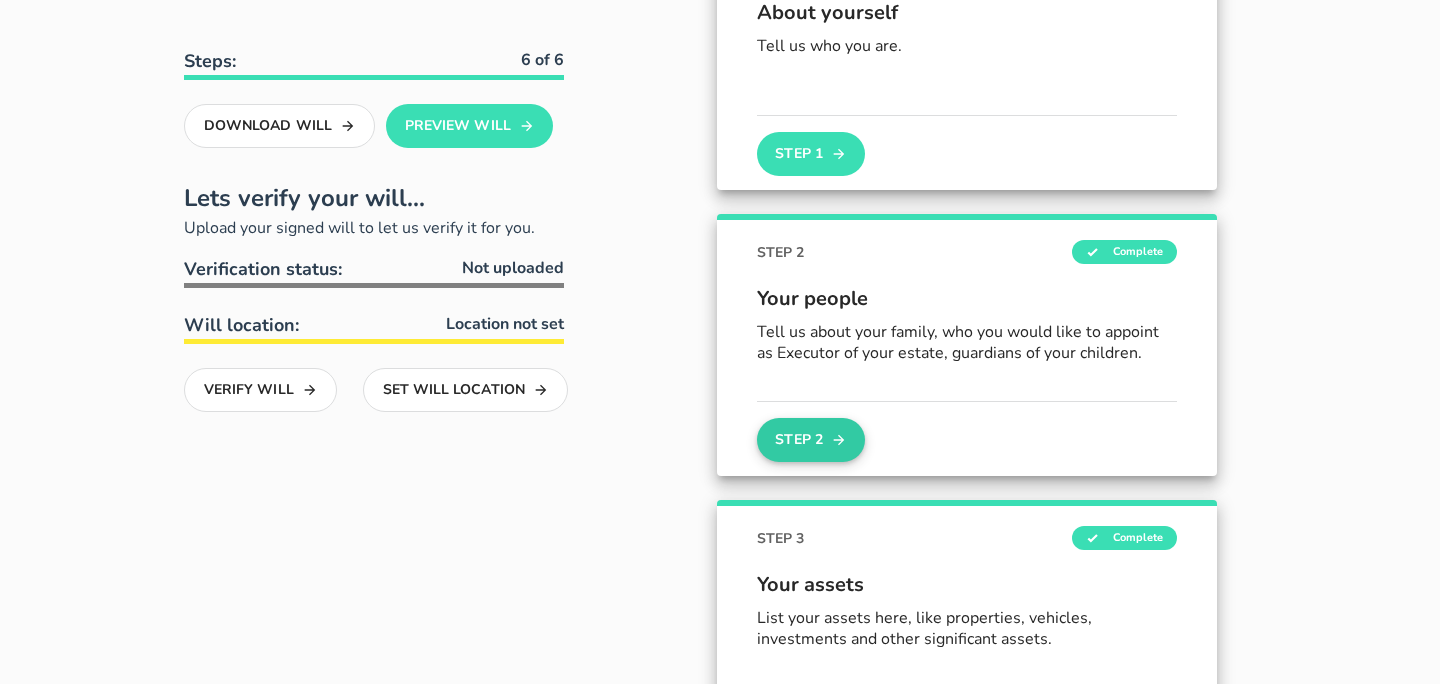 click 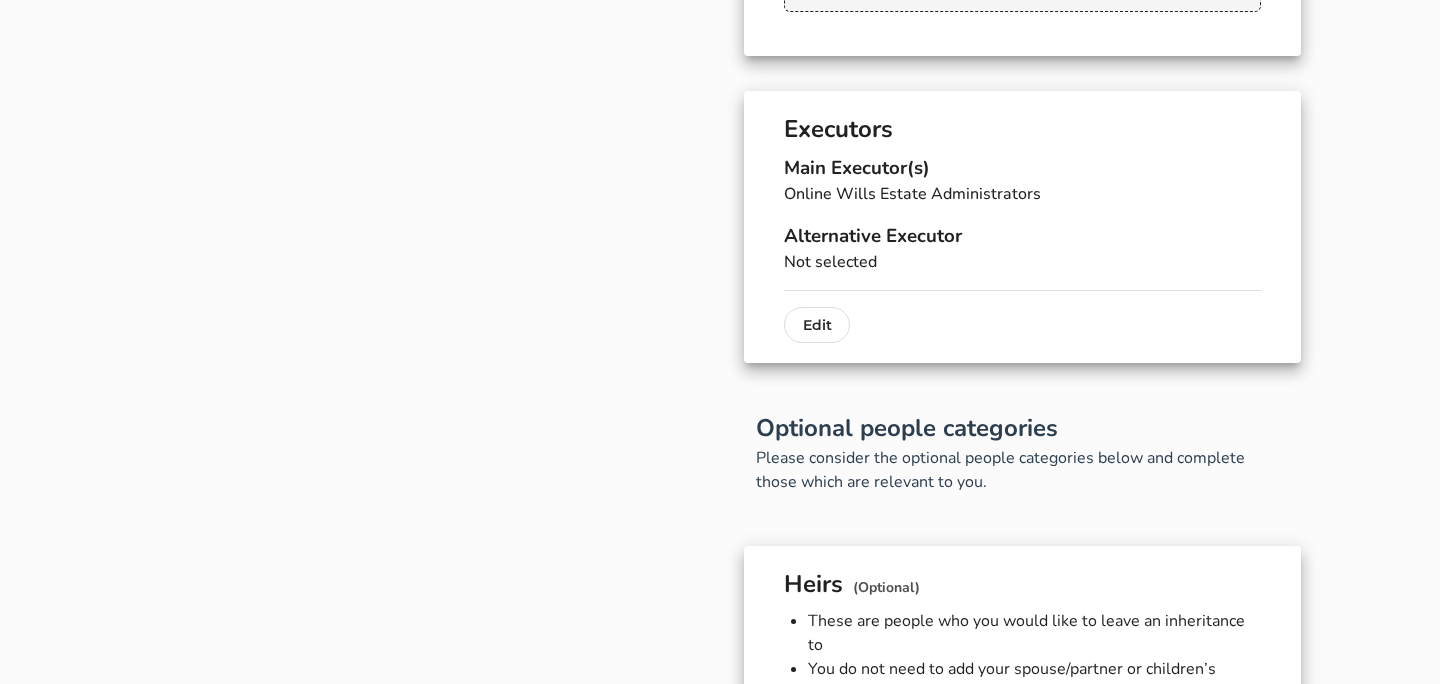 scroll, scrollTop: 1217, scrollLeft: 0, axis: vertical 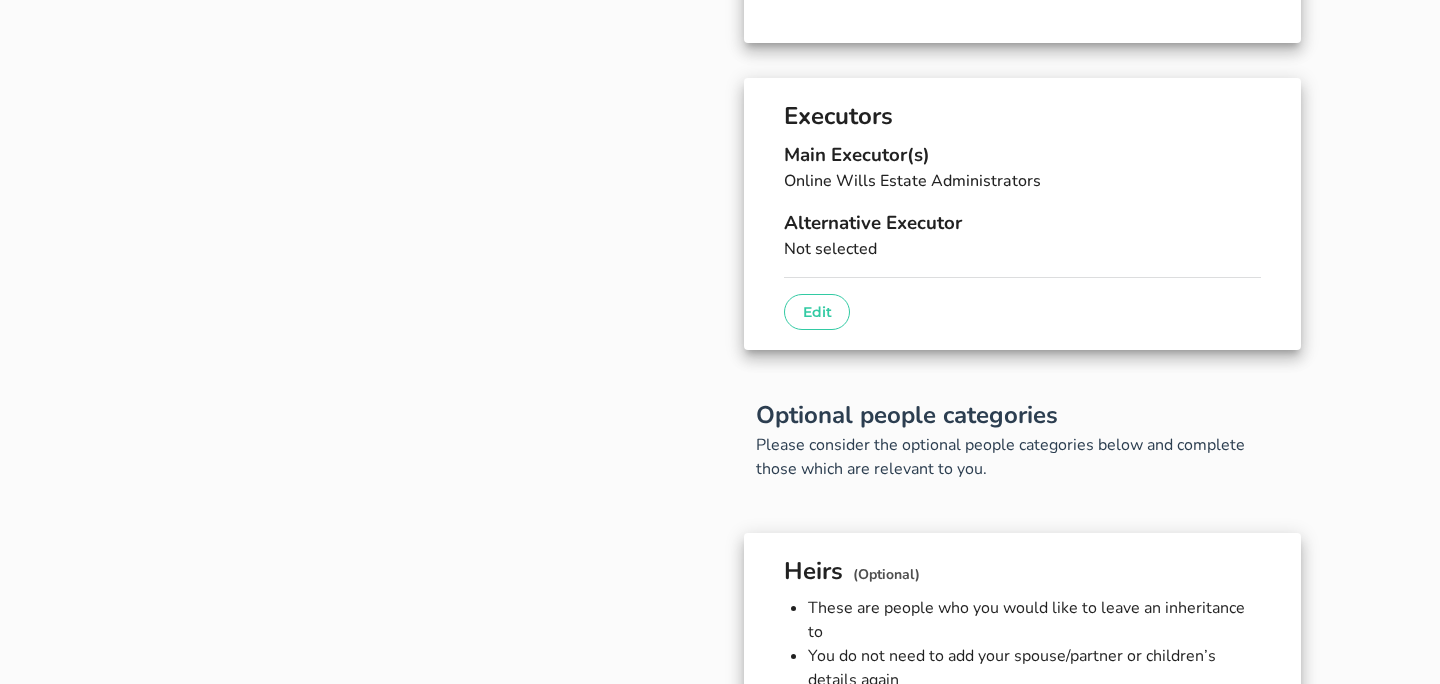 click on "Edit" at bounding box center (817, 312) 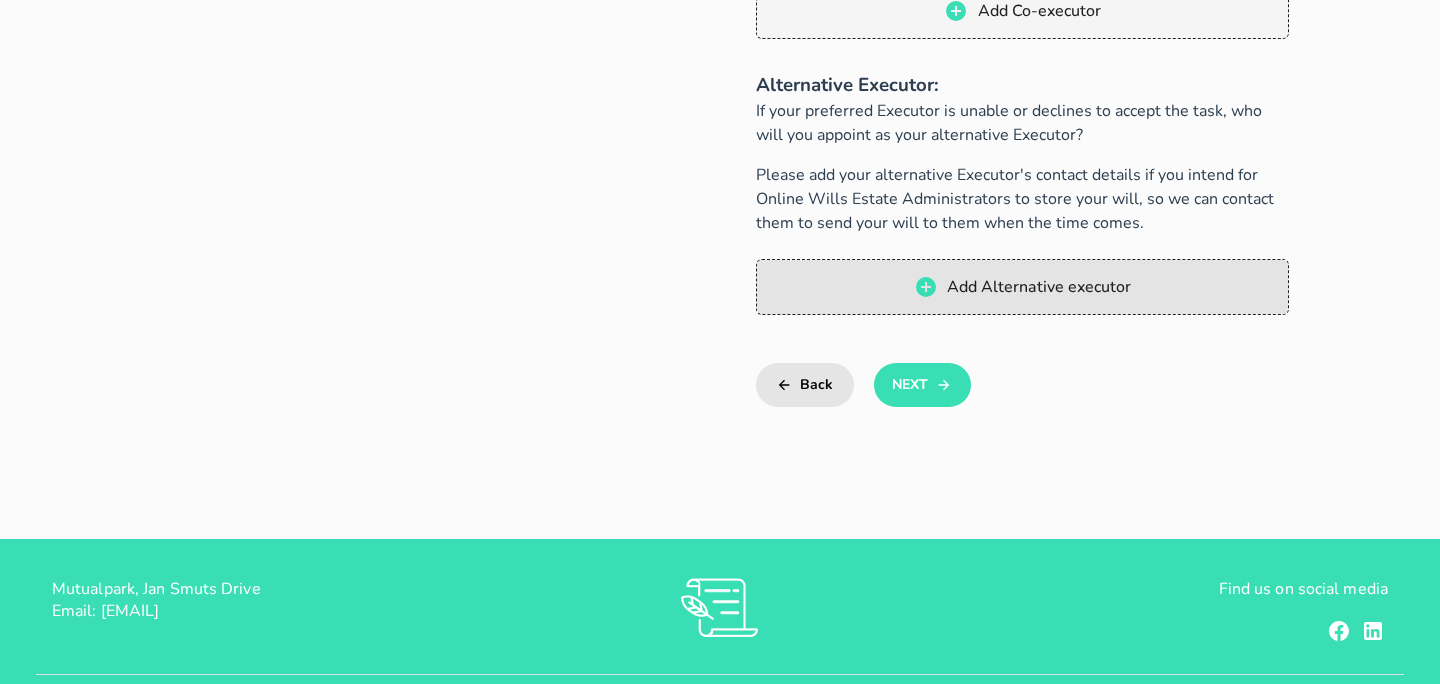 scroll, scrollTop: 1180, scrollLeft: 0, axis: vertical 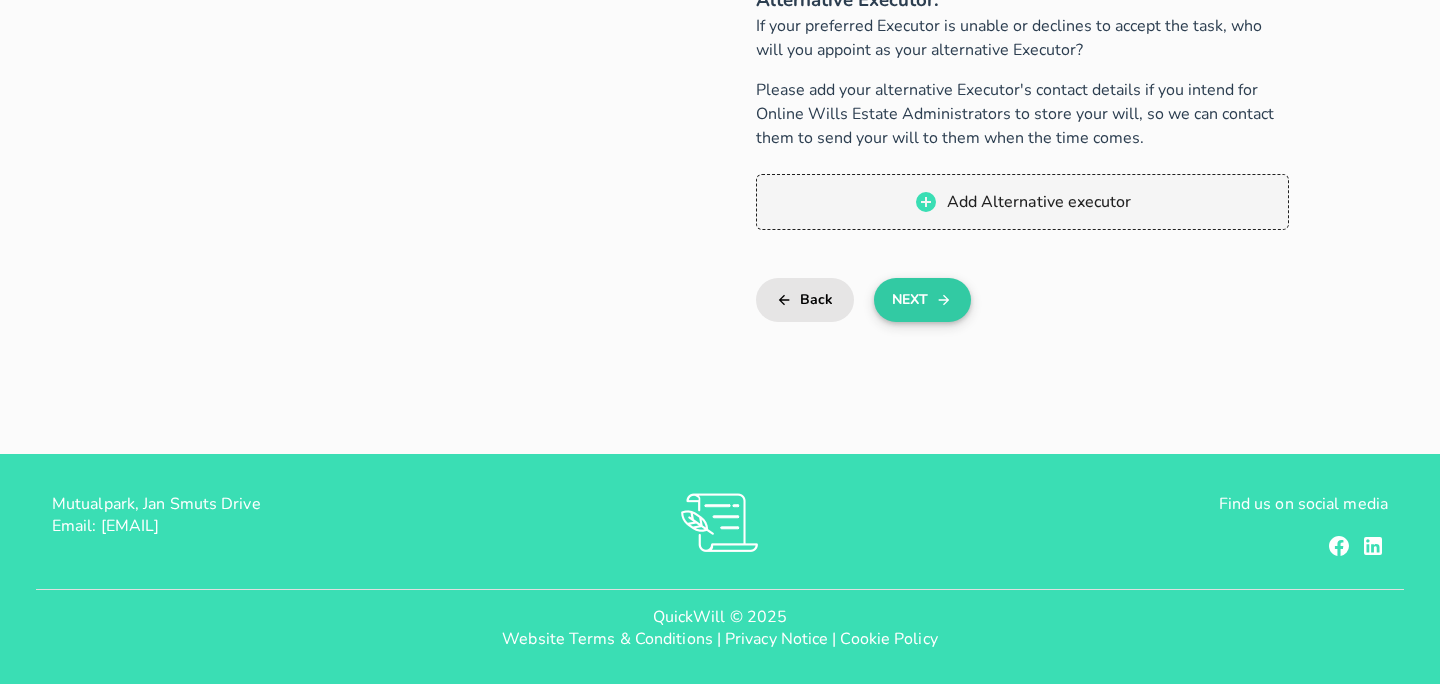 click on "Next" at bounding box center [922, 300] 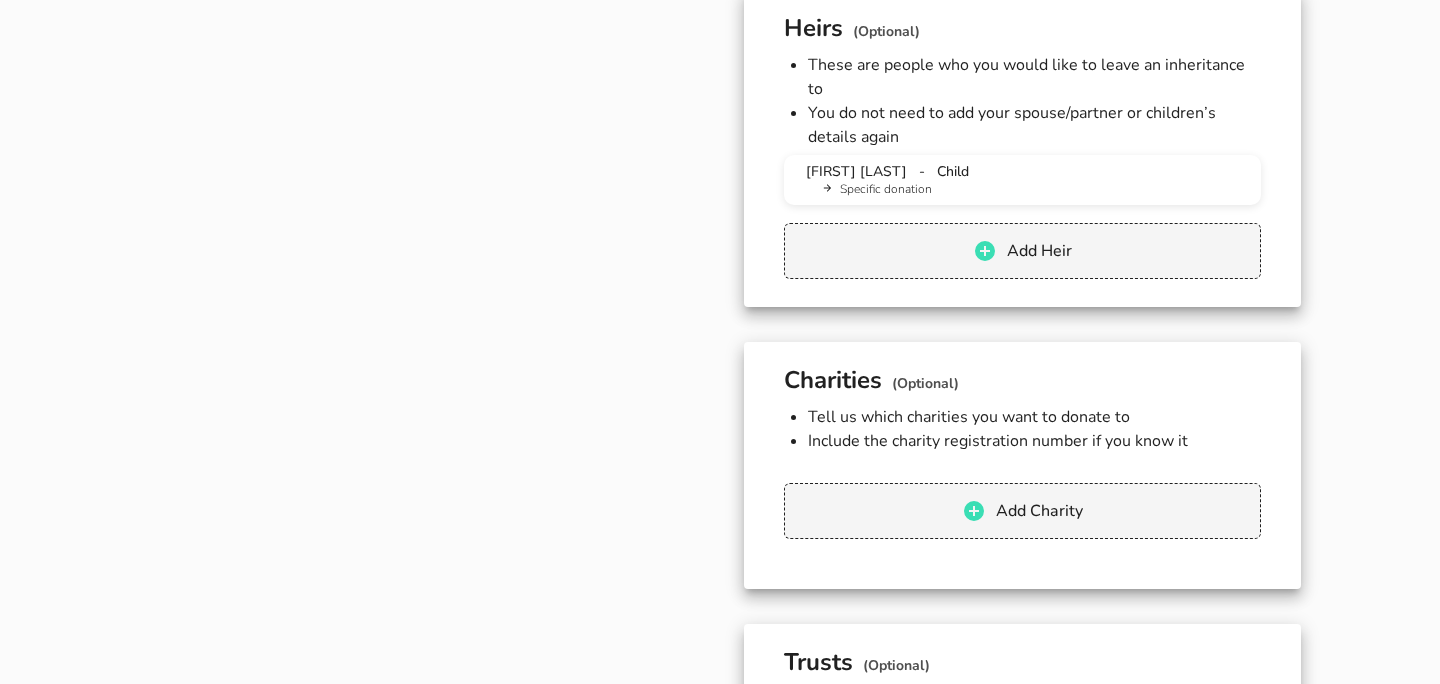 scroll, scrollTop: 1769, scrollLeft: 0, axis: vertical 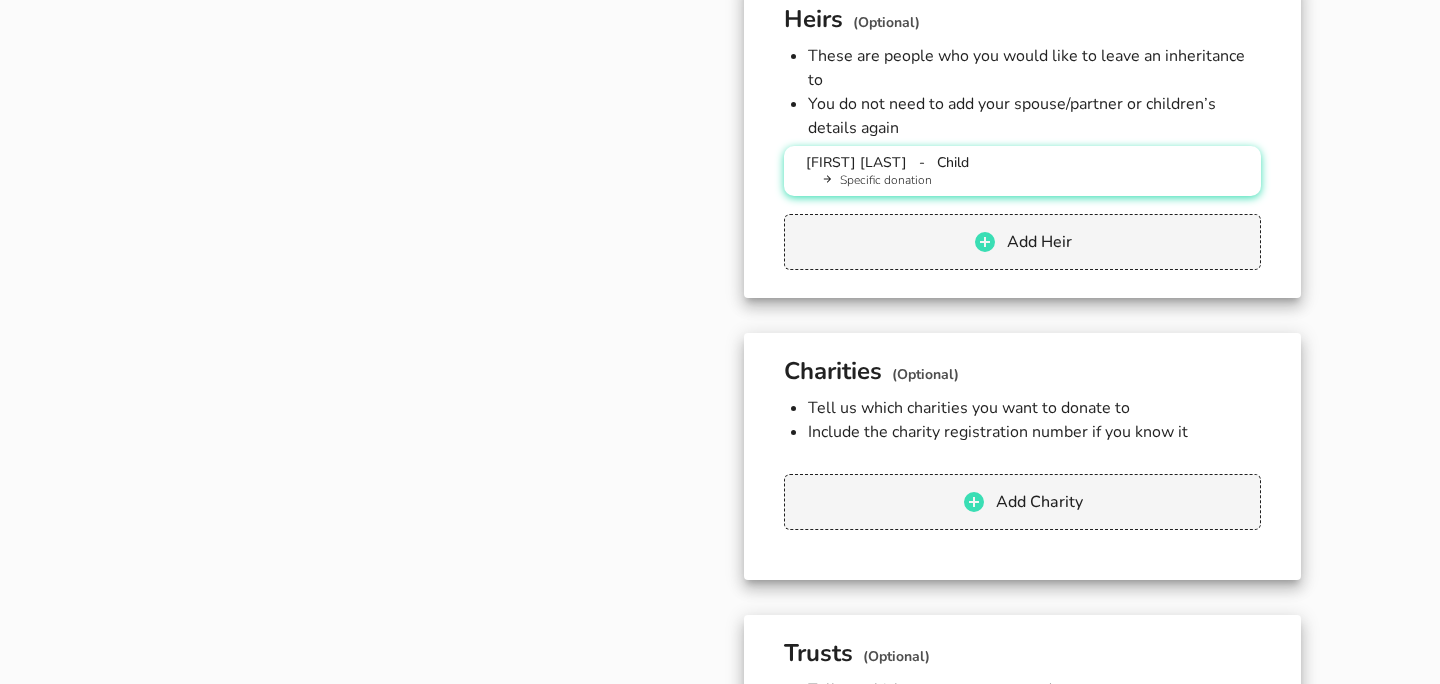 click on "Specific donation" at bounding box center [1030, 181] 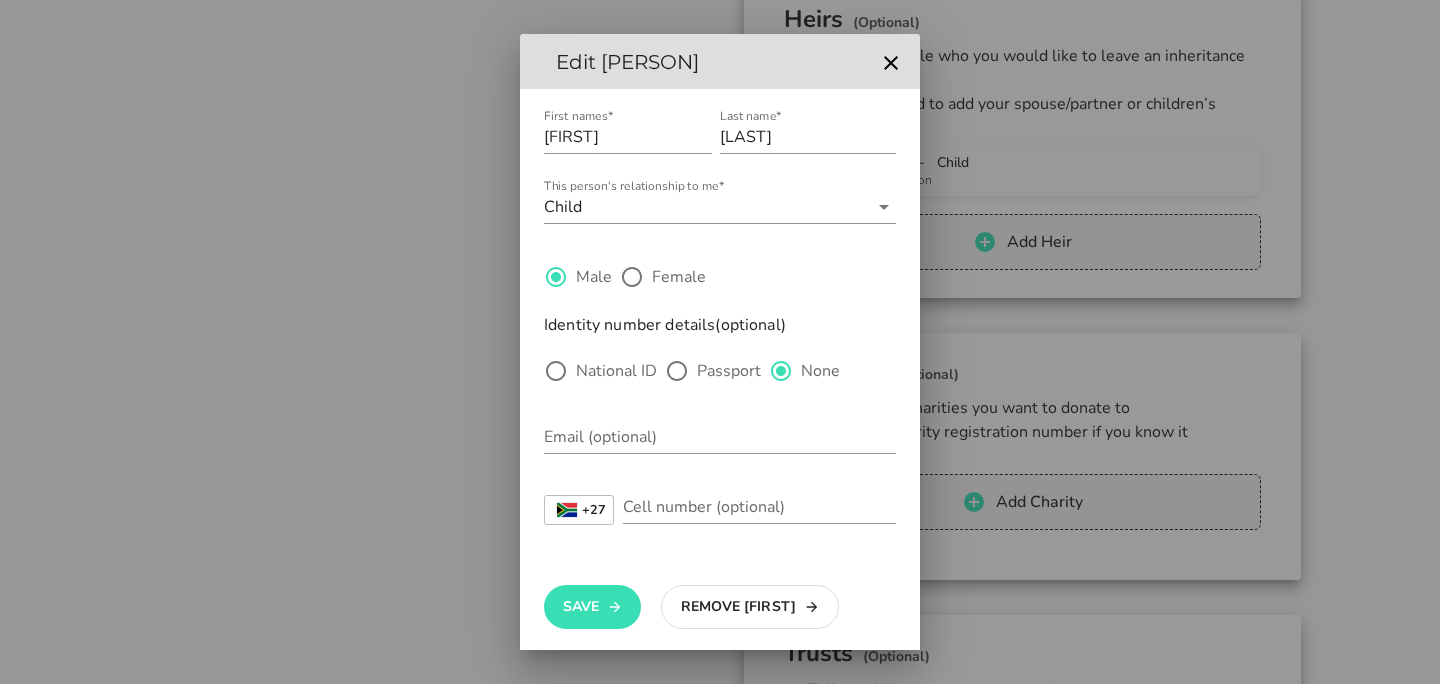 scroll, scrollTop: 9, scrollLeft: 0, axis: vertical 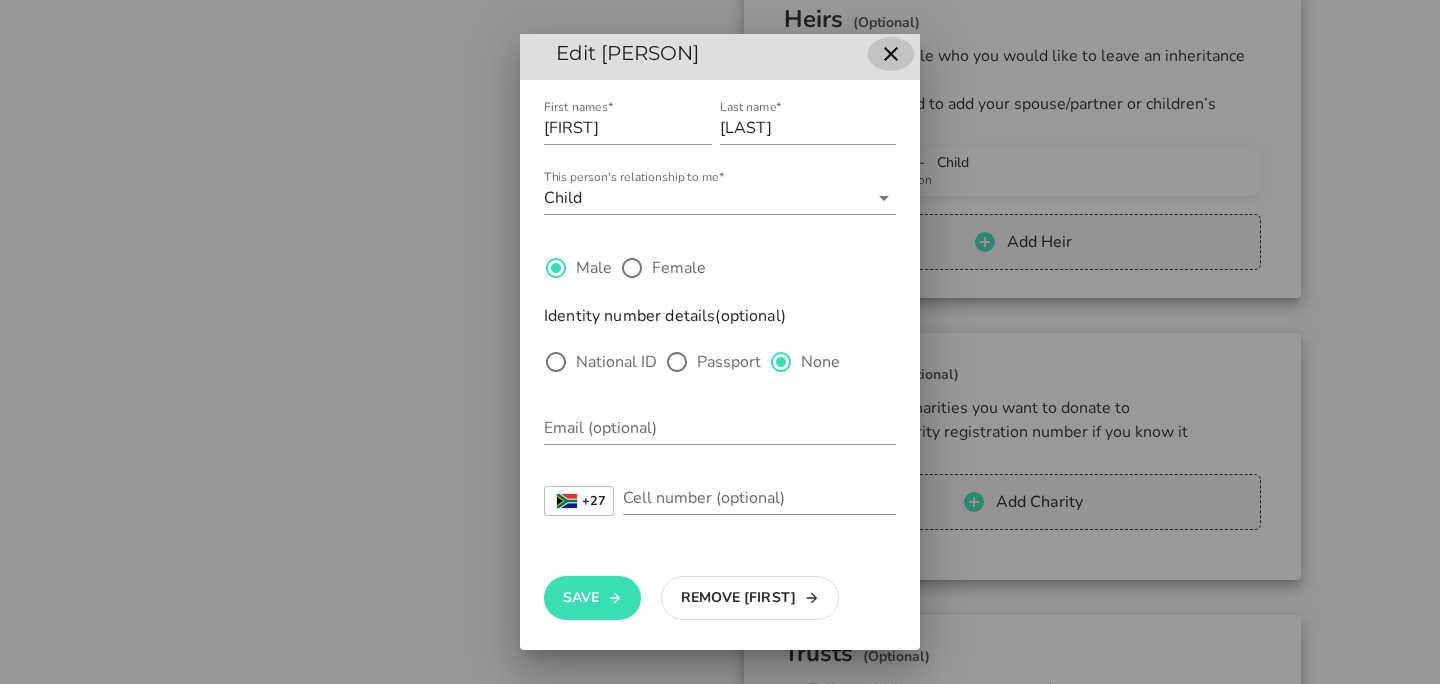 drag, startPoint x: 889, startPoint y: 55, endPoint x: 910, endPoint y: 75, distance: 29 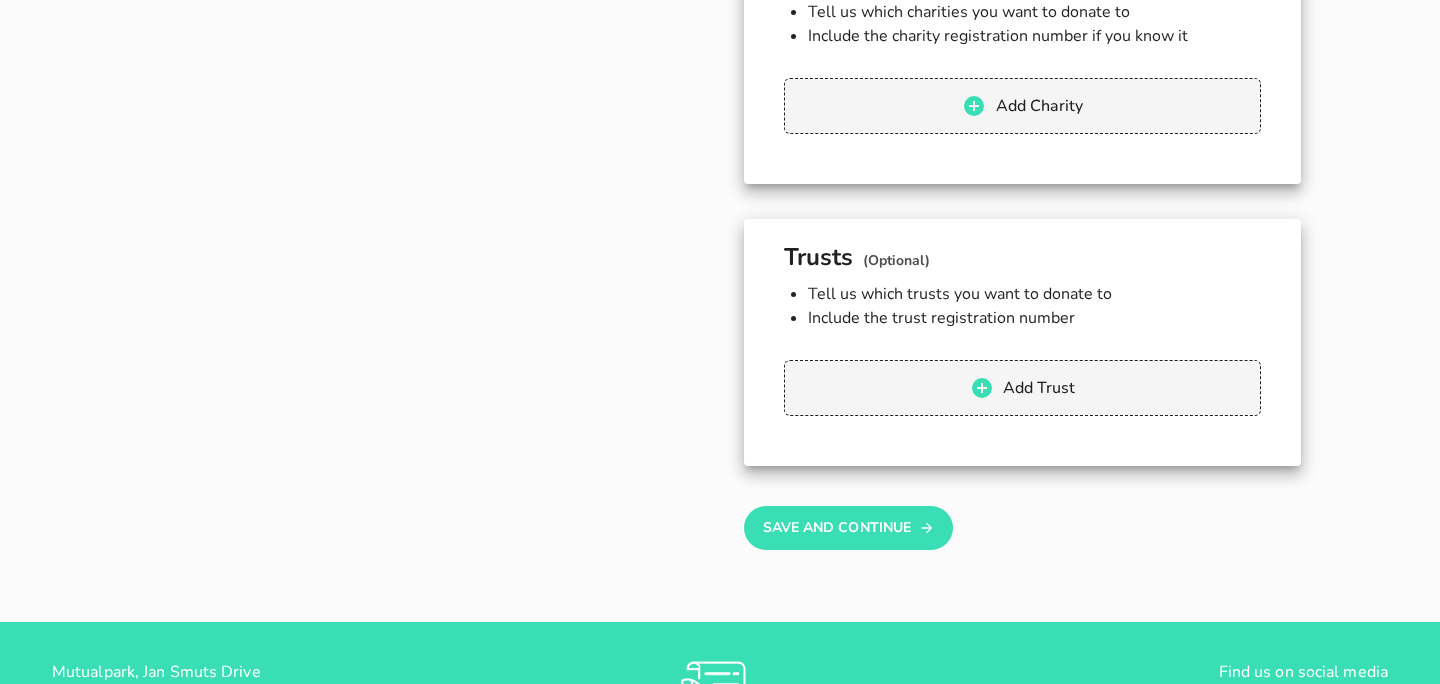 scroll, scrollTop: 2166, scrollLeft: 0, axis: vertical 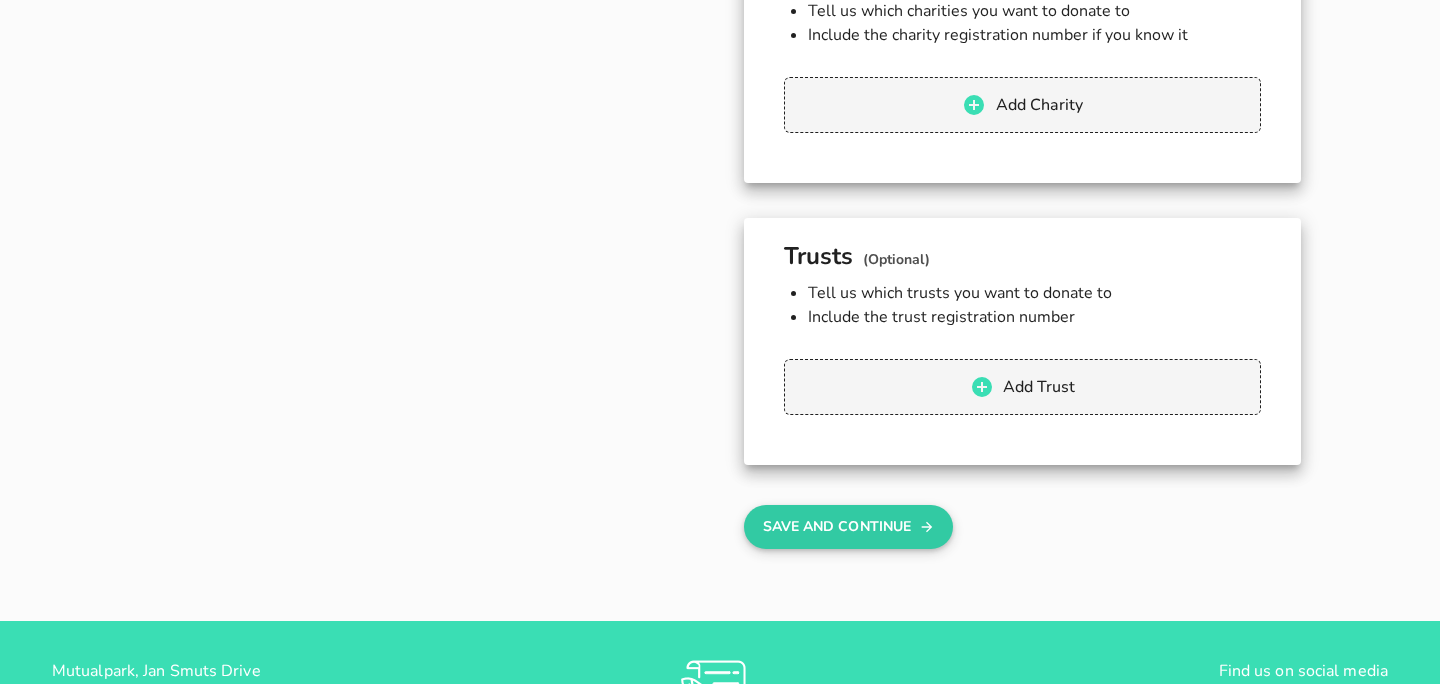 click on "Save And Continue" at bounding box center [848, 527] 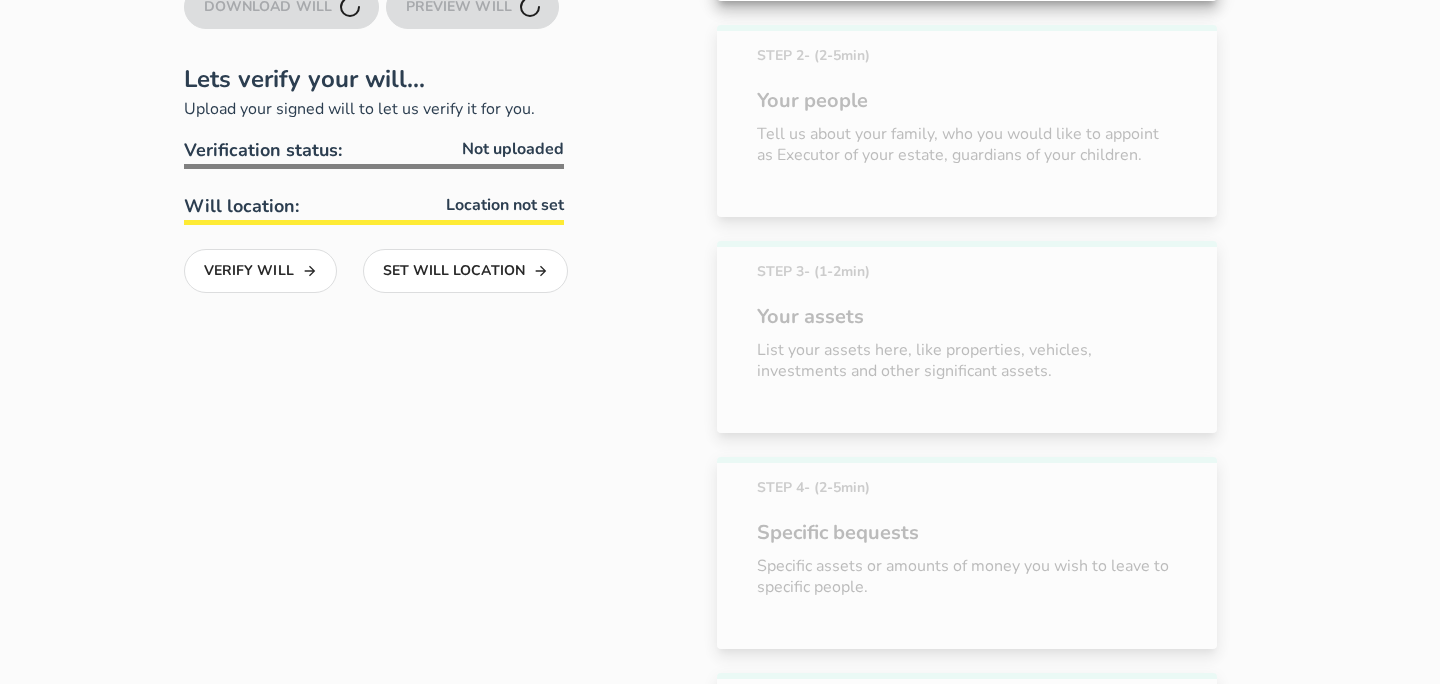 scroll, scrollTop: 0, scrollLeft: 0, axis: both 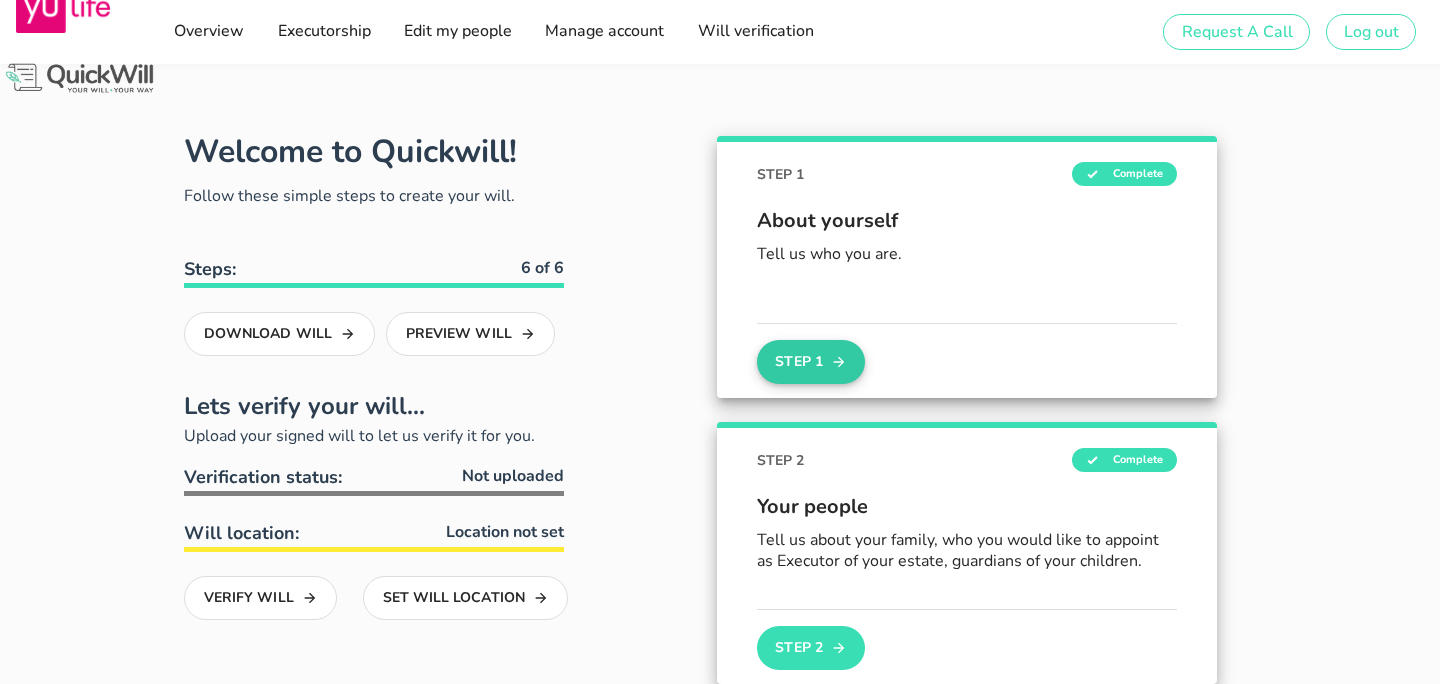 click on "Step 1" at bounding box center [811, 362] 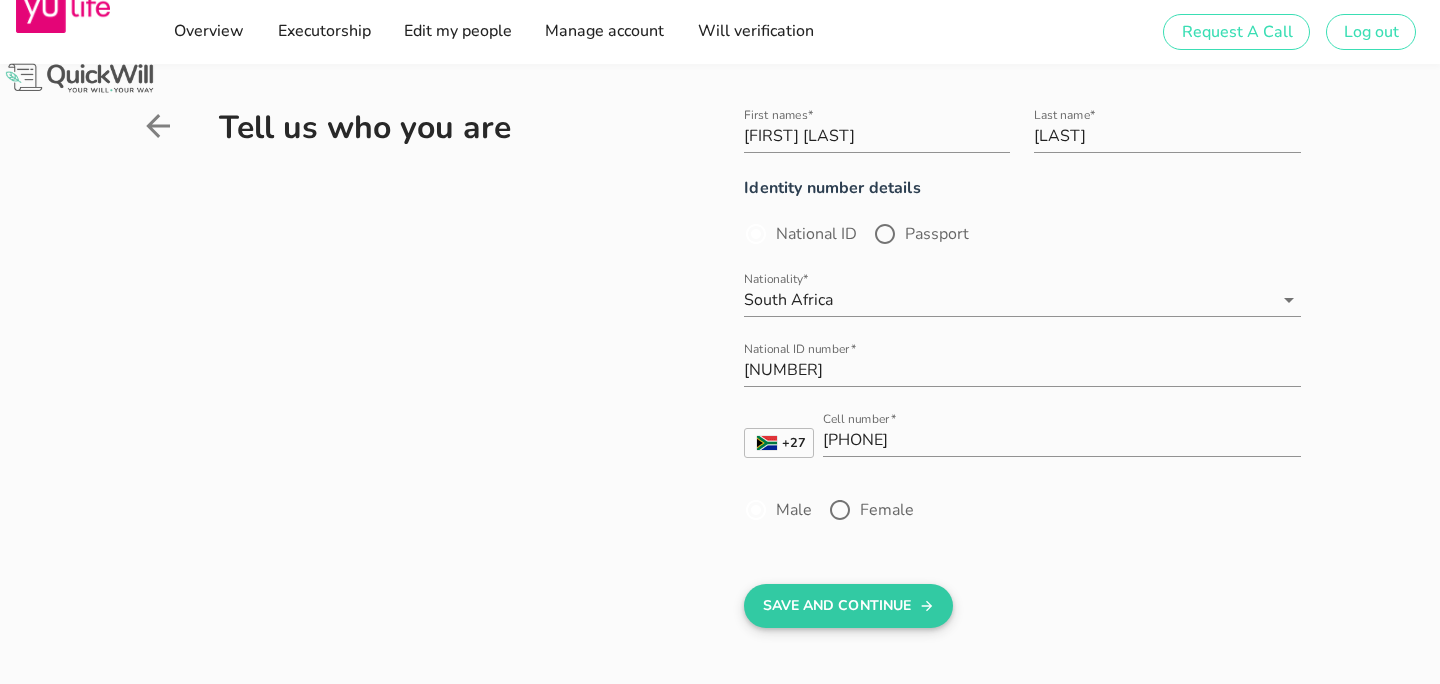 click on "Save And Continue" at bounding box center [848, 606] 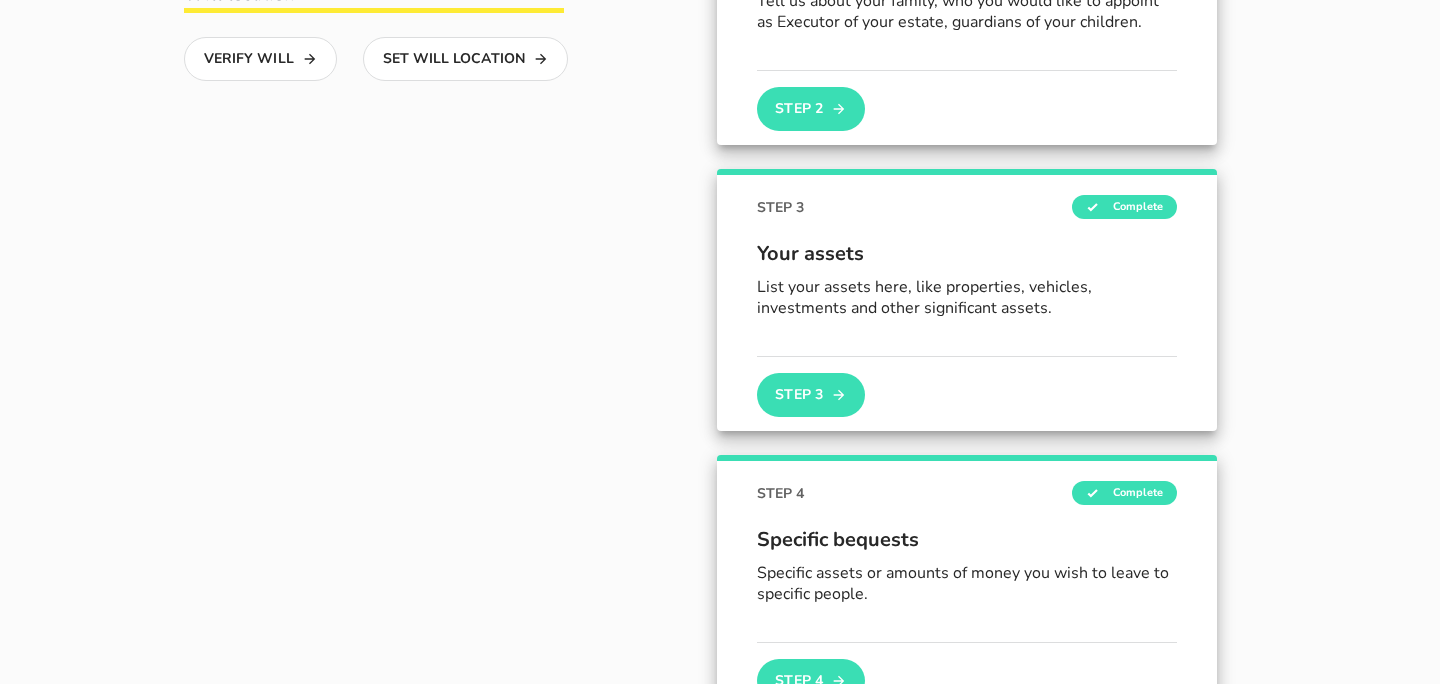 scroll, scrollTop: 541, scrollLeft: 0, axis: vertical 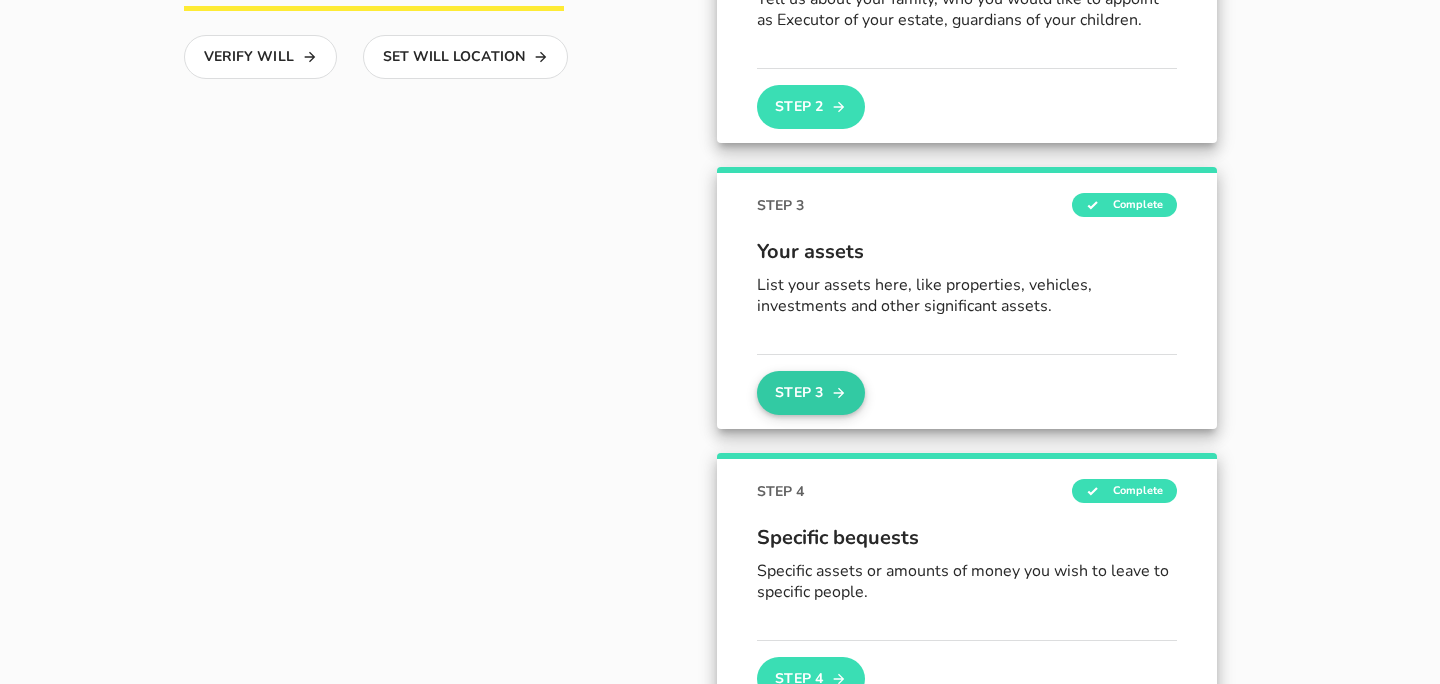 click on "Step 3" at bounding box center (811, 393) 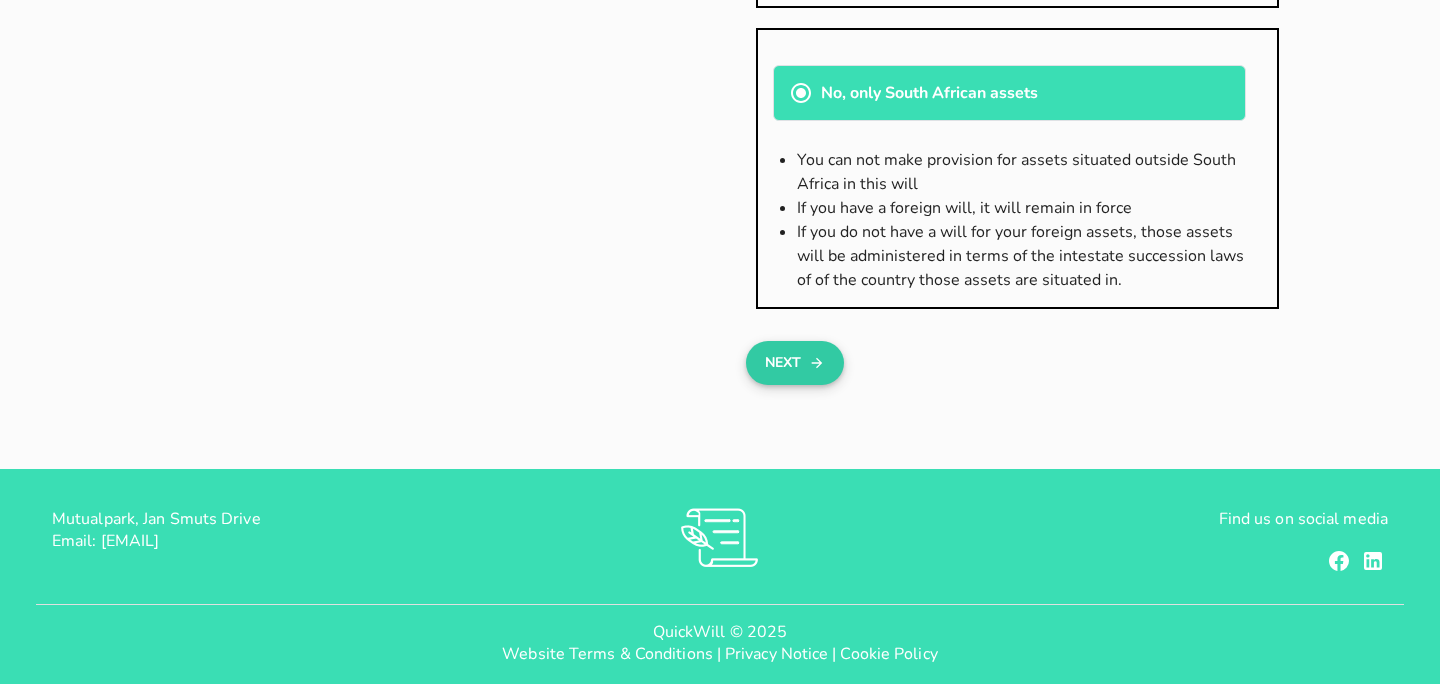 scroll, scrollTop: 390, scrollLeft: 0, axis: vertical 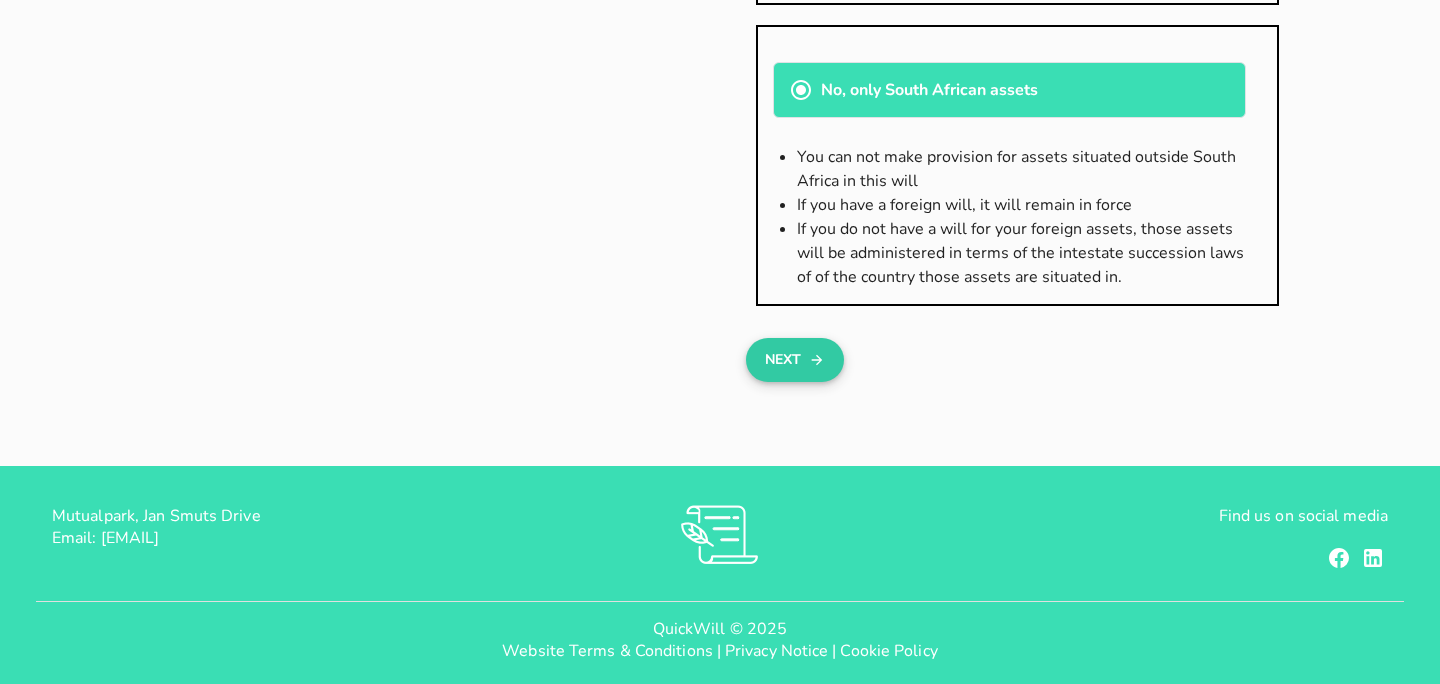 click on "Next" at bounding box center [794, 360] 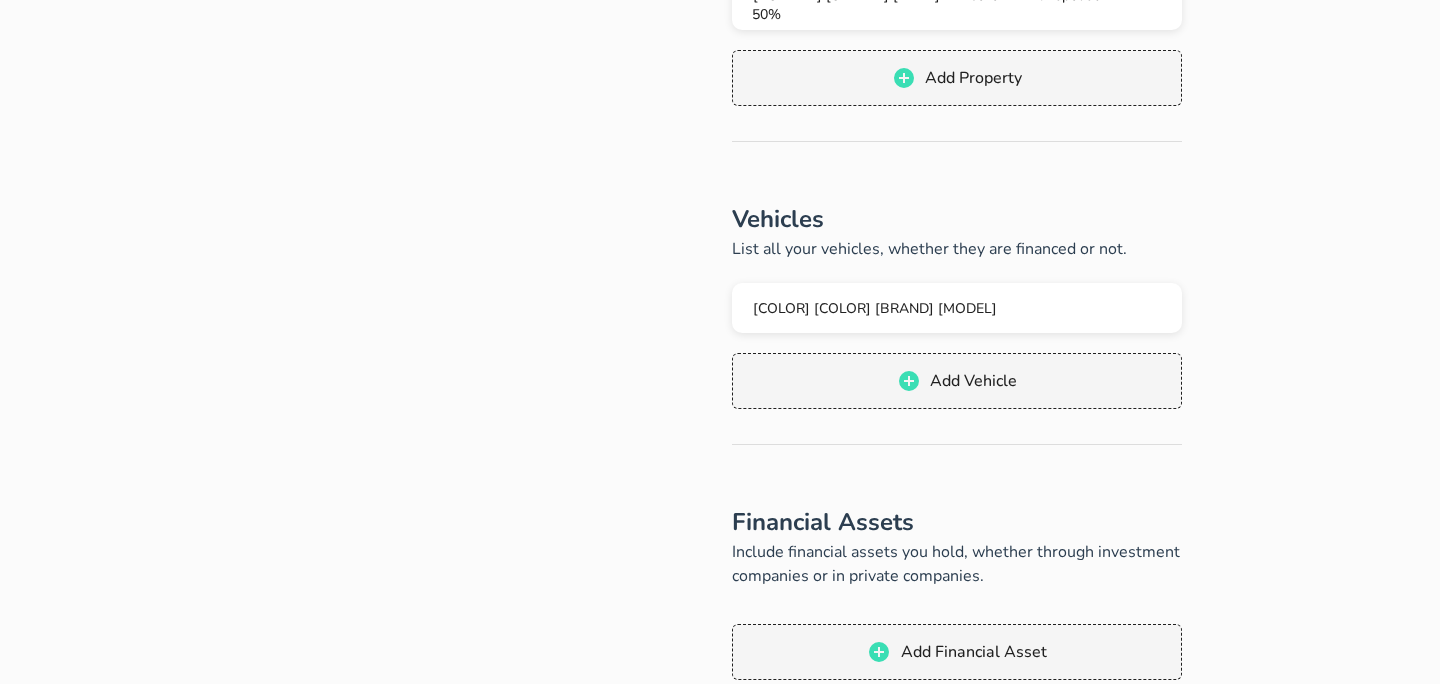 scroll, scrollTop: 0, scrollLeft: 0, axis: both 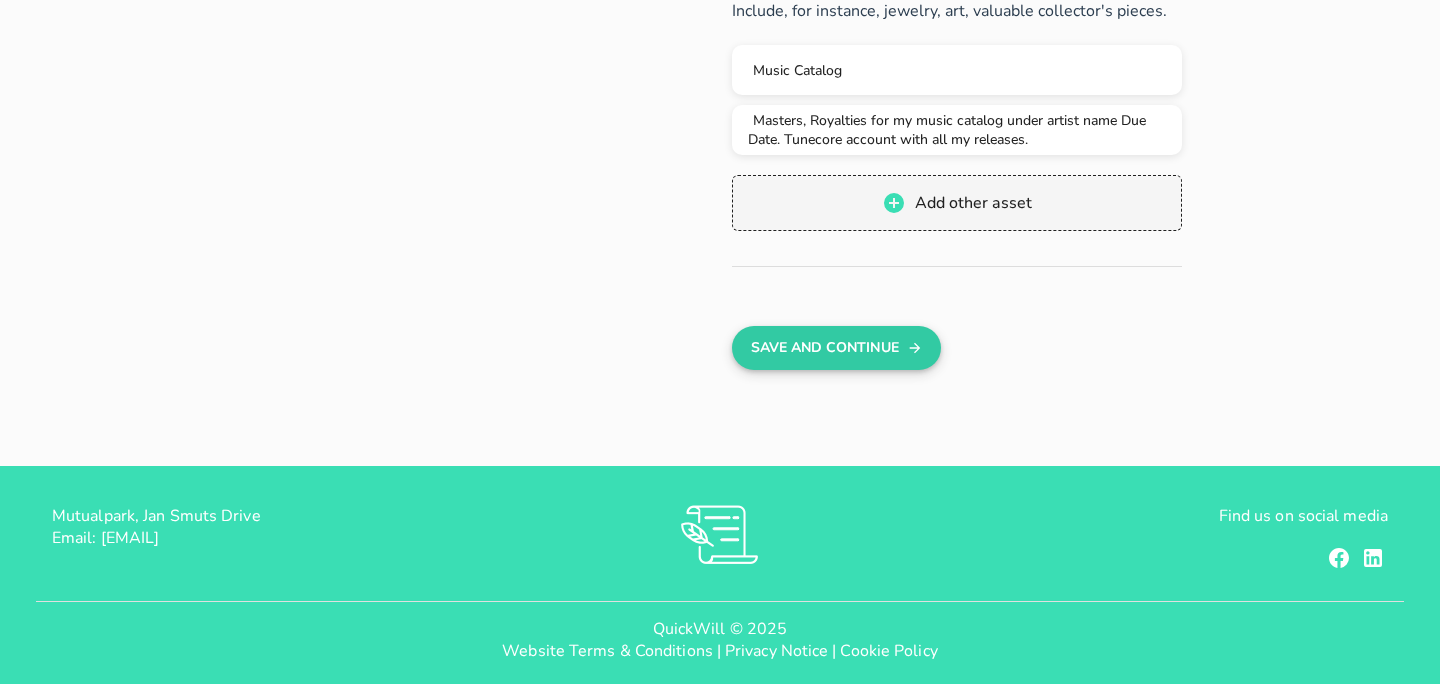 click on "Save And Continue" at bounding box center (836, 348) 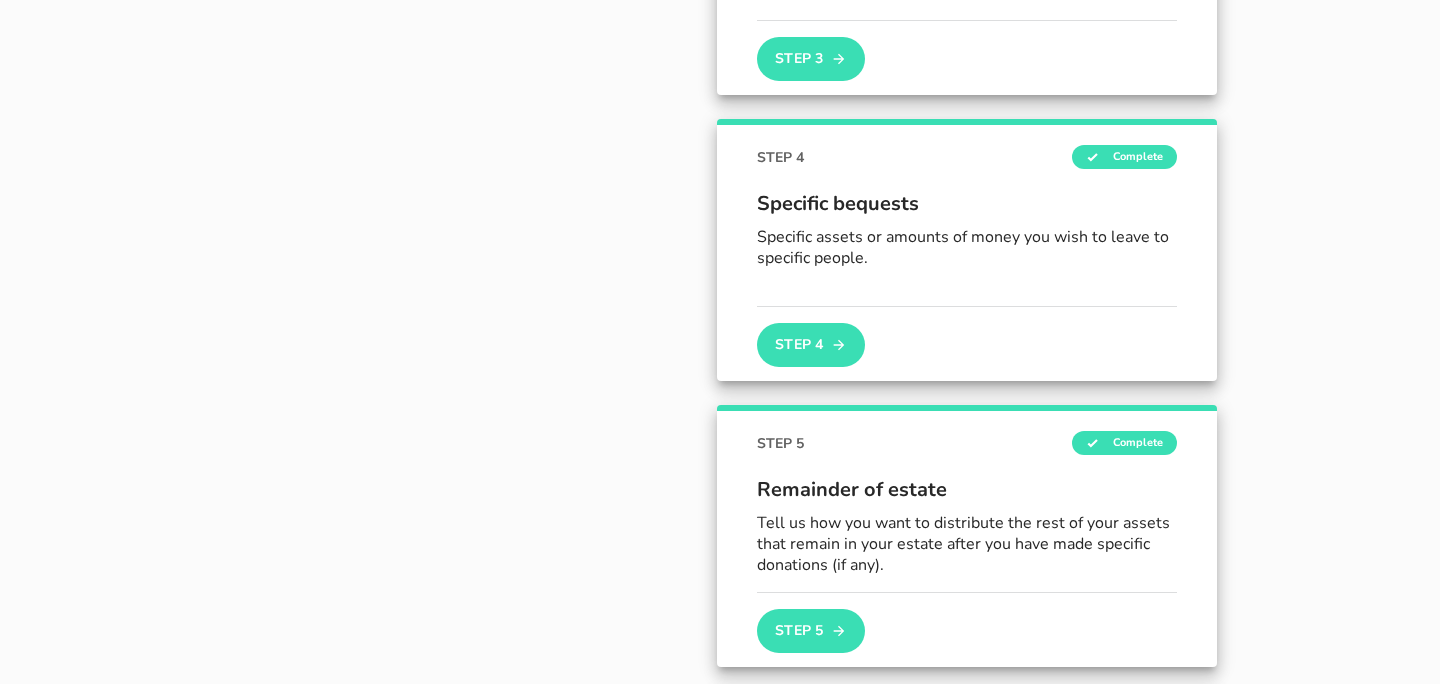 scroll, scrollTop: 876, scrollLeft: 0, axis: vertical 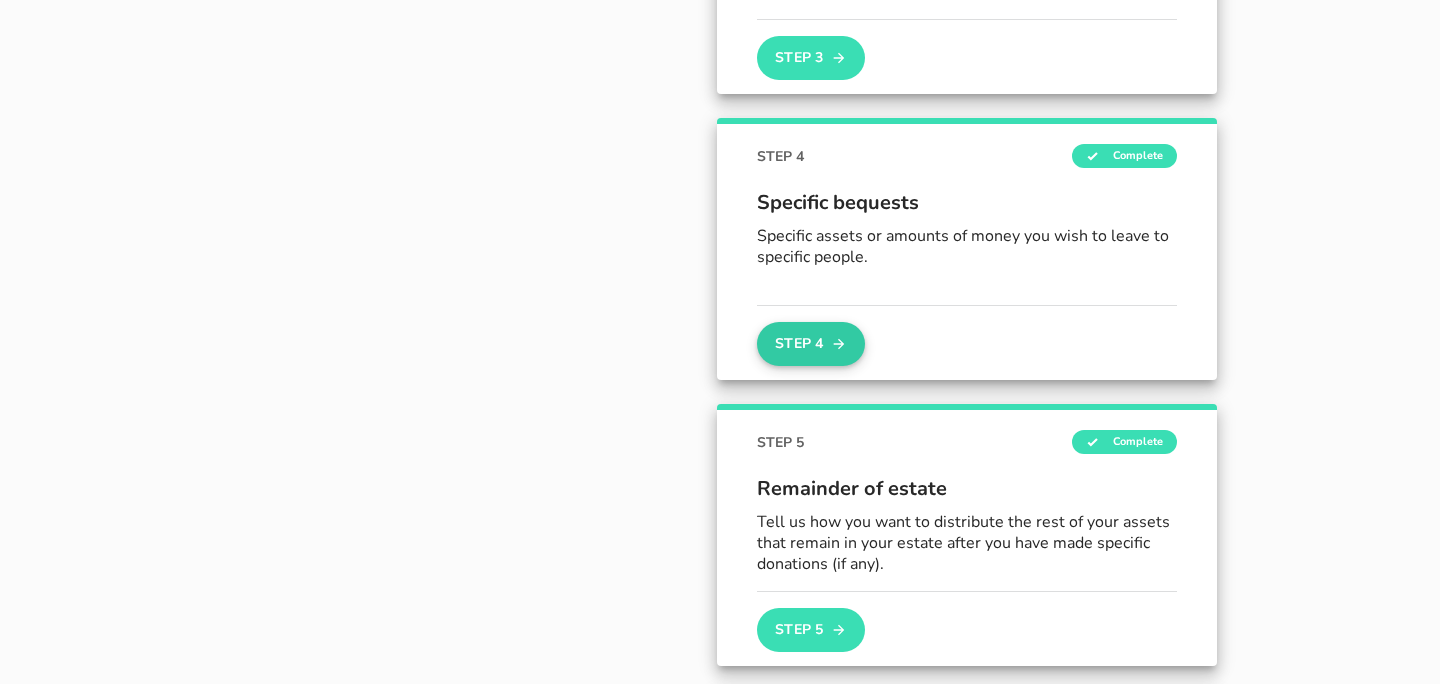 click 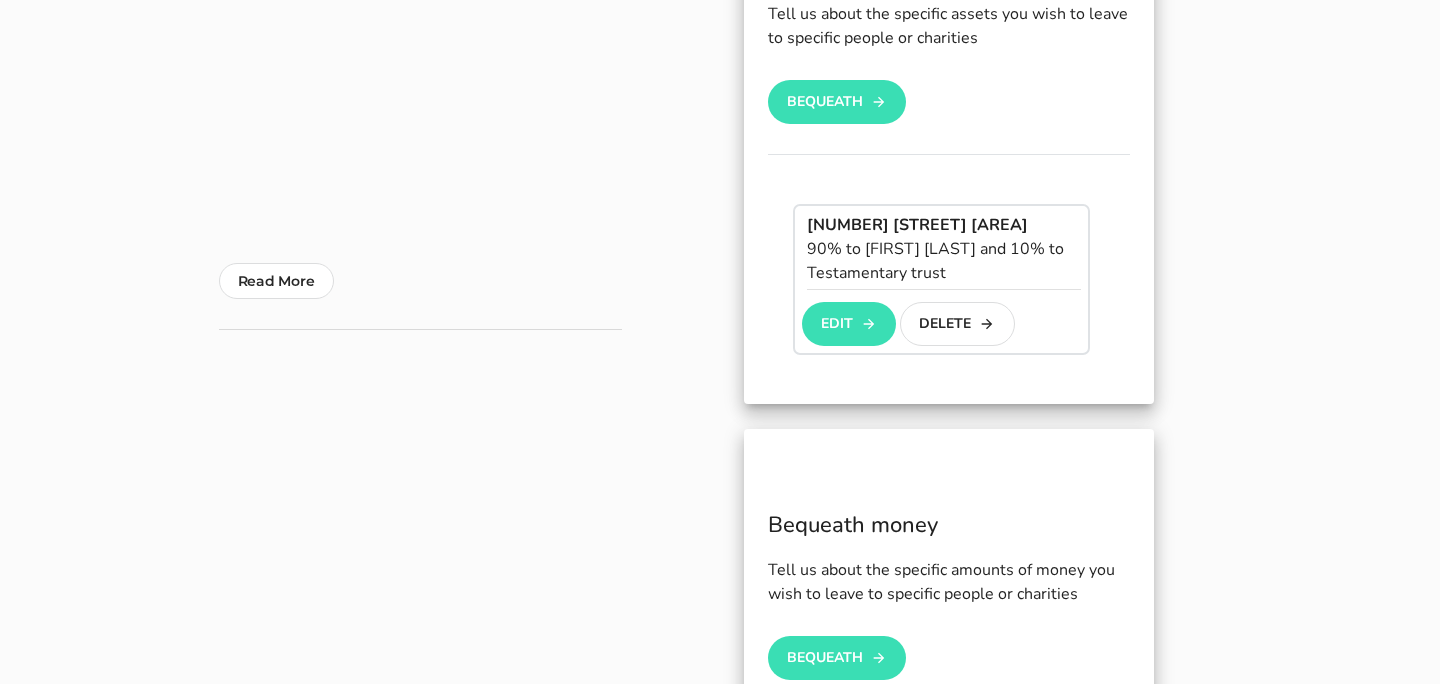 scroll, scrollTop: 421, scrollLeft: 0, axis: vertical 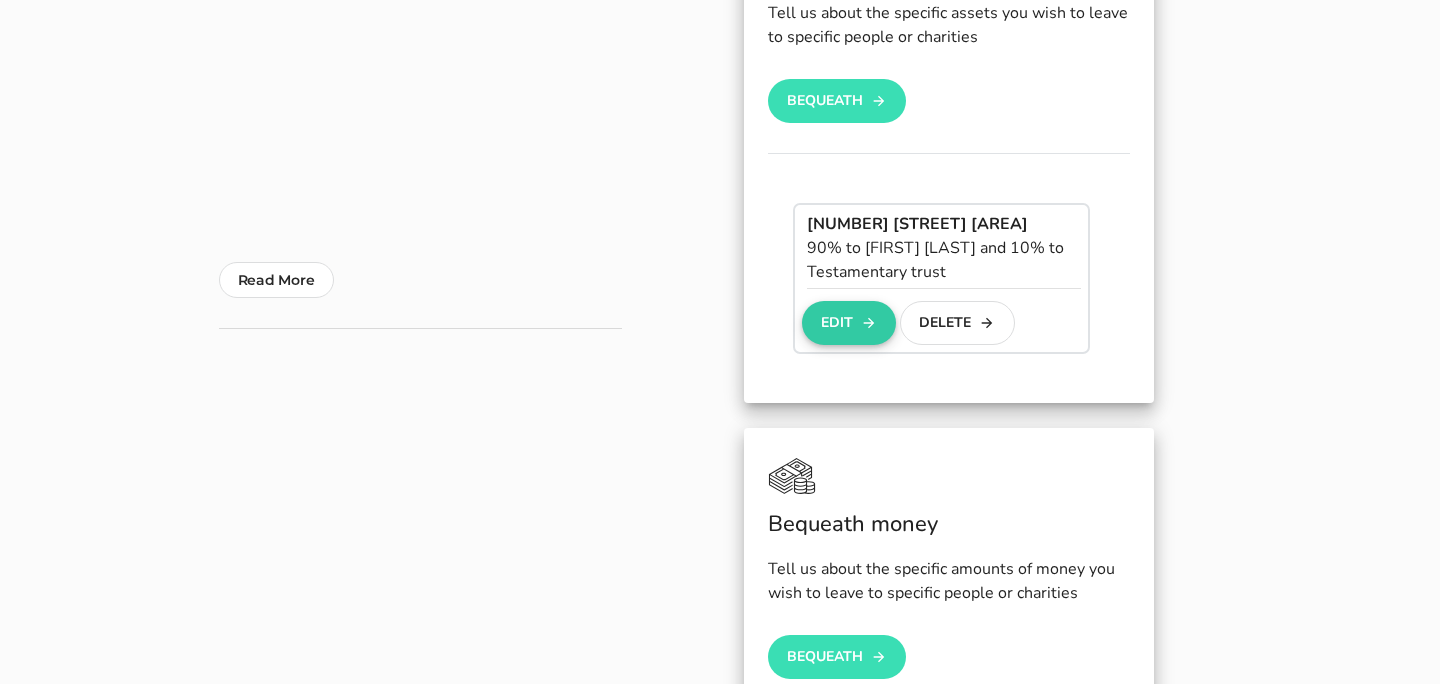 click on "Edit" at bounding box center (848, 323) 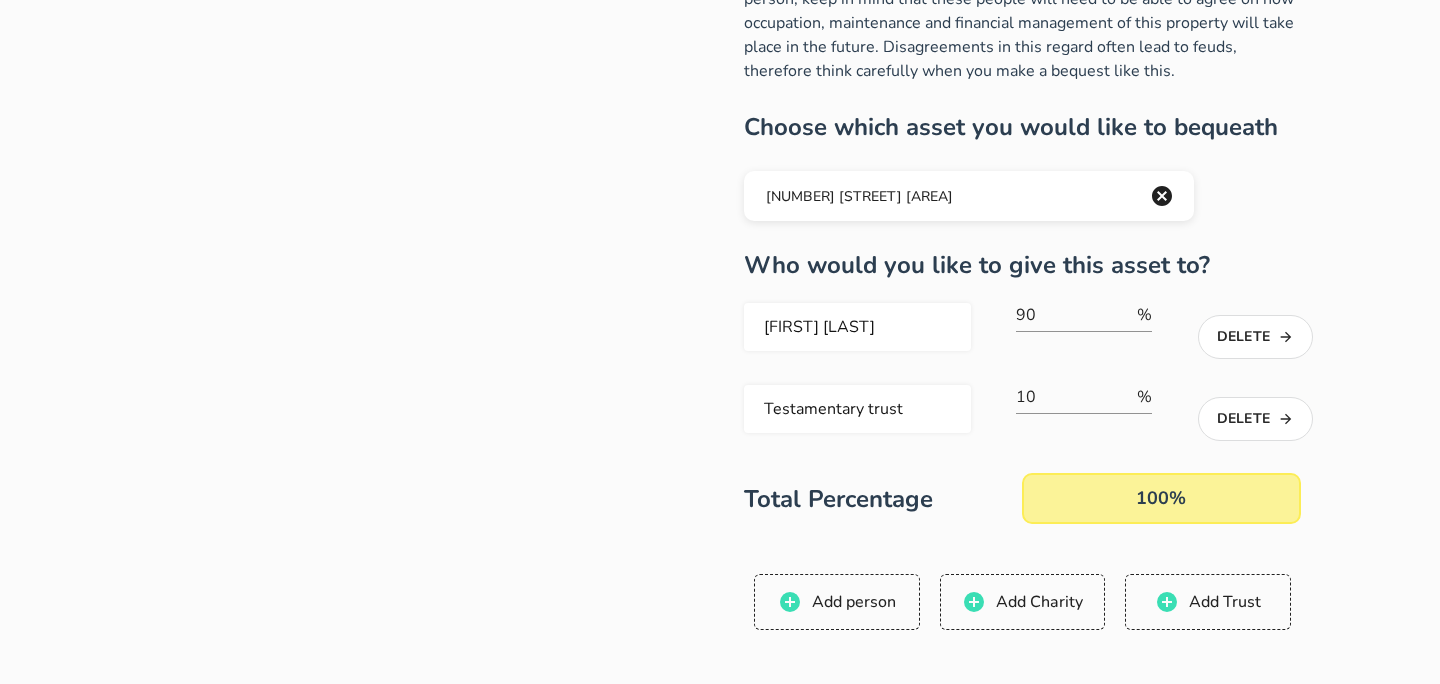 scroll, scrollTop: 167, scrollLeft: 0, axis: vertical 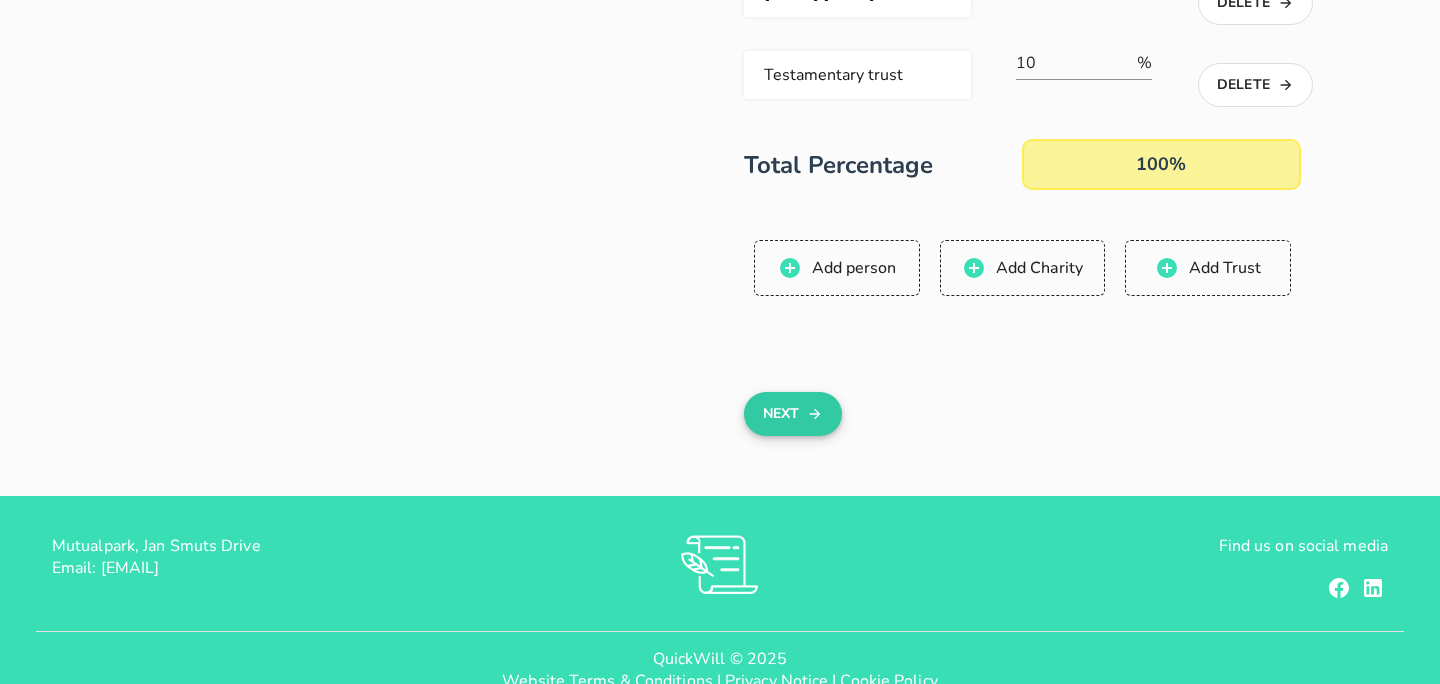 click 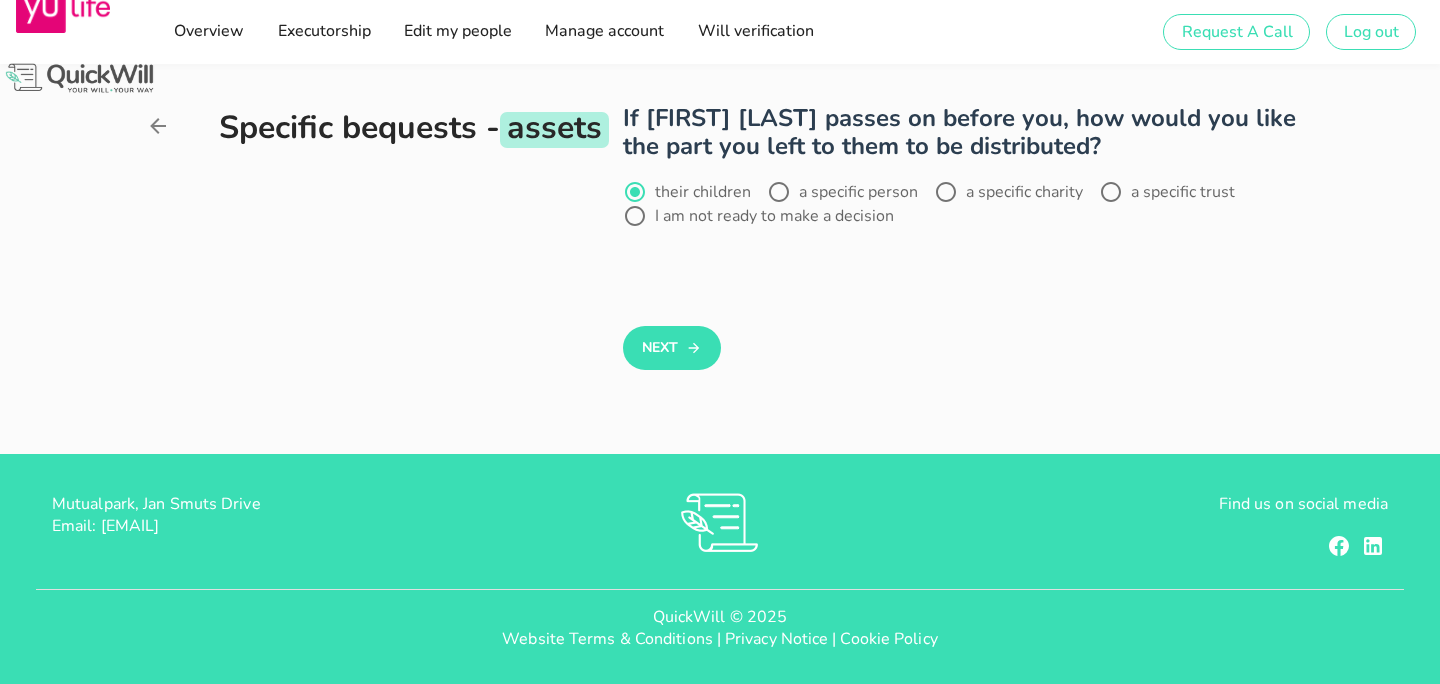 scroll, scrollTop: 0, scrollLeft: 0, axis: both 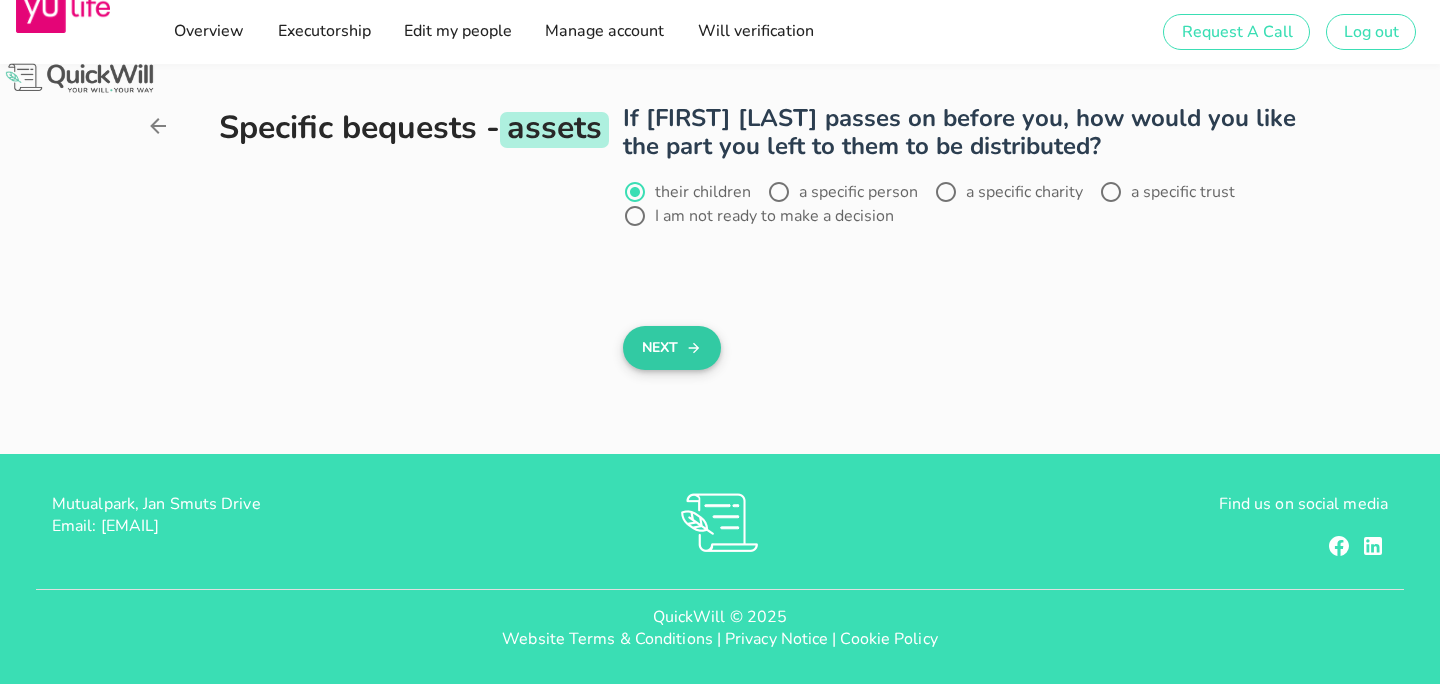 click on "Next" at bounding box center [671, 348] 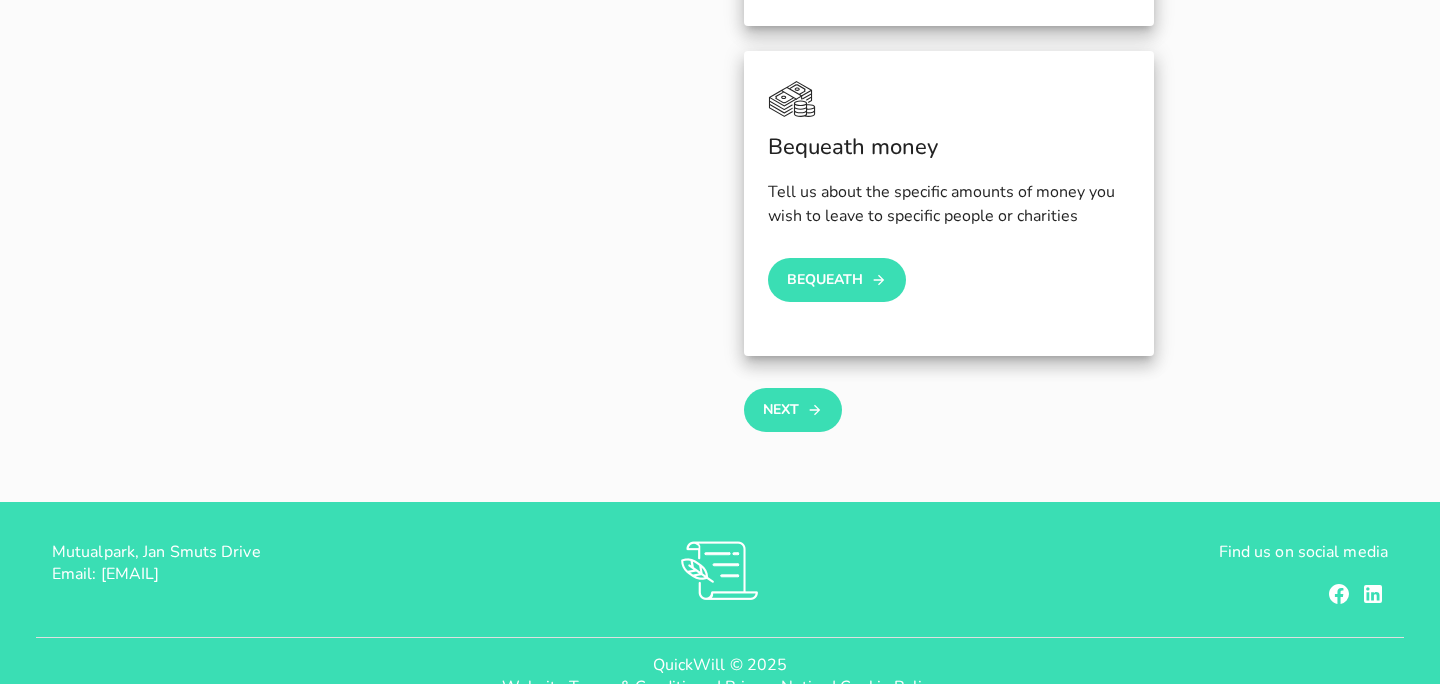 scroll, scrollTop: 870, scrollLeft: 0, axis: vertical 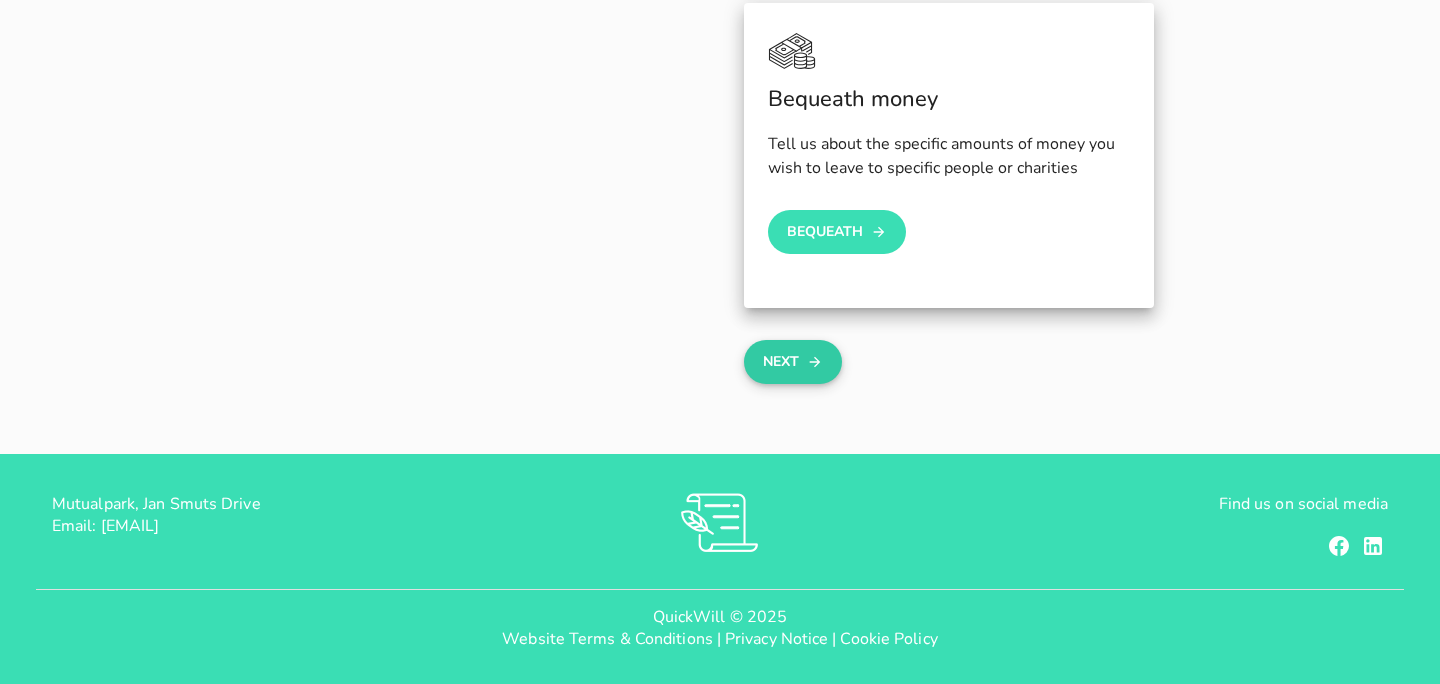 click 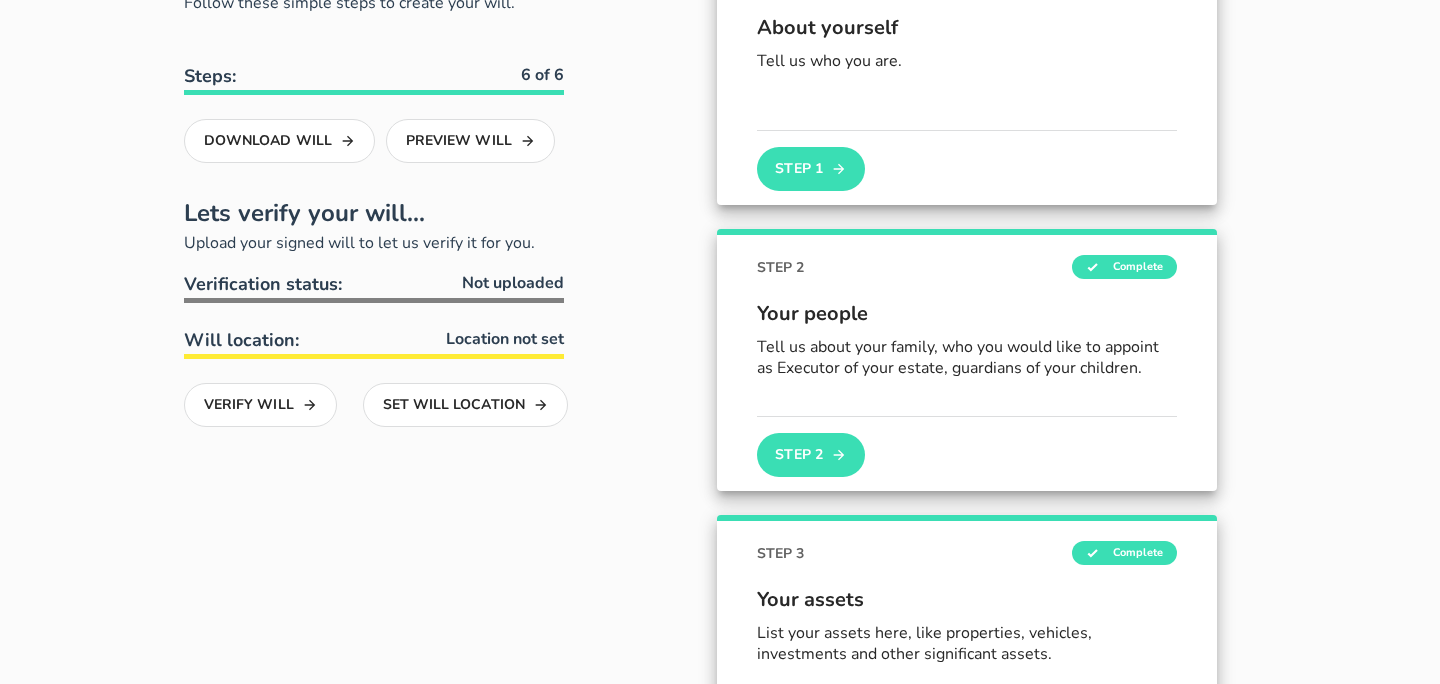 scroll, scrollTop: 195, scrollLeft: 0, axis: vertical 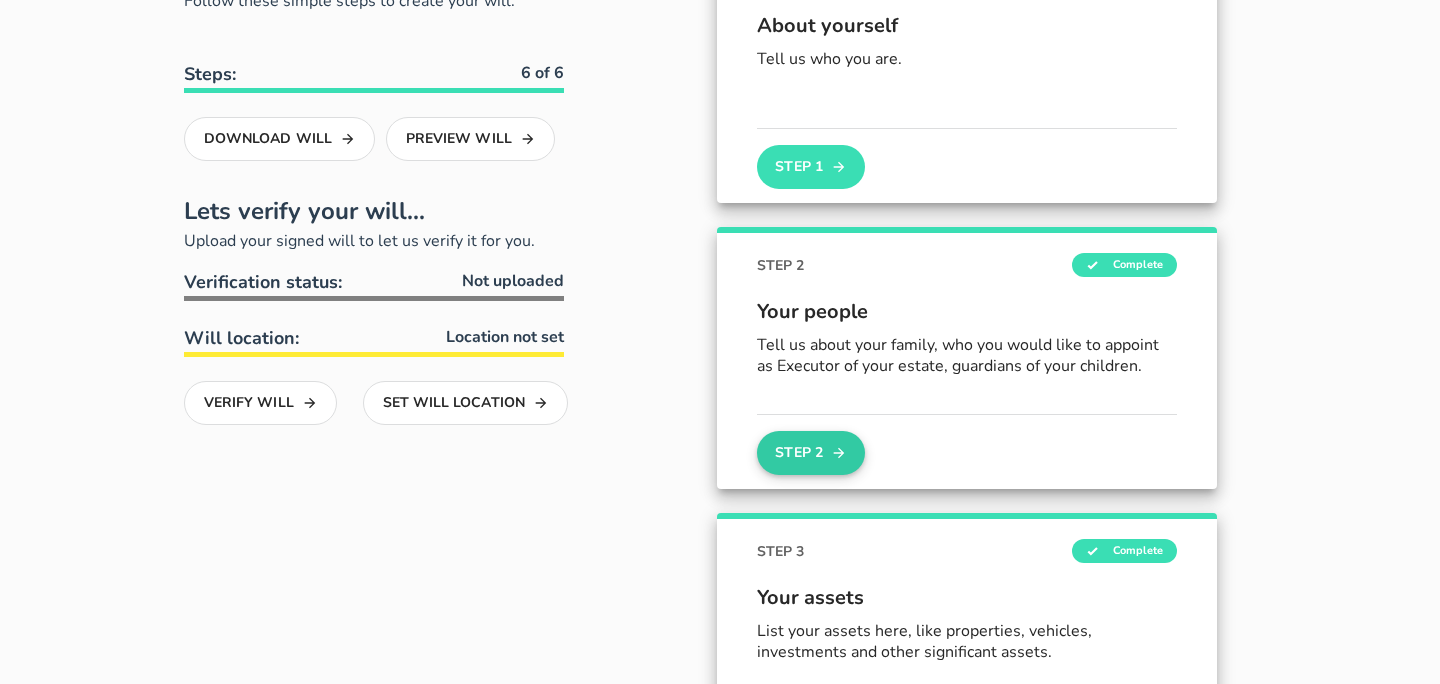 click on "Step 2" at bounding box center [811, 453] 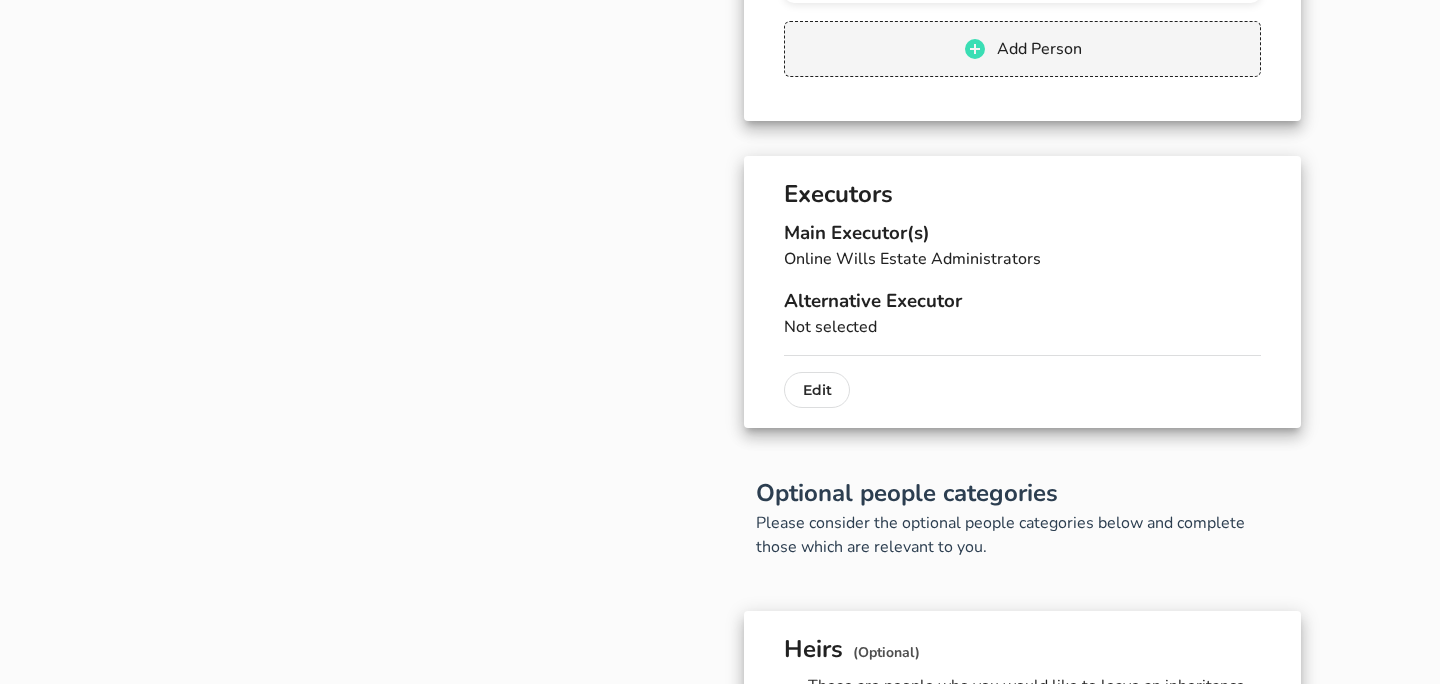 scroll, scrollTop: 1138, scrollLeft: 0, axis: vertical 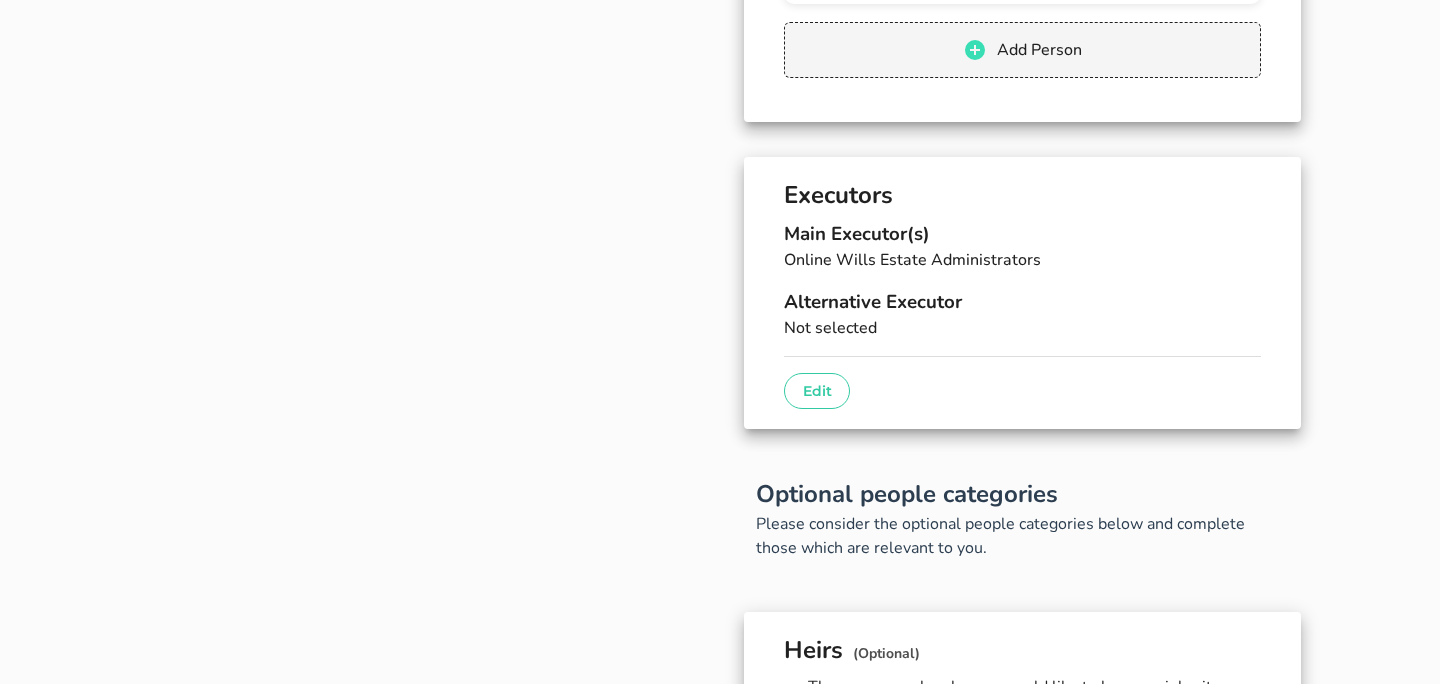 click on "Edit" at bounding box center [817, 391] 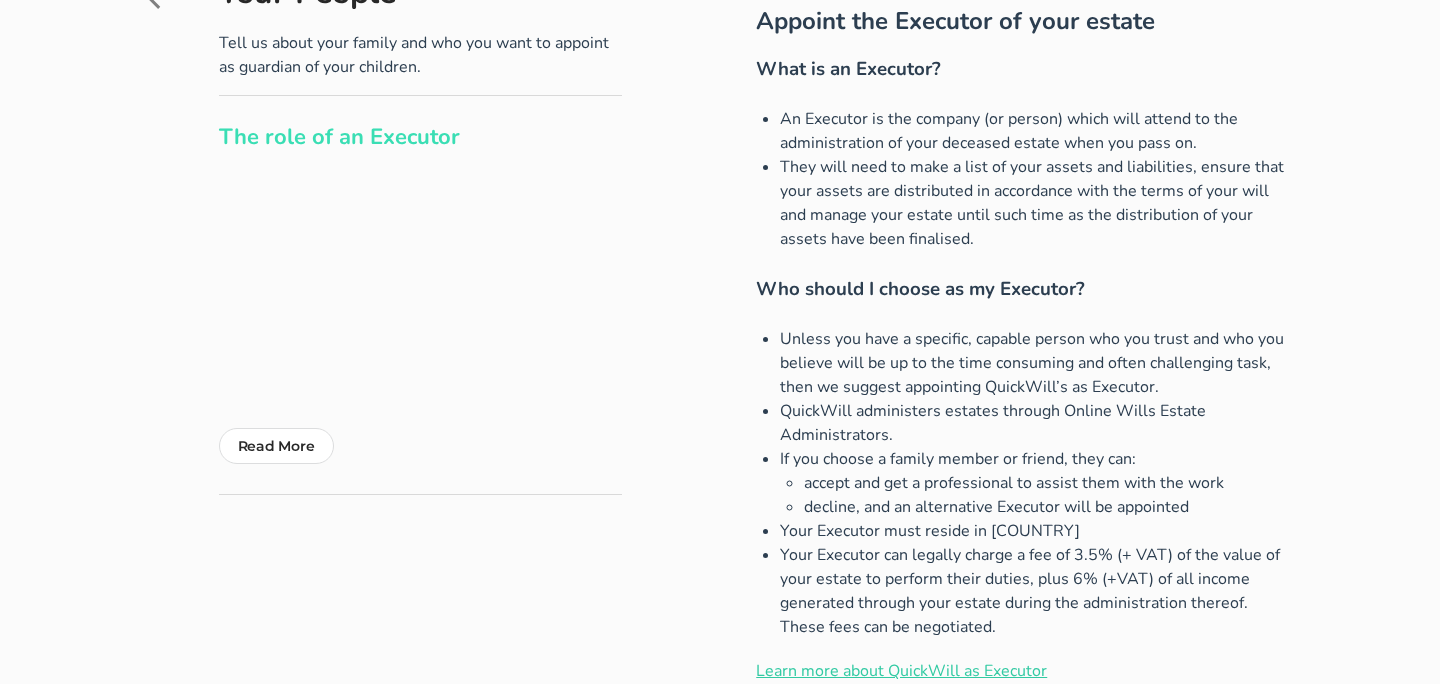 scroll, scrollTop: 0, scrollLeft: 0, axis: both 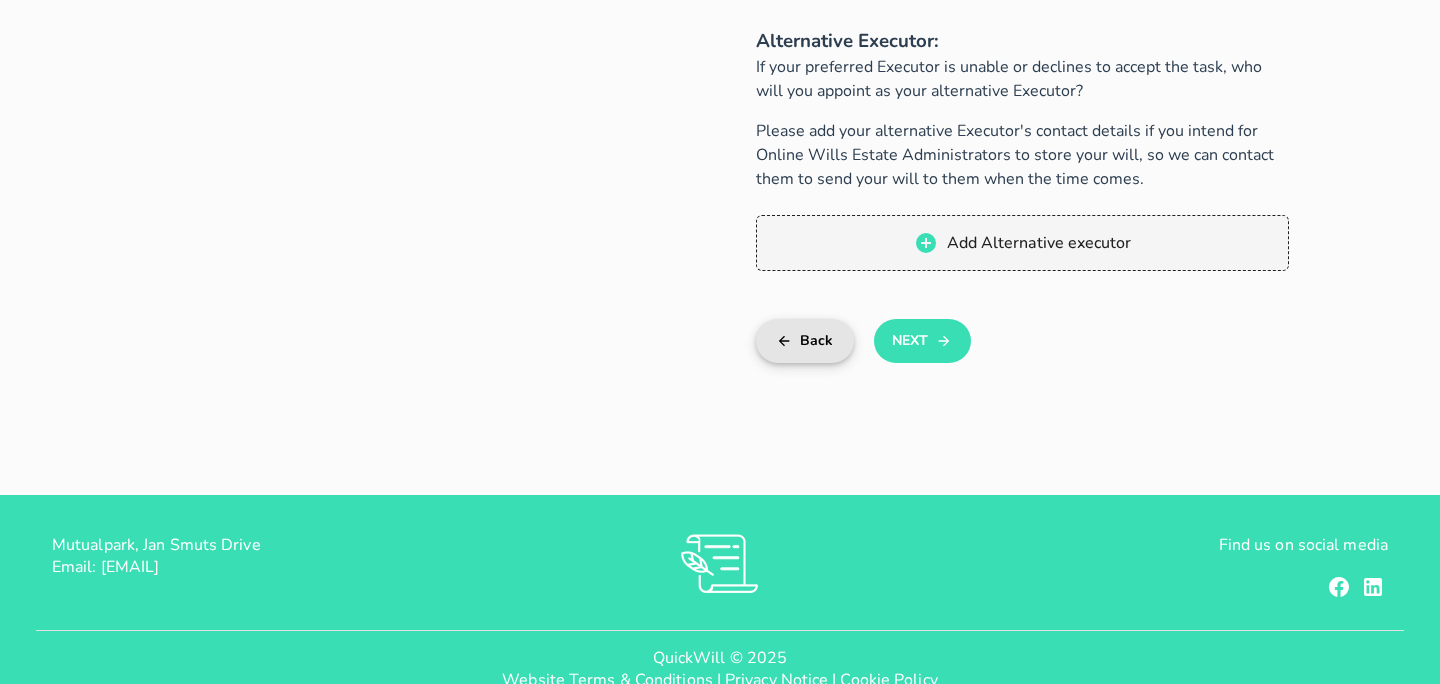 click on "Back" at bounding box center (804, 341) 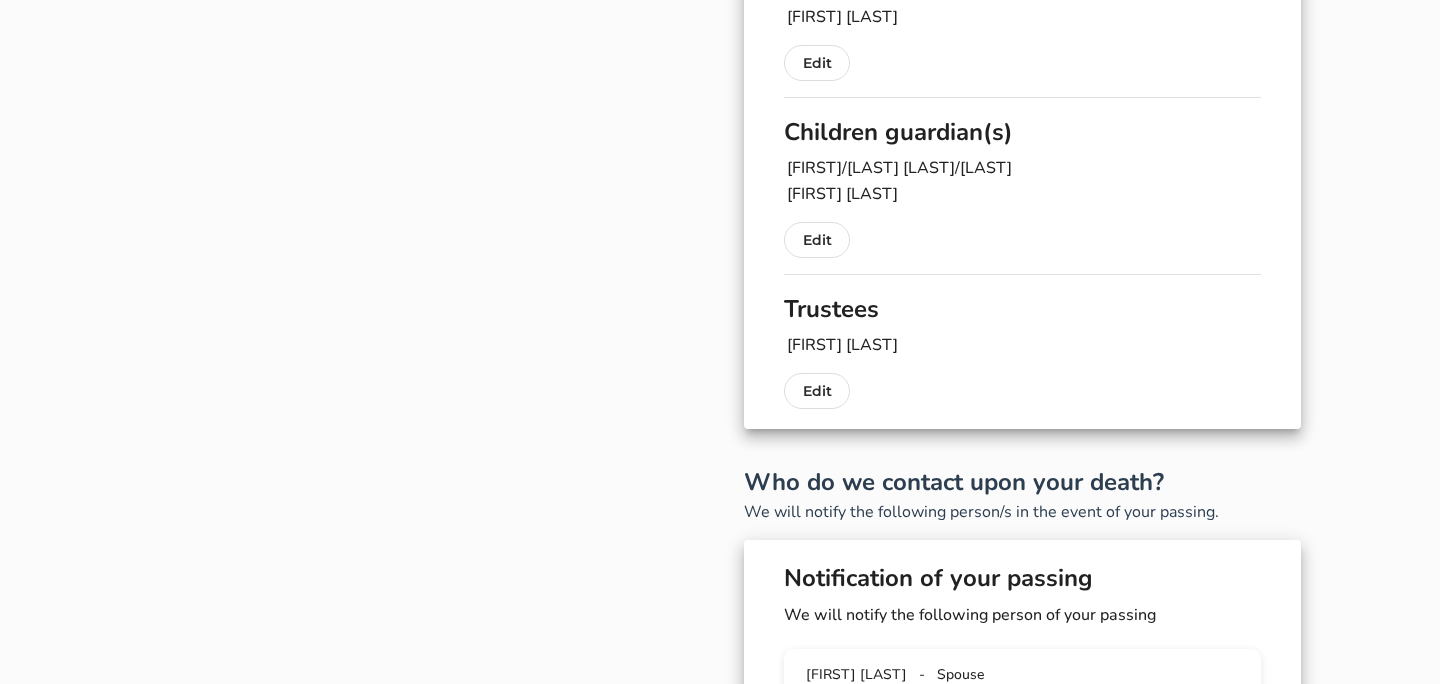 scroll, scrollTop: 444, scrollLeft: 0, axis: vertical 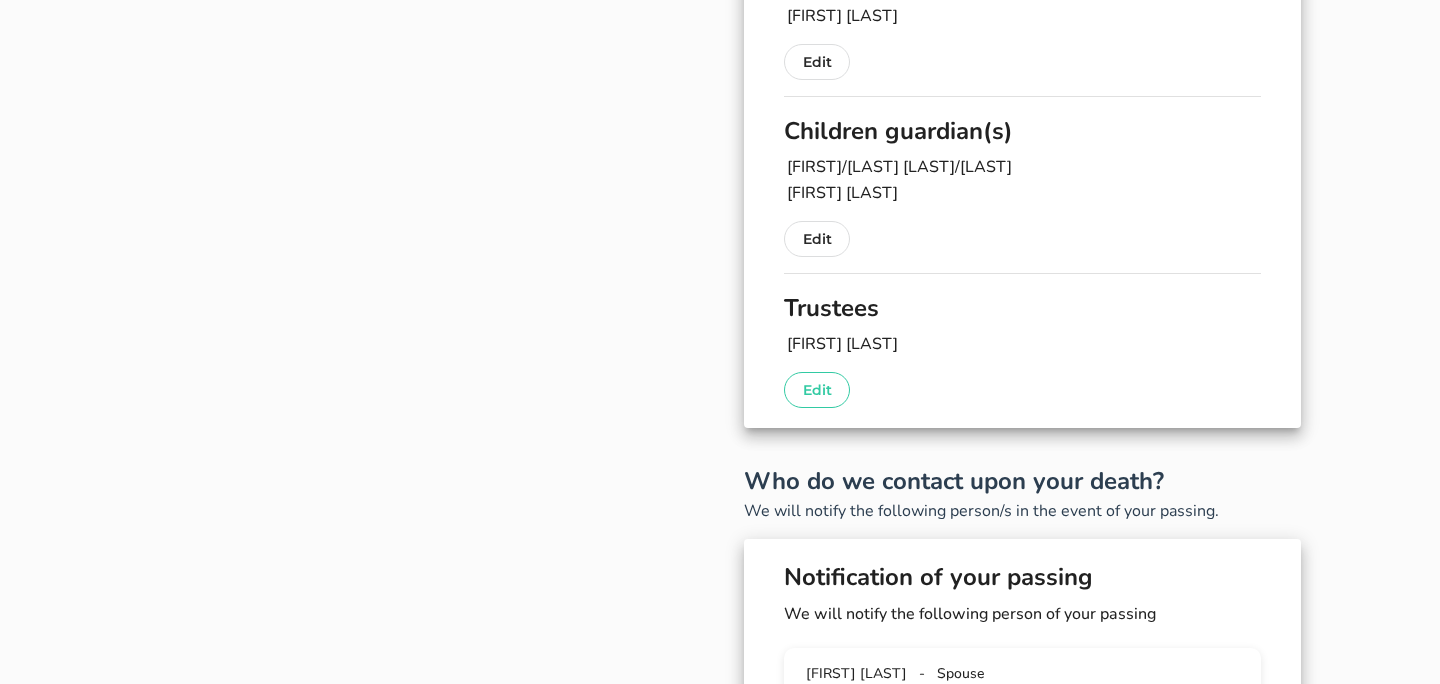 click on "Edit" at bounding box center [817, 390] 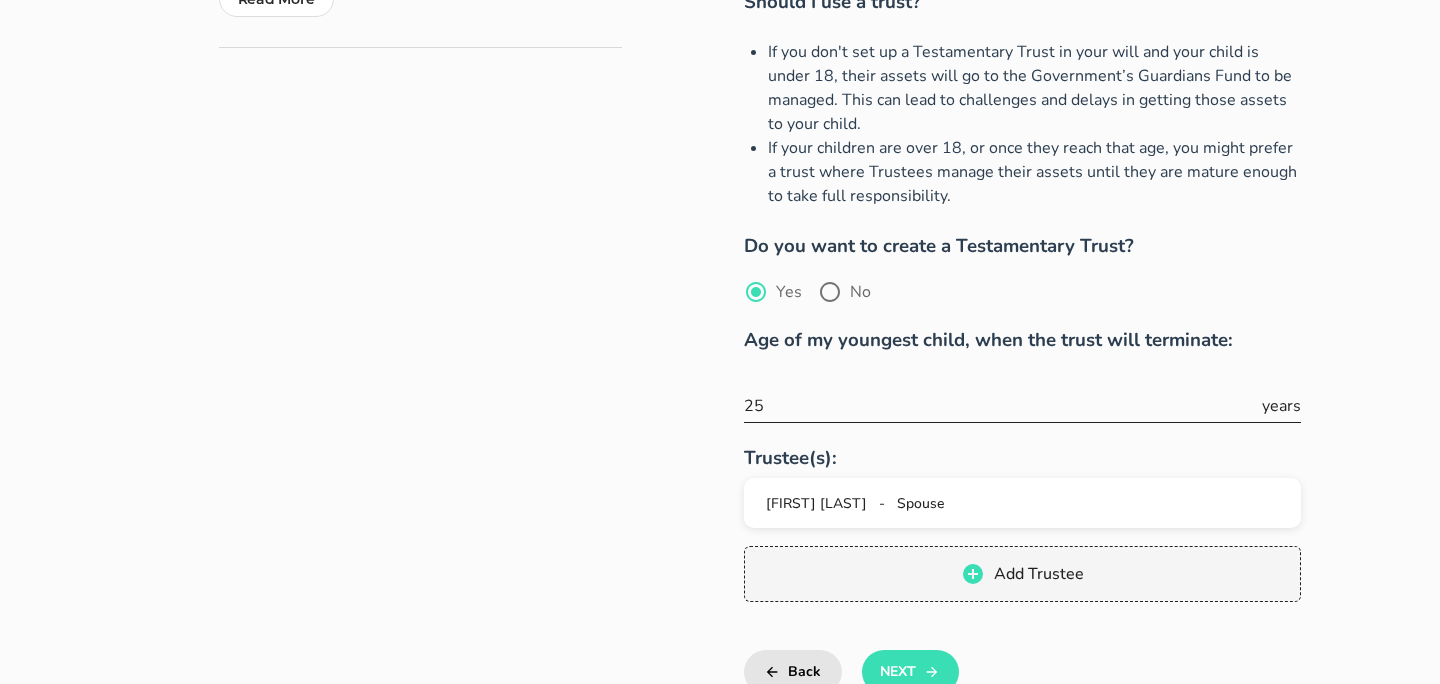 scroll, scrollTop: 628, scrollLeft: 0, axis: vertical 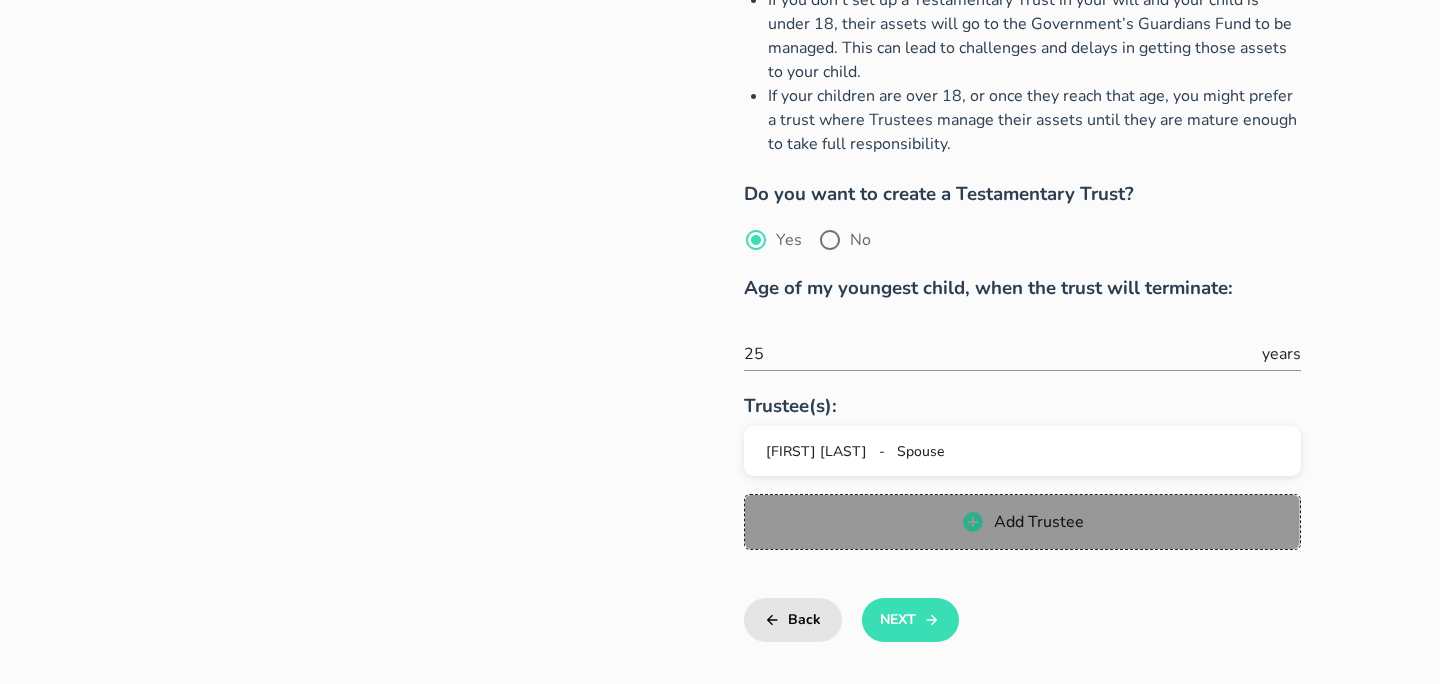 click 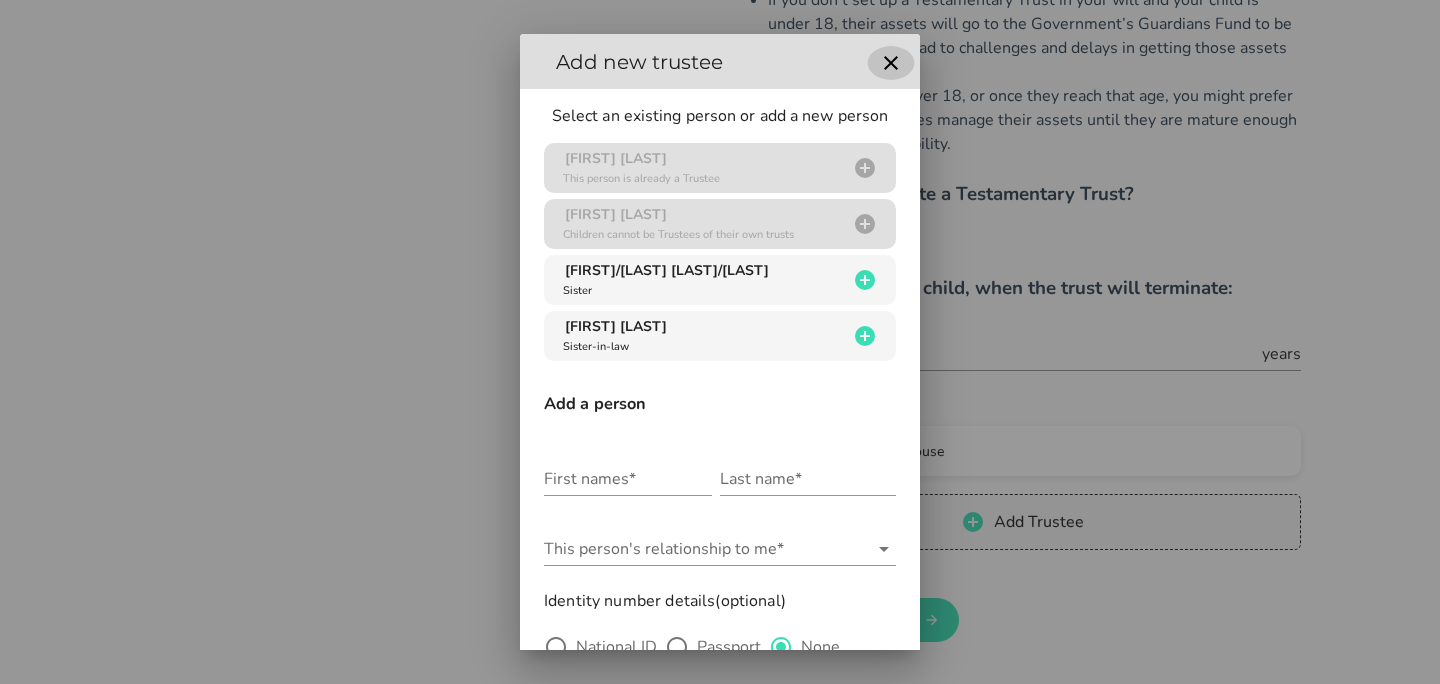 click 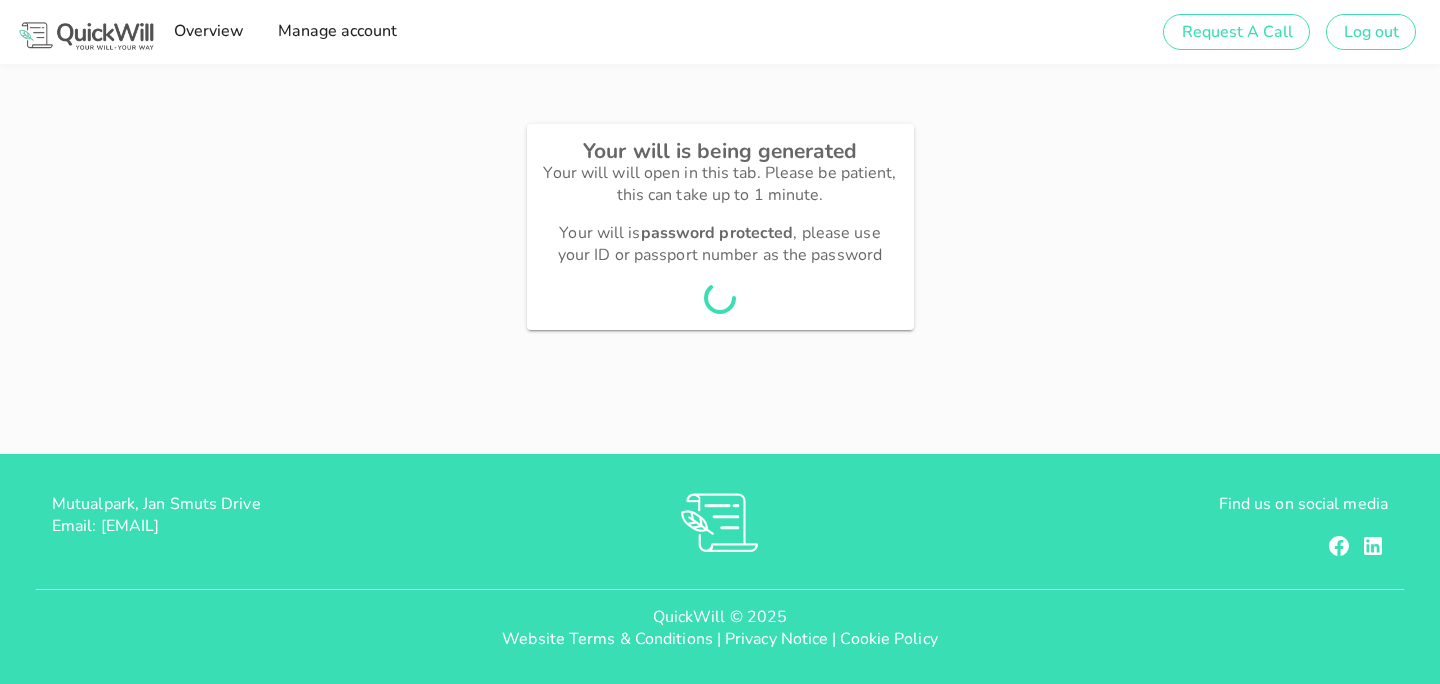 scroll, scrollTop: 0, scrollLeft: 0, axis: both 